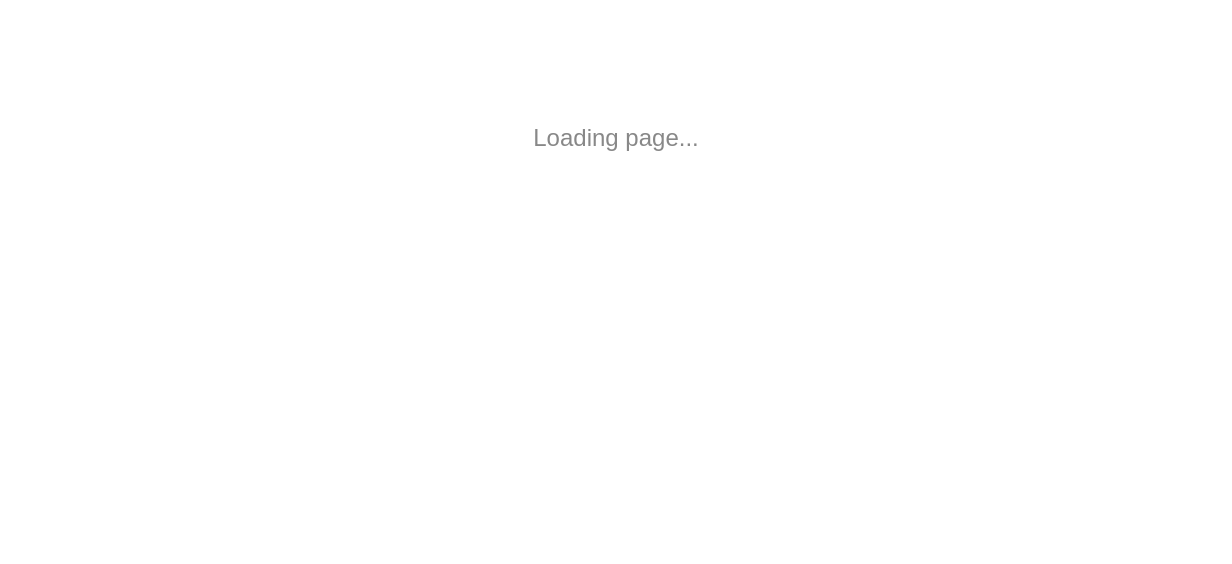 scroll, scrollTop: 0, scrollLeft: 0, axis: both 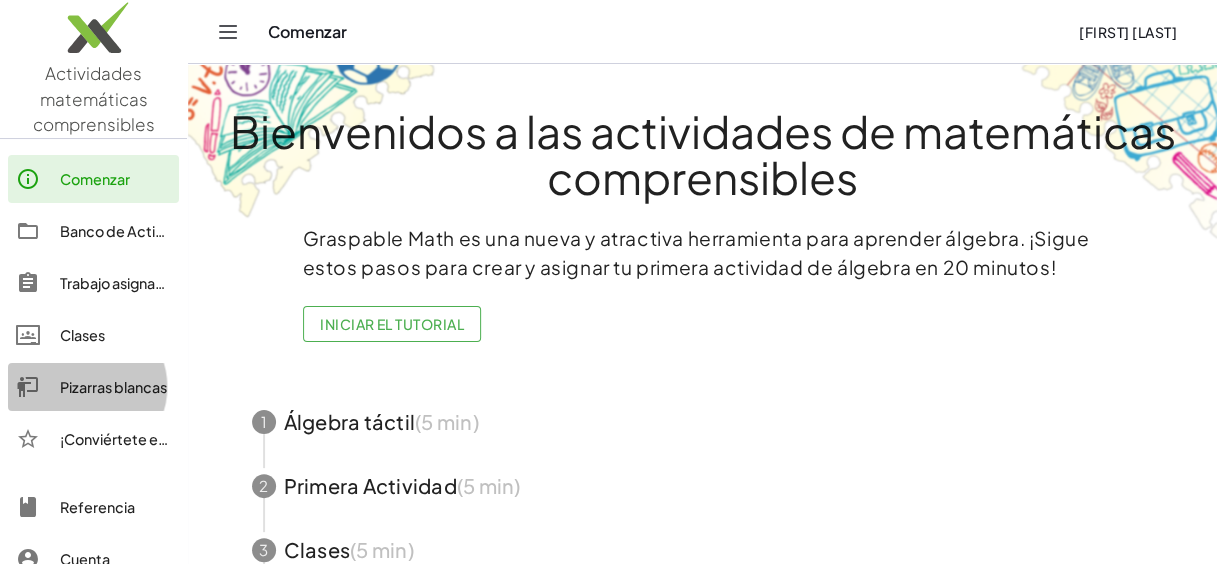 click on "Pizarras blancas" 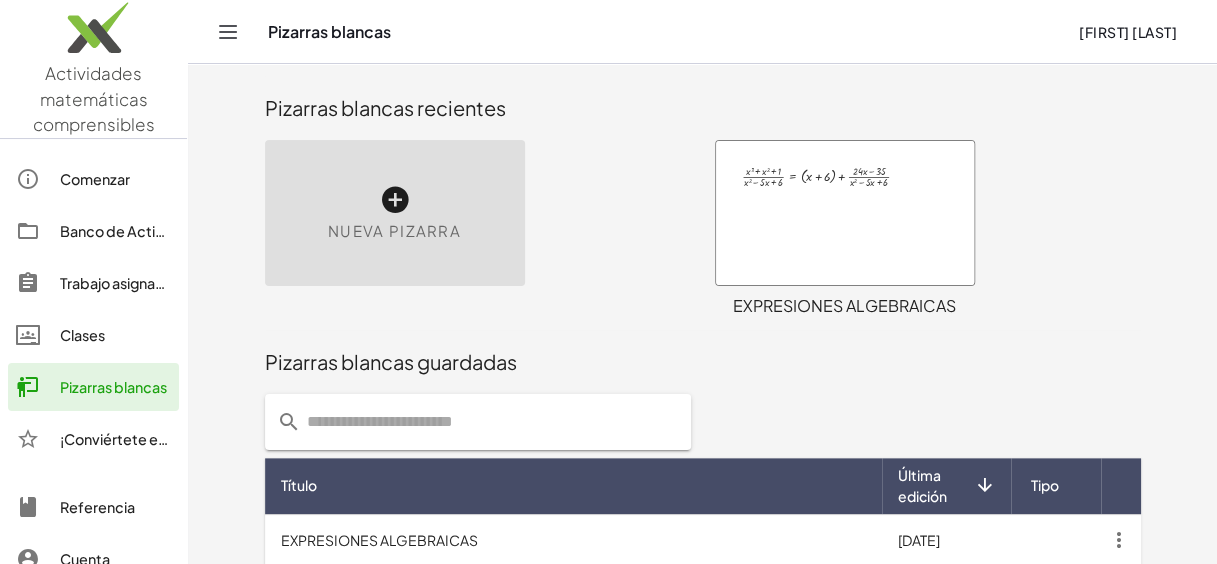 click on "Nueva pizarra" at bounding box center [394, 231] 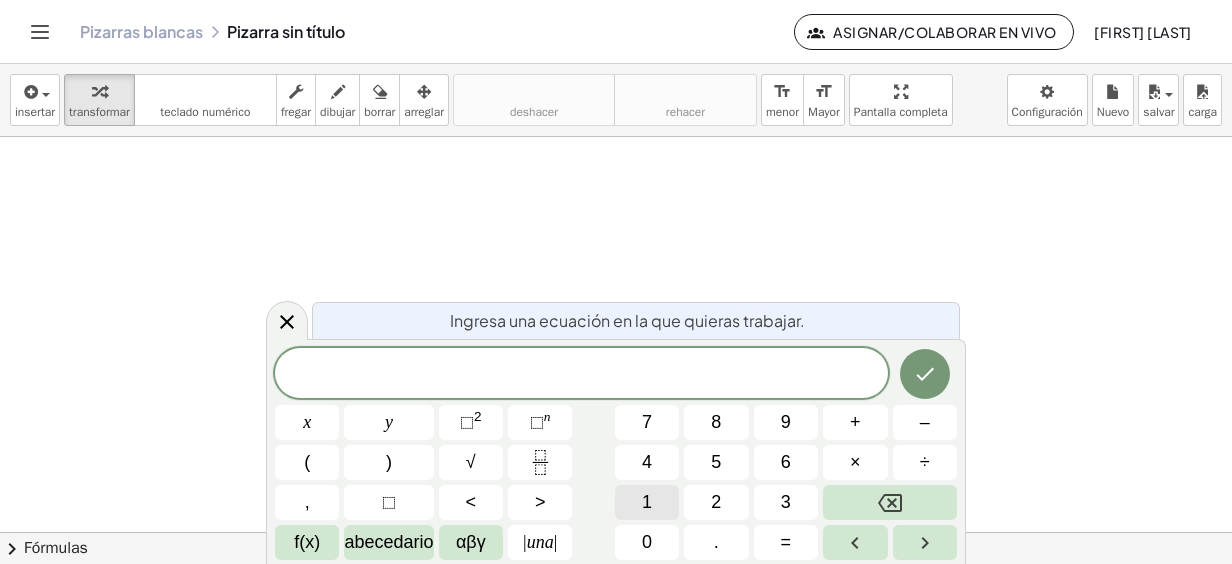 click on "1" at bounding box center [647, 502] 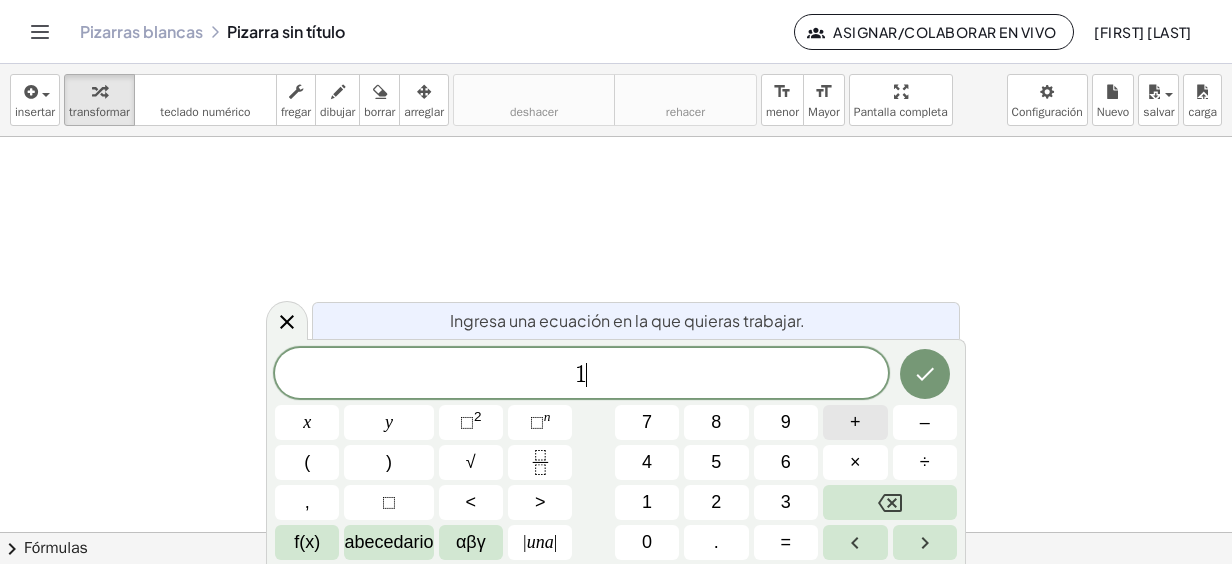 click on "+" at bounding box center [855, 422] 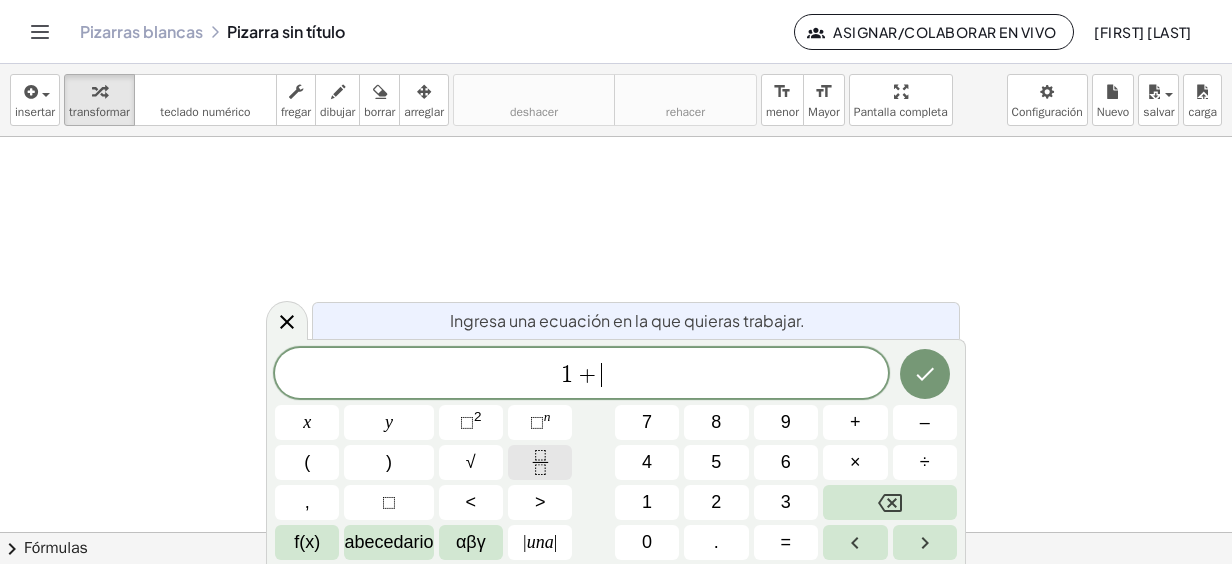 click 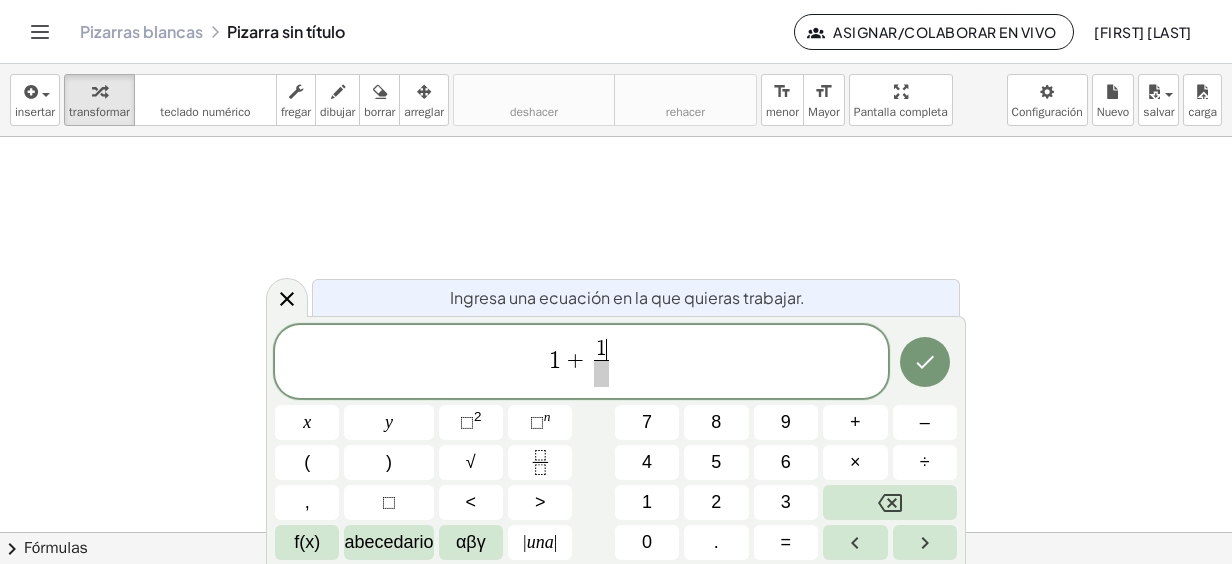 click at bounding box center (601, 373) 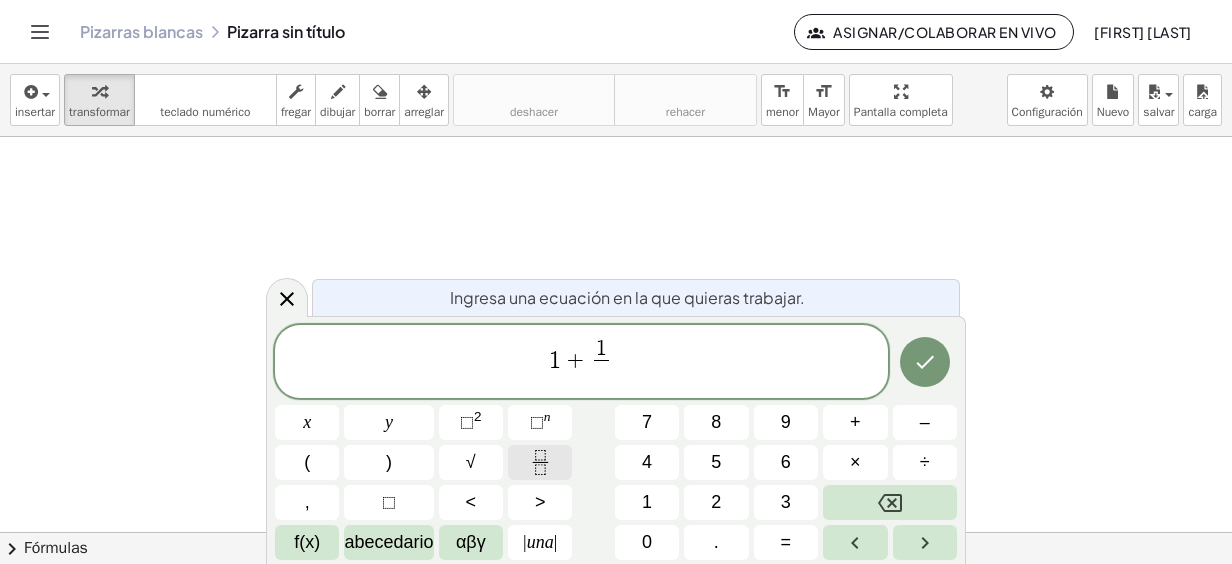 click 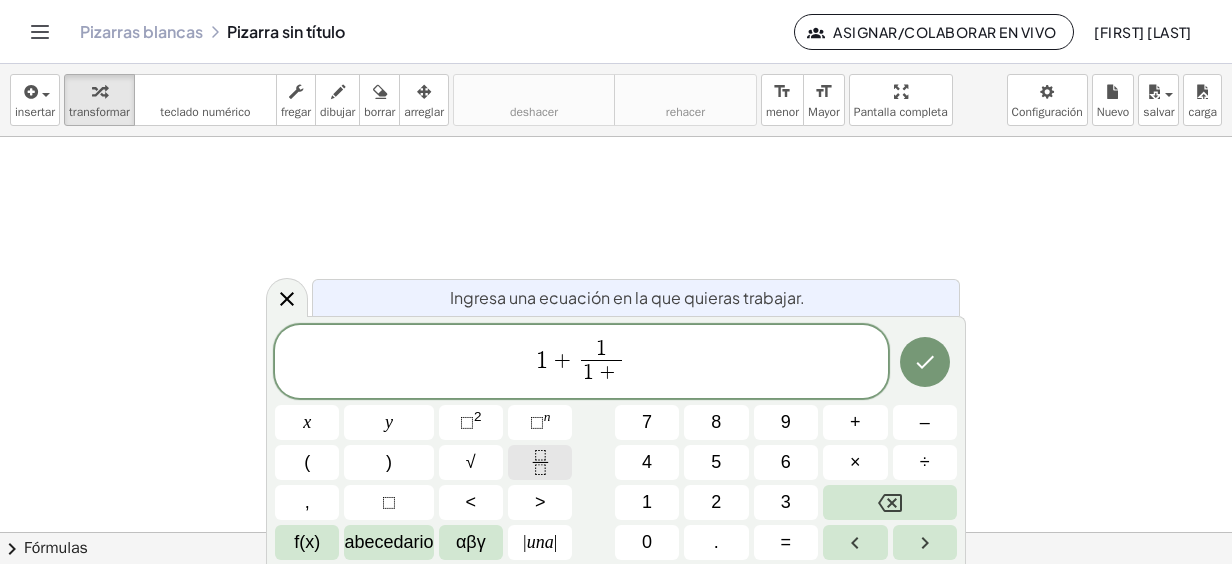 click 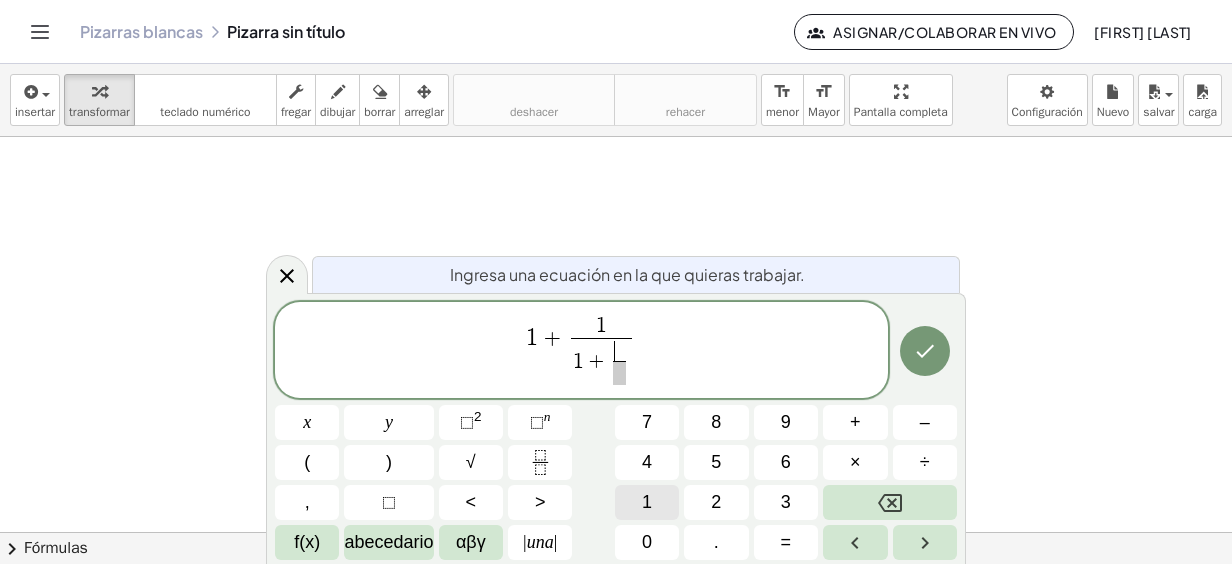 click on "1" at bounding box center [647, 502] 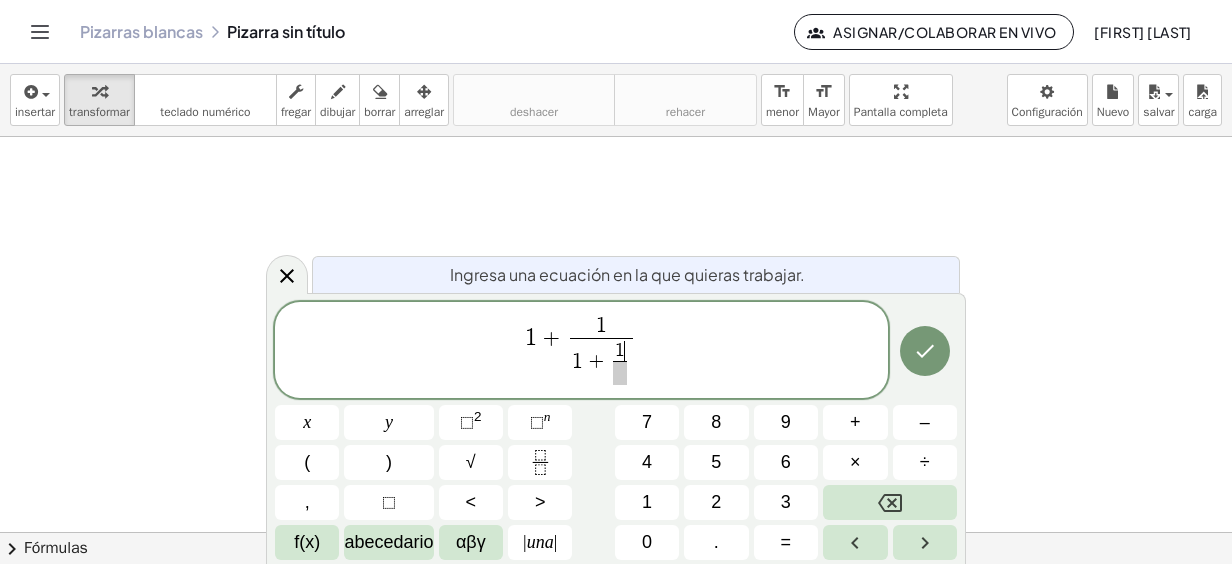 click at bounding box center (620, 373) 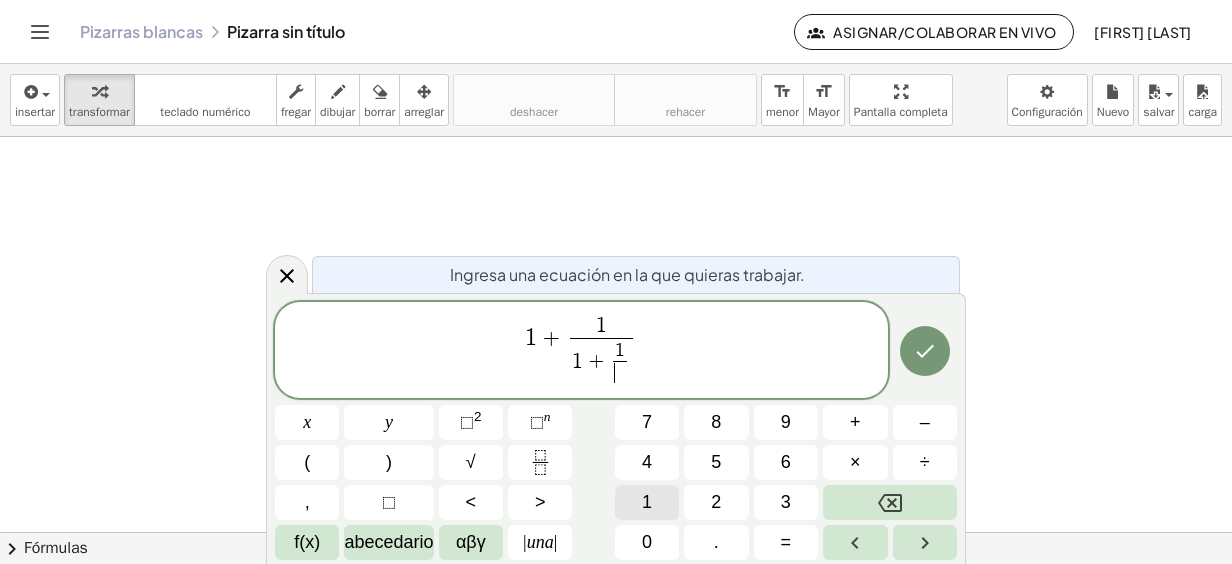 click on "1" at bounding box center [647, 502] 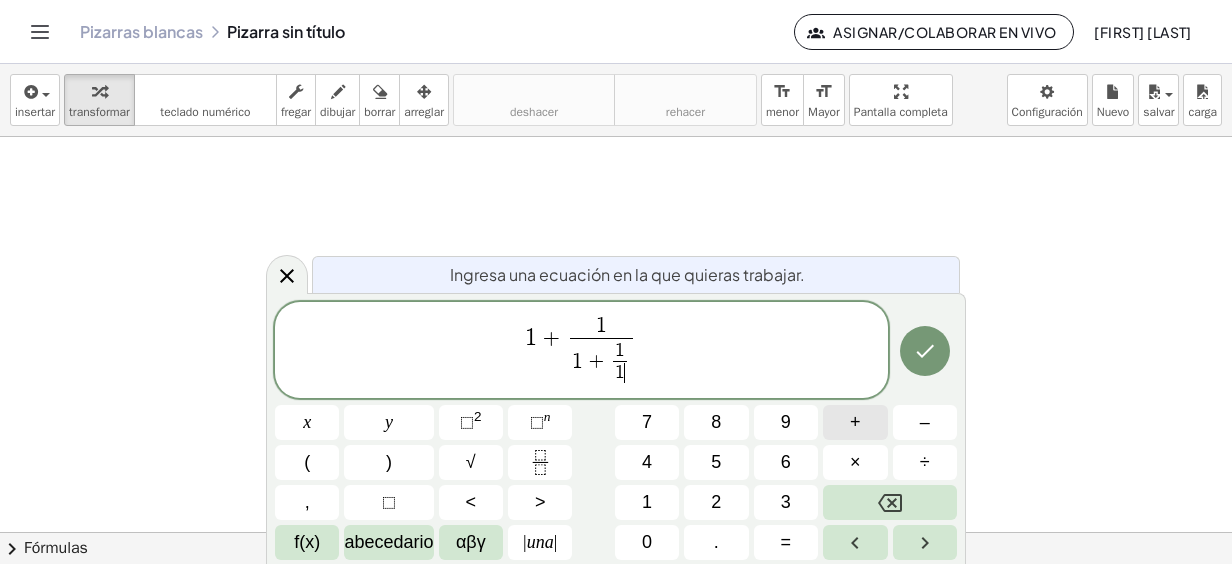click on "+" at bounding box center [855, 422] 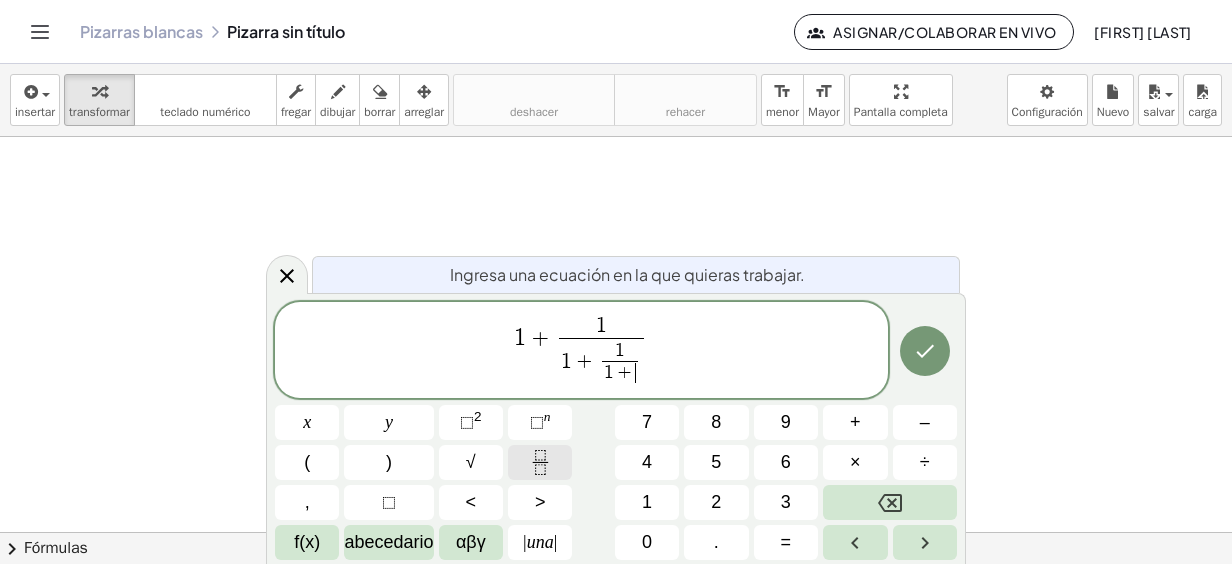 click 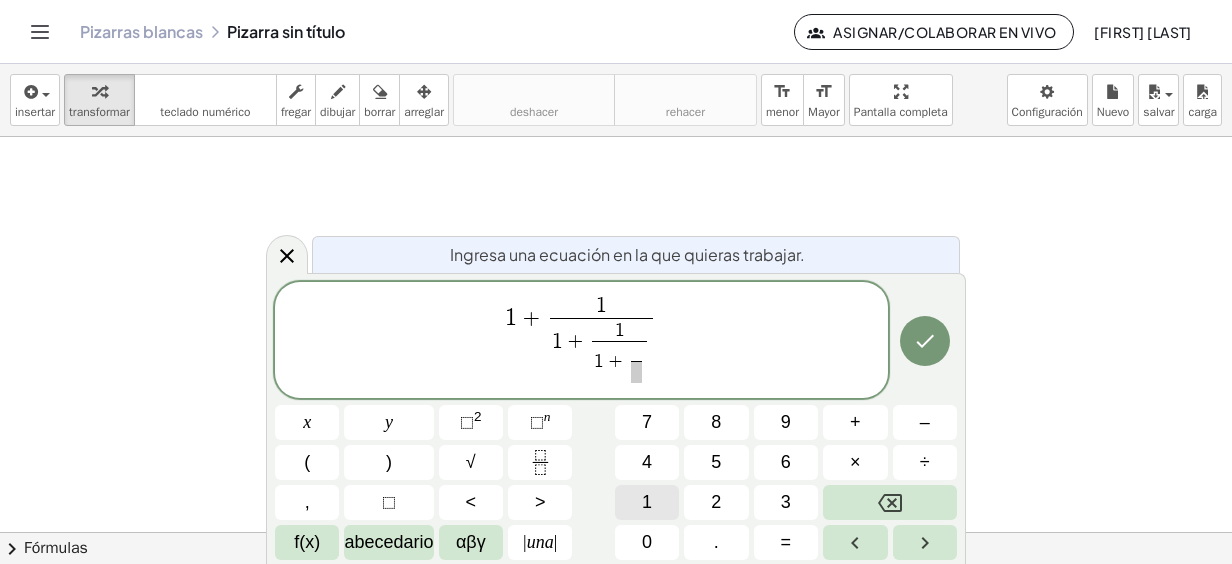 click on "1" at bounding box center (647, 502) 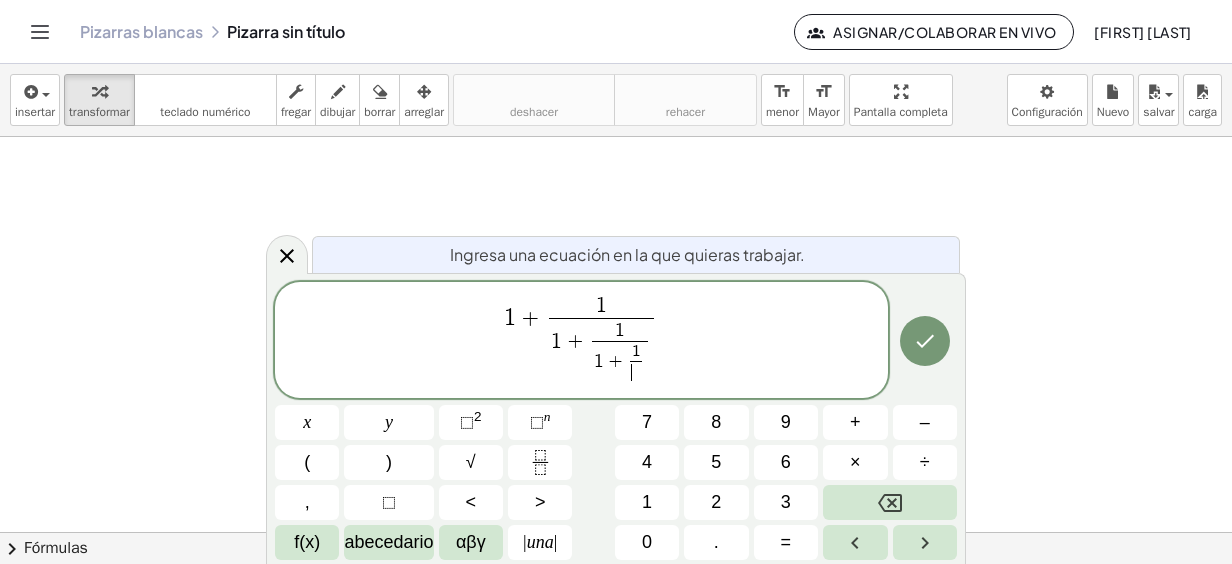 click on "​" at bounding box center [636, 372] 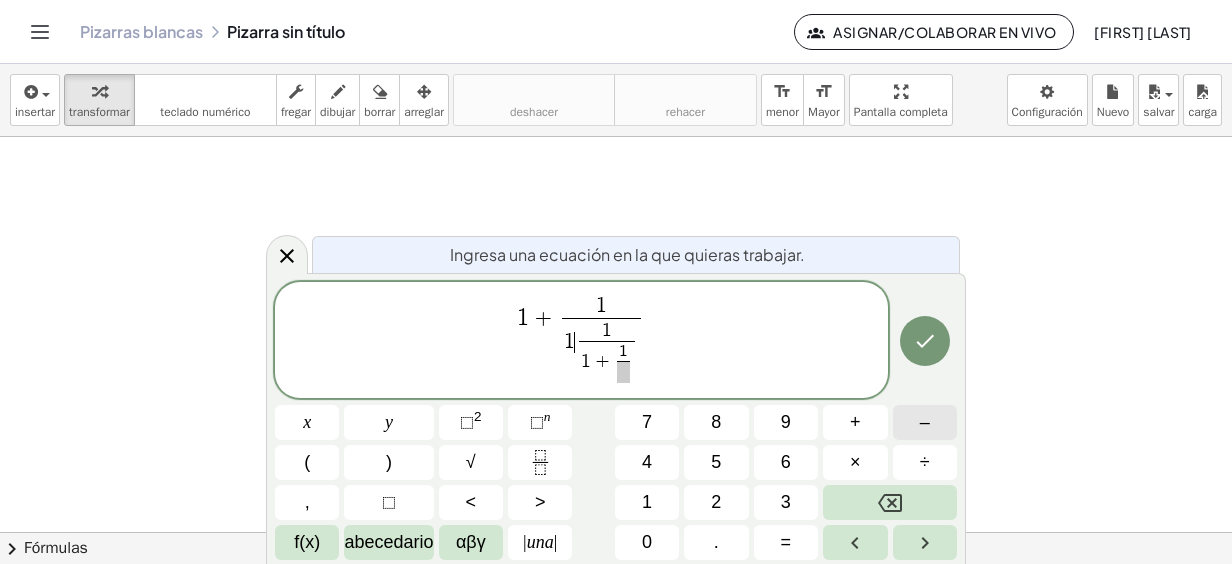 click on "–" at bounding box center (925, 422) 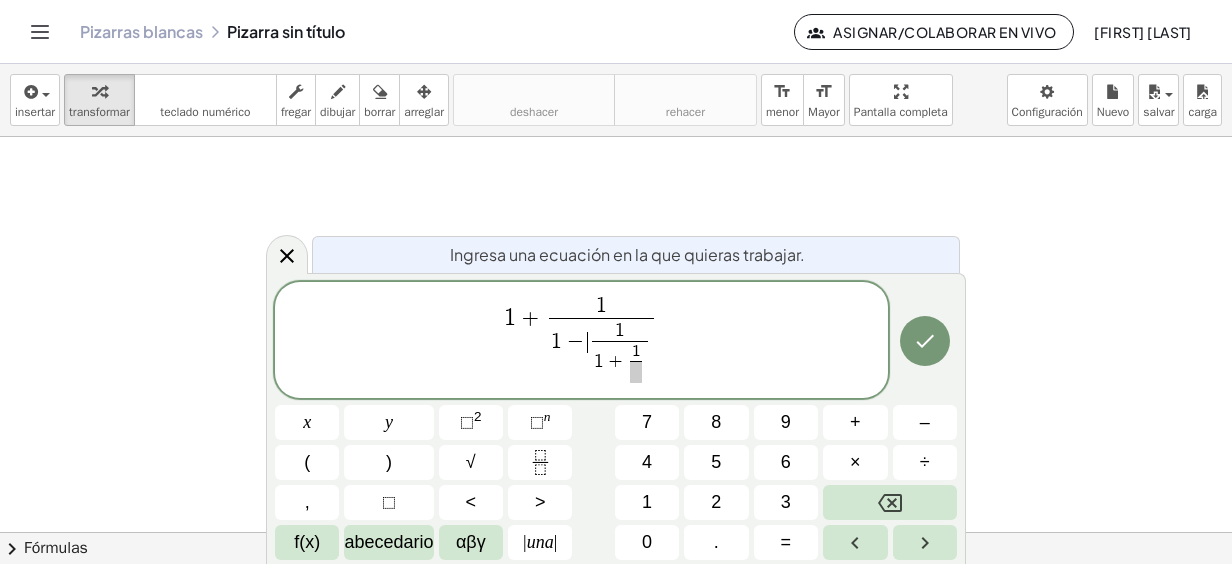click at bounding box center [636, 372] 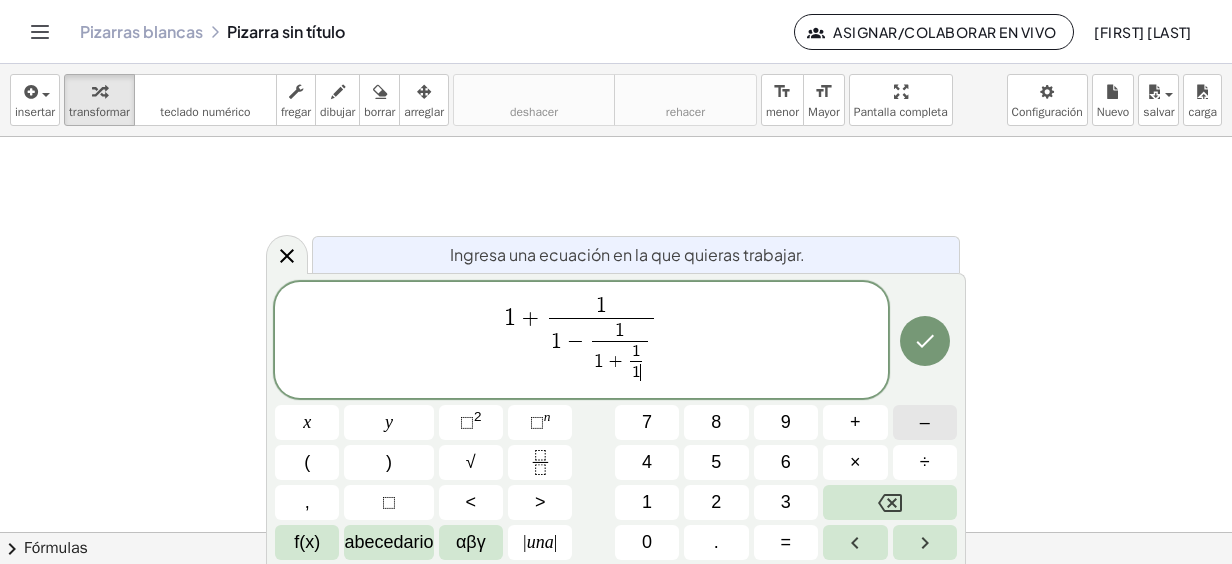 click on "–" at bounding box center [925, 422] 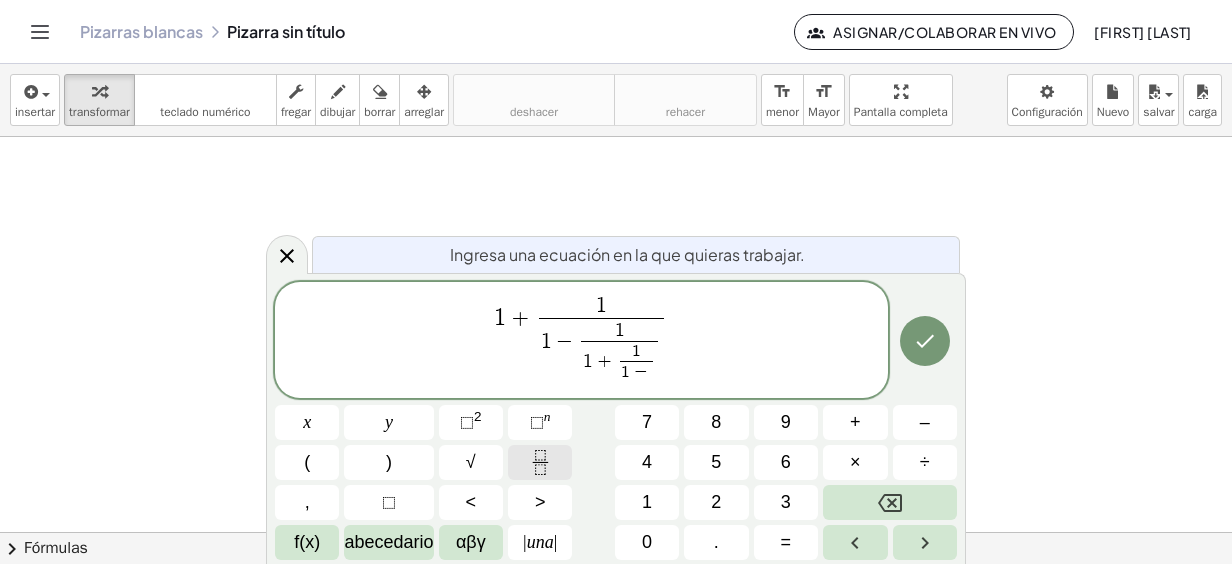 click 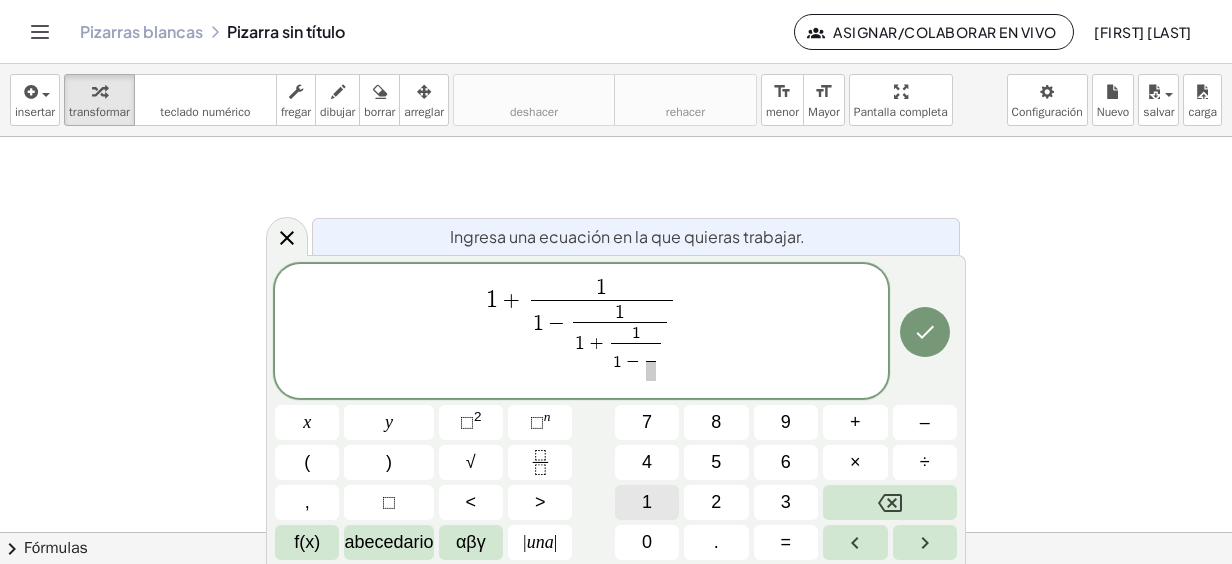 click on "1" at bounding box center [647, 502] 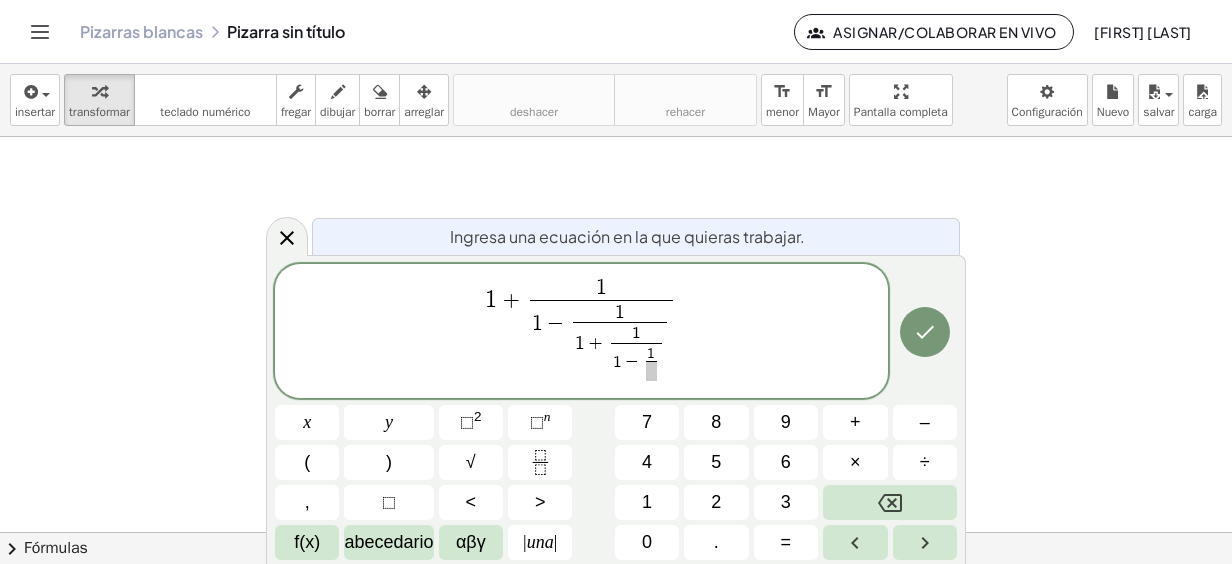 click at bounding box center (651, 371) 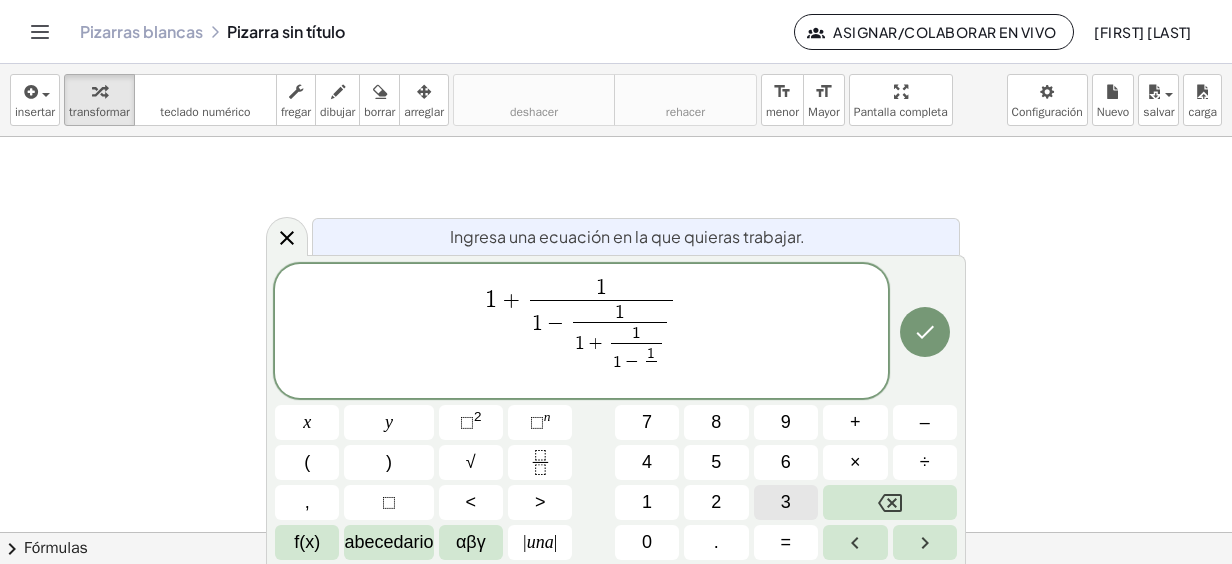 click on "3" at bounding box center [786, 502] 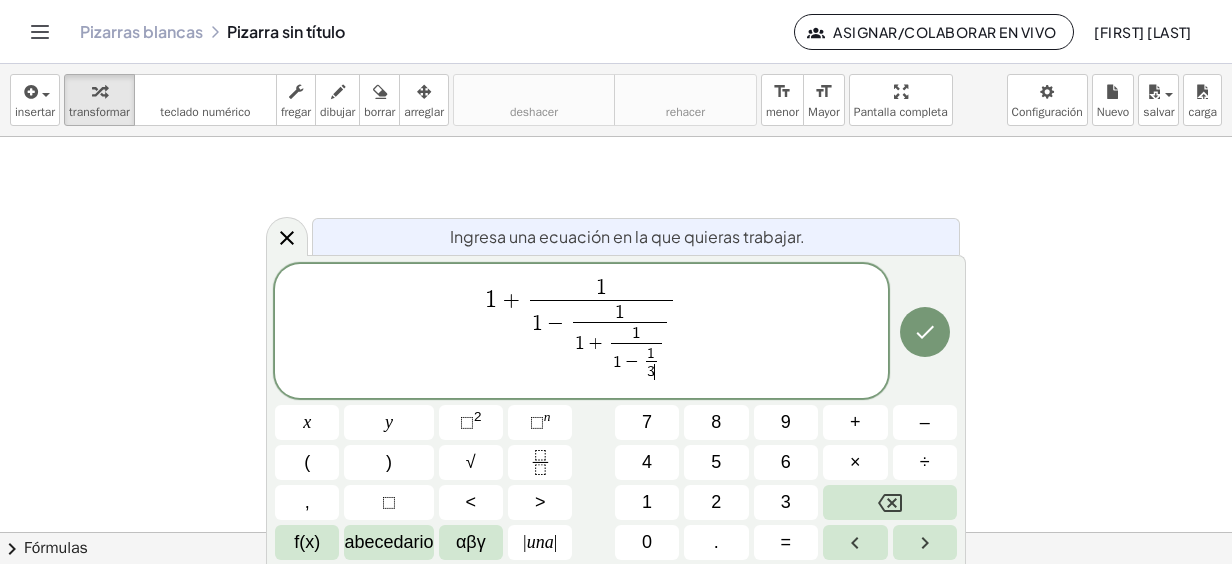 click on "1 + 1 1 − 1 1 + 1 1 − 1 3 ​ ​ ​ ​ ​" at bounding box center [581, 332] 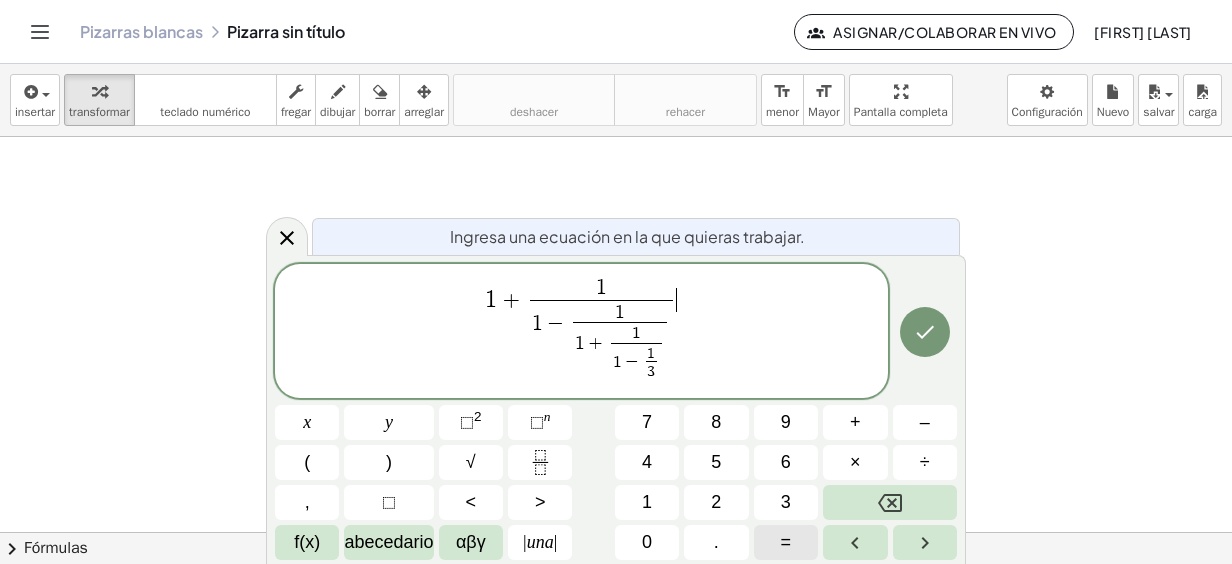 click on "=" at bounding box center [786, 542] 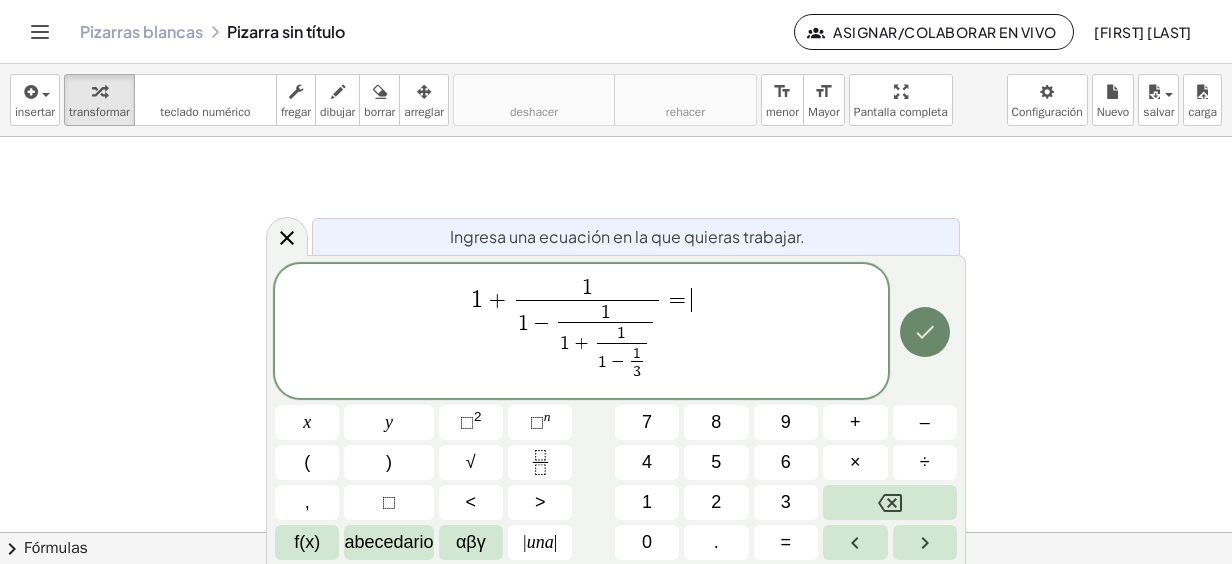 click 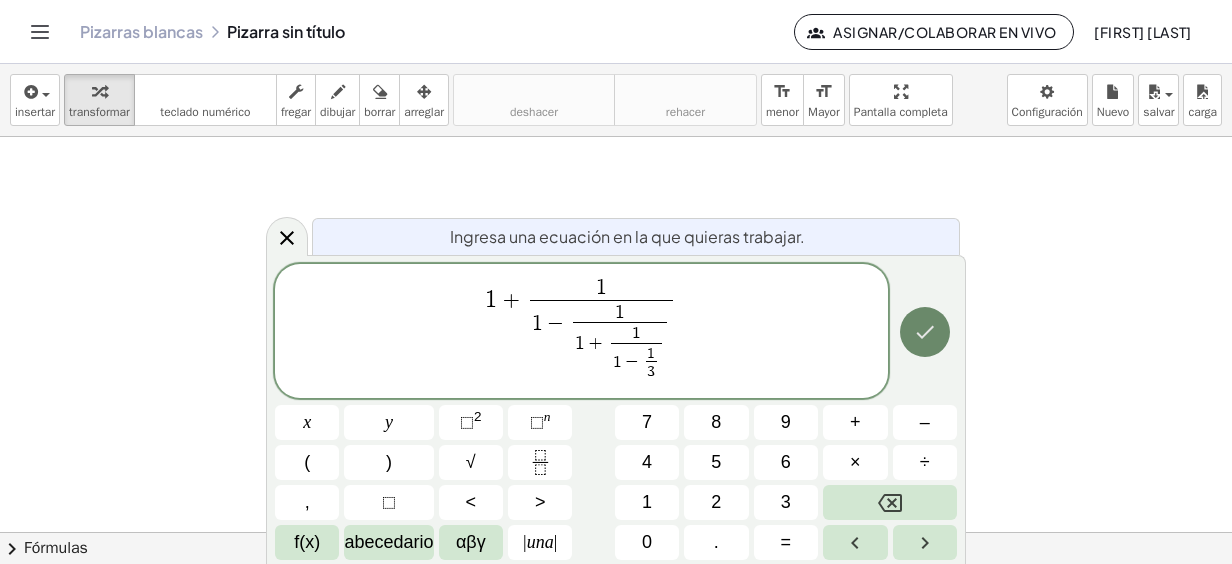 click 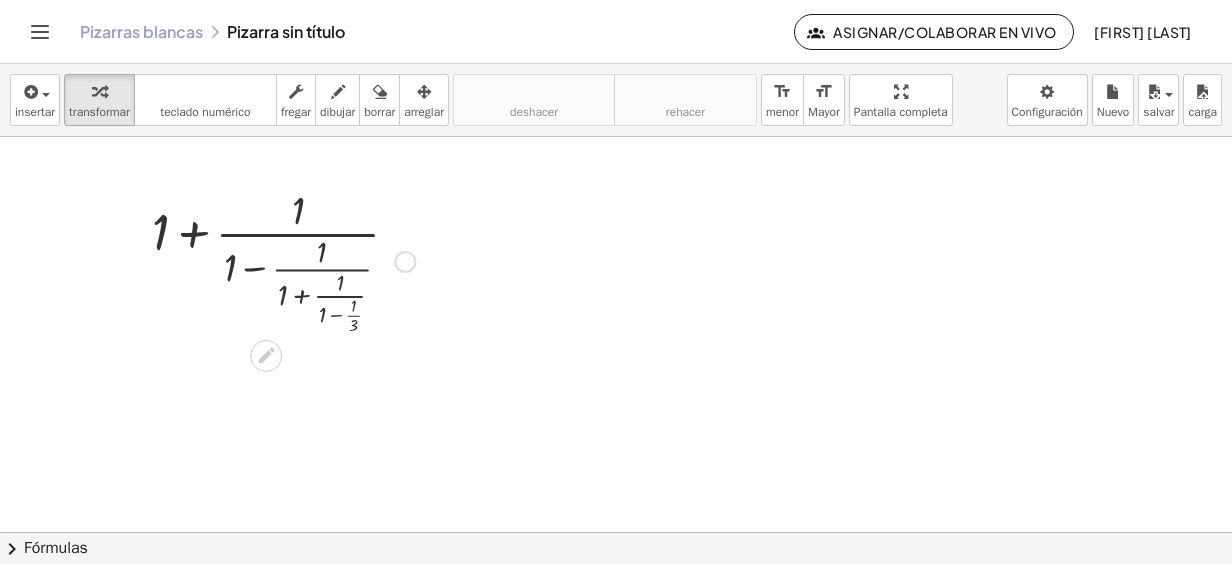 click at bounding box center (283, 260) 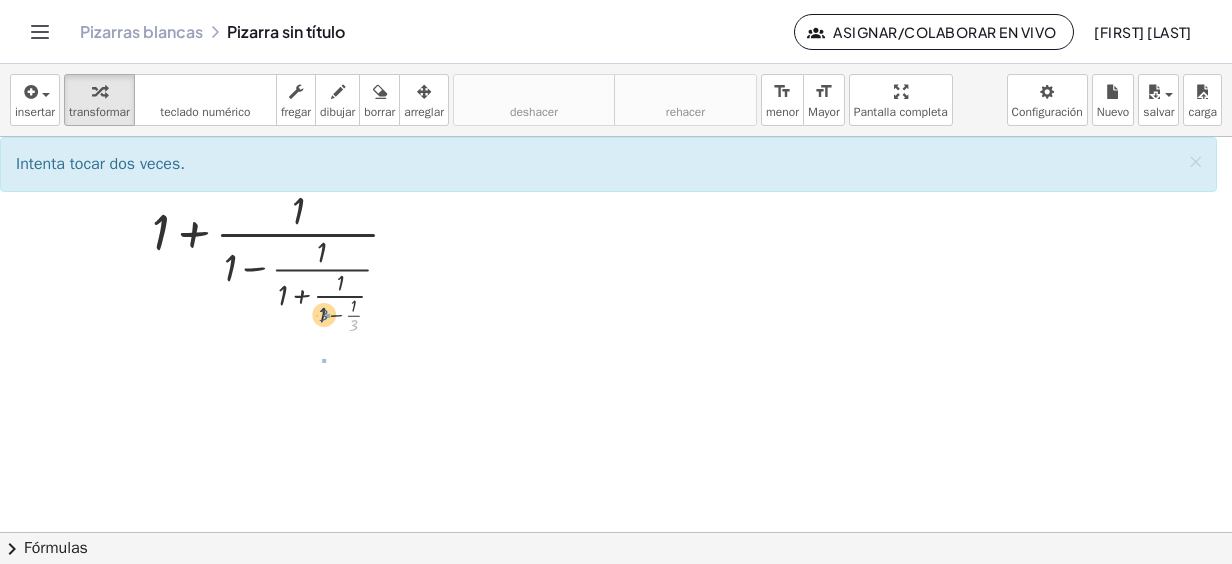drag, startPoint x: 352, startPoint y: 325, endPoint x: 322, endPoint y: 314, distance: 31.95309 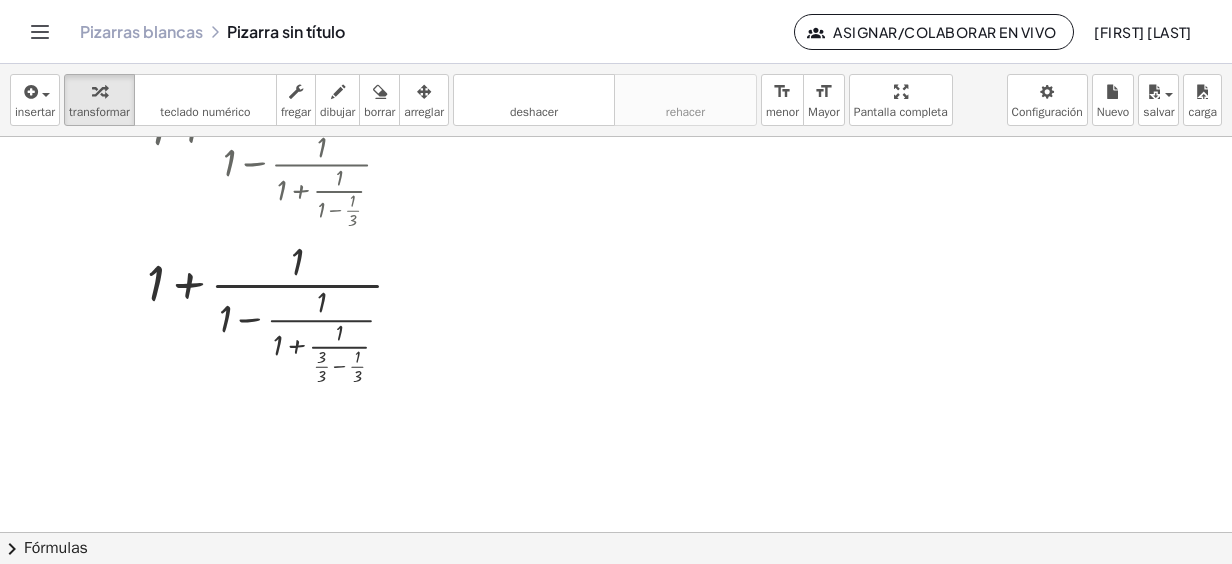 scroll, scrollTop: 200, scrollLeft: 0, axis: vertical 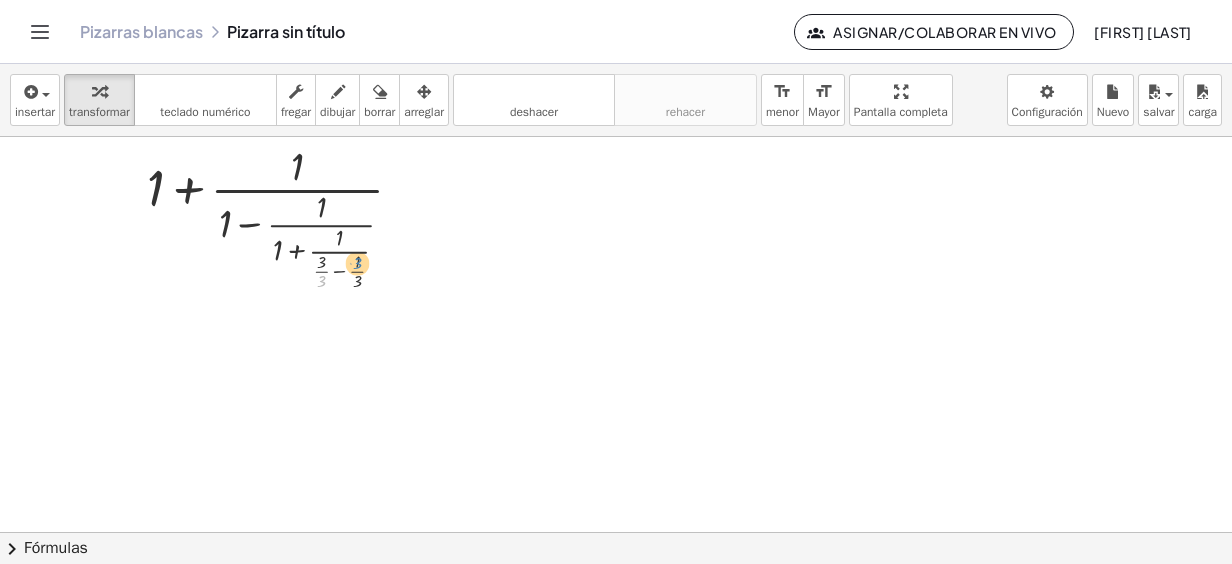 drag, startPoint x: 321, startPoint y: 280, endPoint x: 357, endPoint y: 262, distance: 40.24922 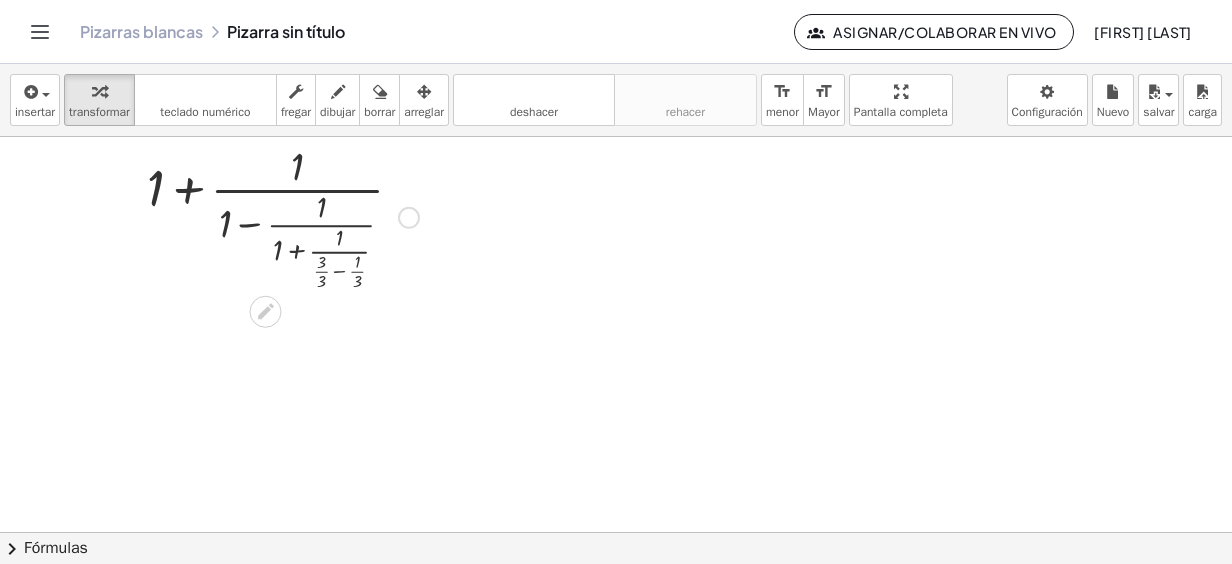 click at bounding box center [283, 216] 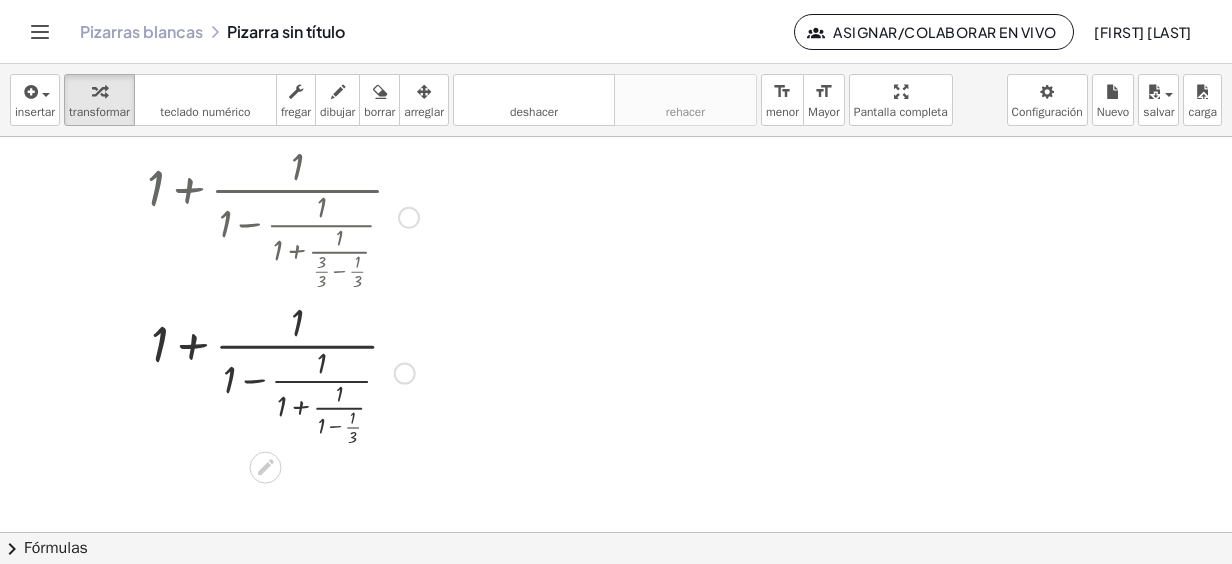 click at bounding box center [283, 372] 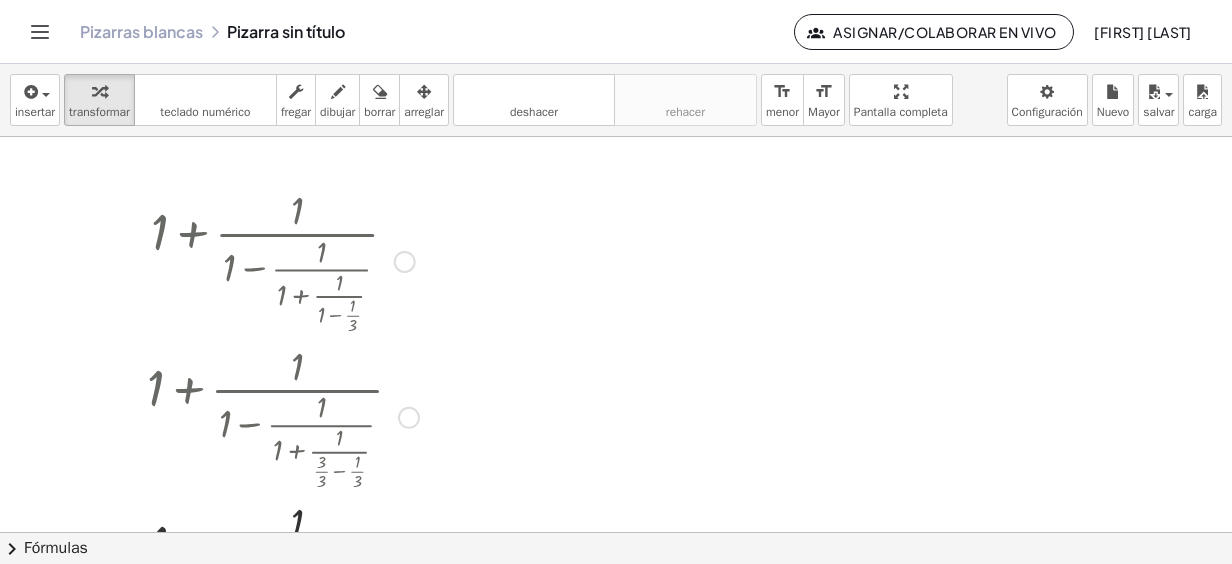 click at bounding box center (405, 262) 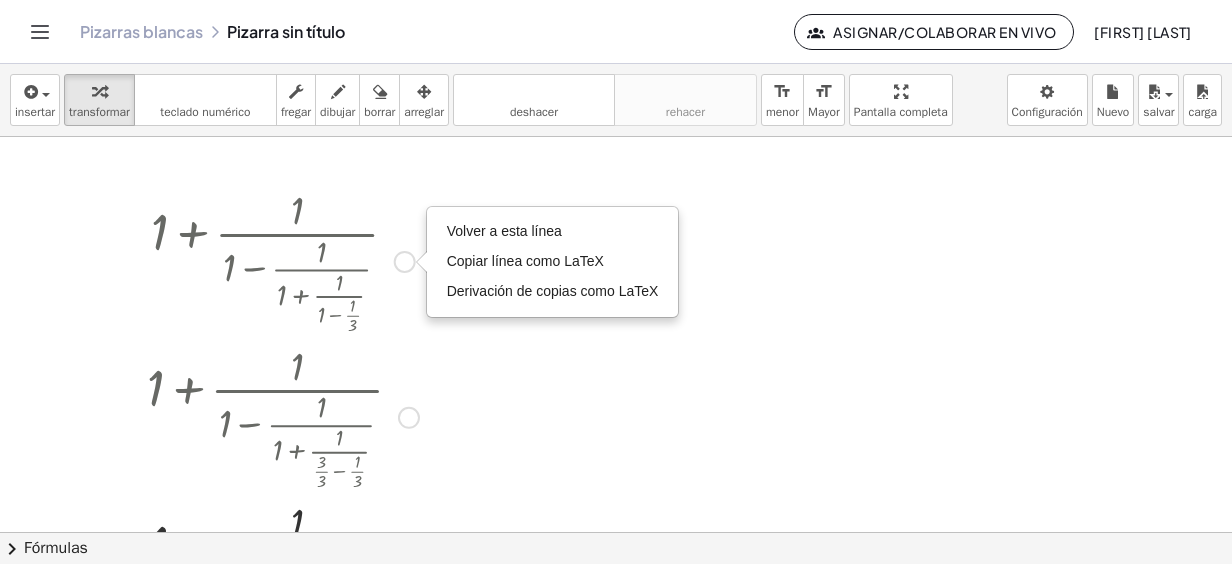 drag, startPoint x: 402, startPoint y: 262, endPoint x: 888, endPoint y: 298, distance: 487.3315 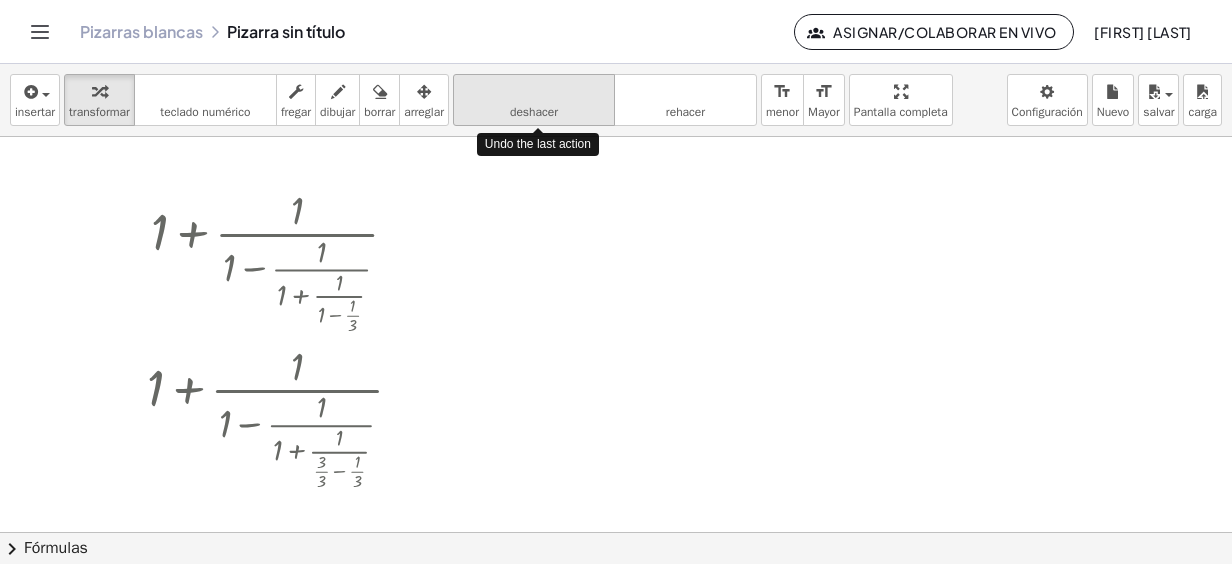 click on "deshacer" at bounding box center (534, 112) 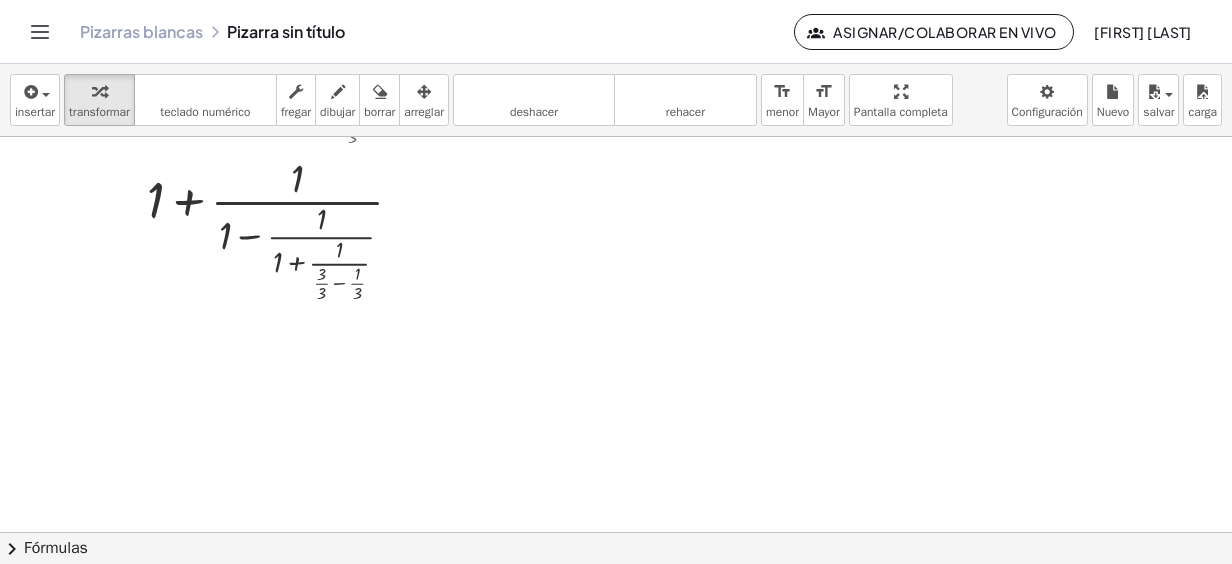 scroll, scrollTop: 200, scrollLeft: 0, axis: vertical 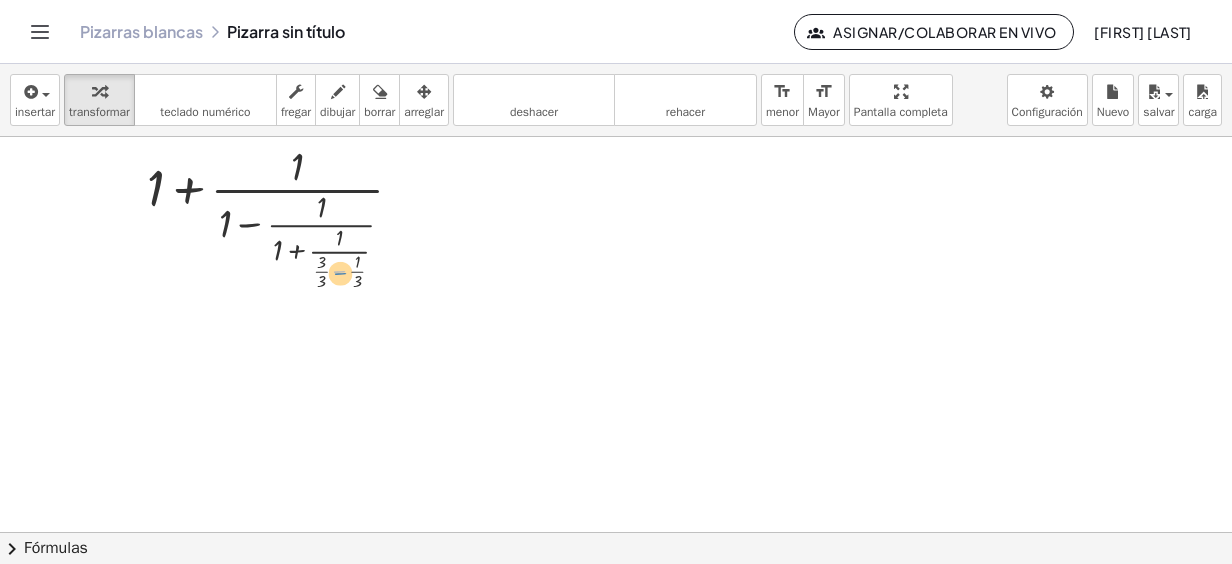 click at bounding box center (283, 216) 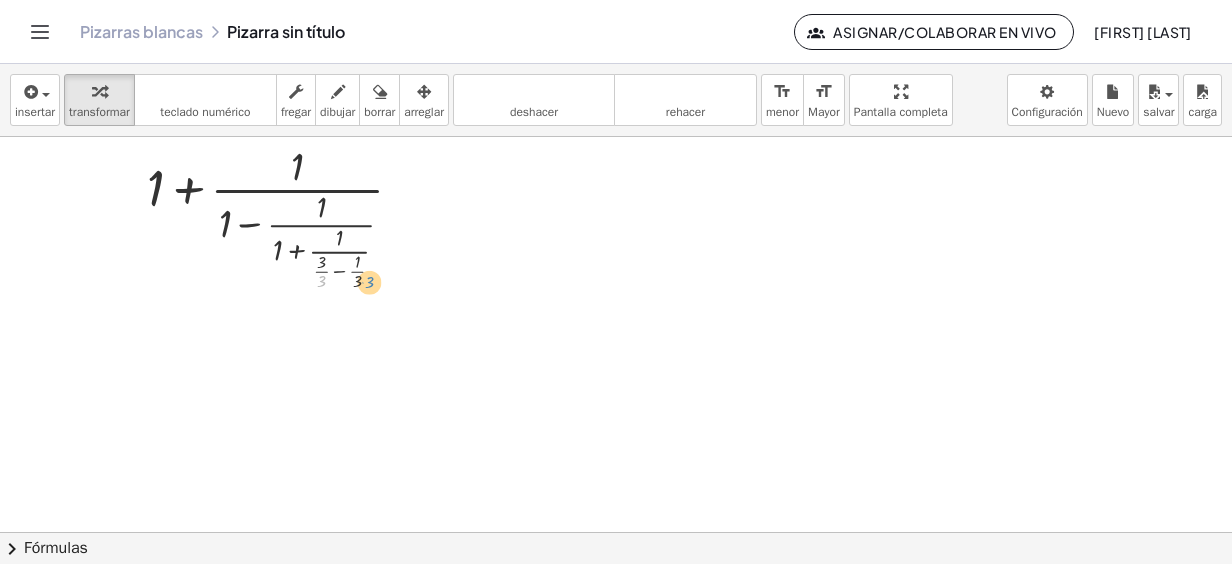 drag, startPoint x: 320, startPoint y: 279, endPoint x: 368, endPoint y: 280, distance: 48.010414 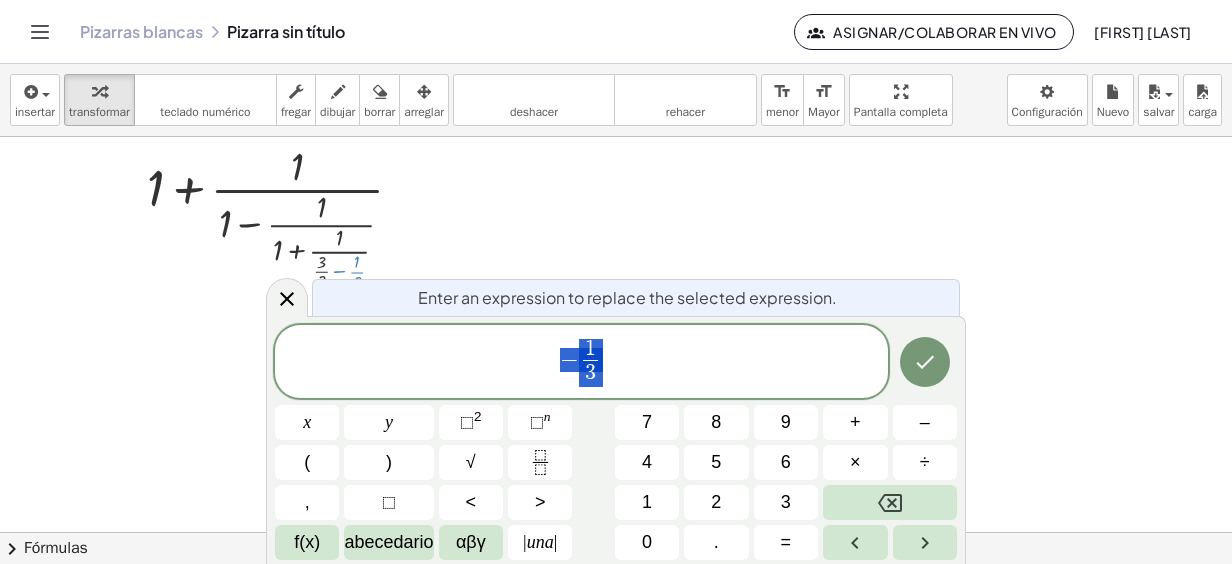 drag, startPoint x: 338, startPoint y: 266, endPoint x: 338, endPoint y: 286, distance: 20 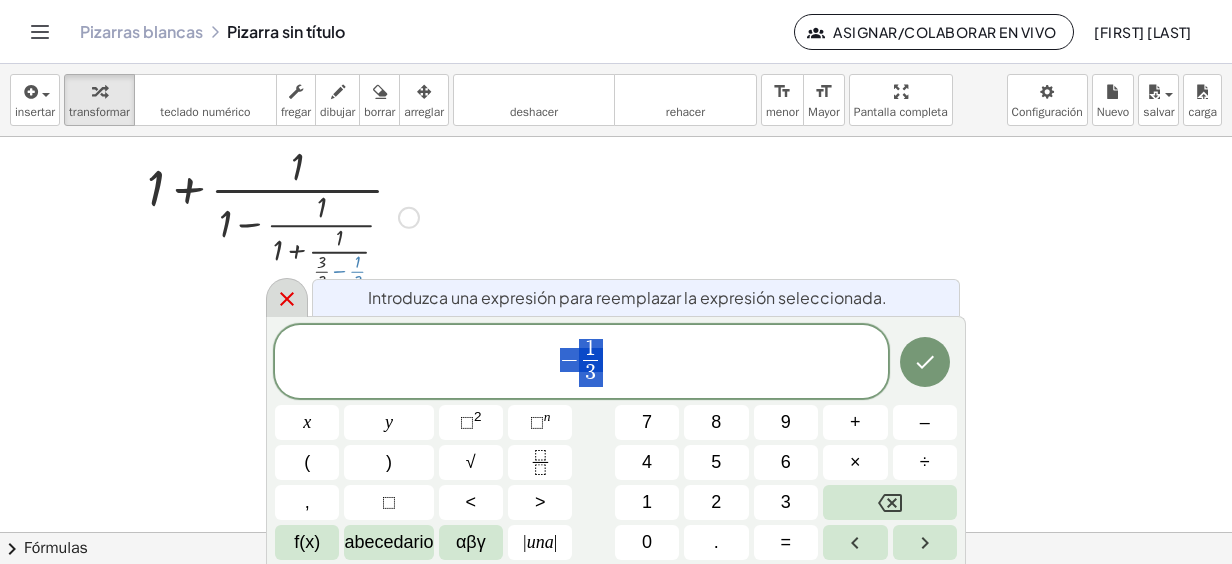 click 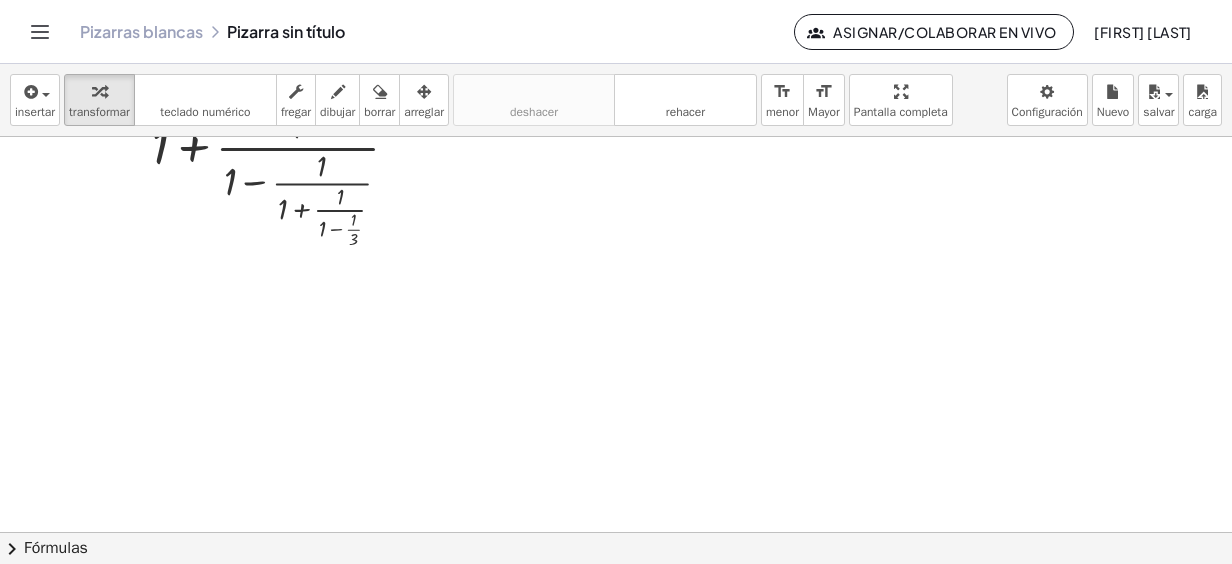 scroll, scrollTop: 0, scrollLeft: 0, axis: both 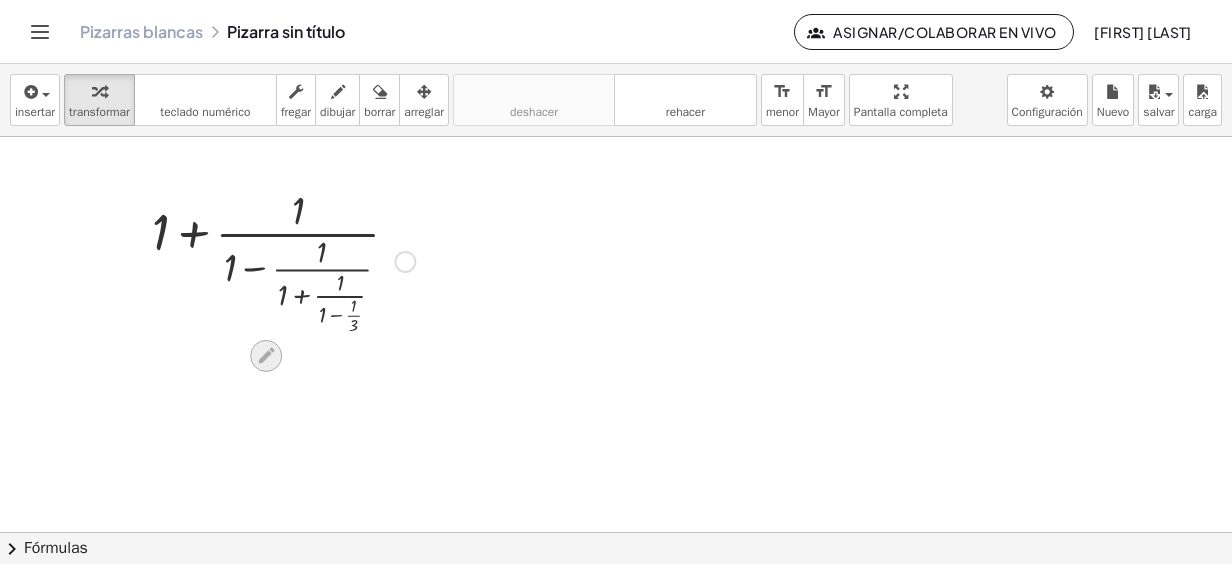 click 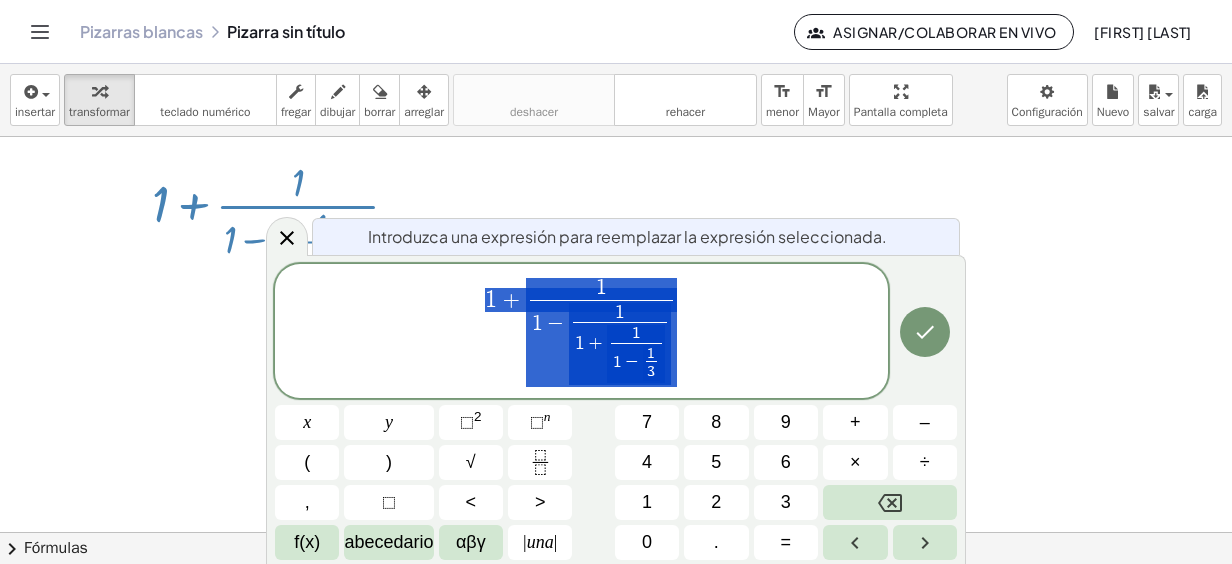 scroll, scrollTop: 29, scrollLeft: 0, axis: vertical 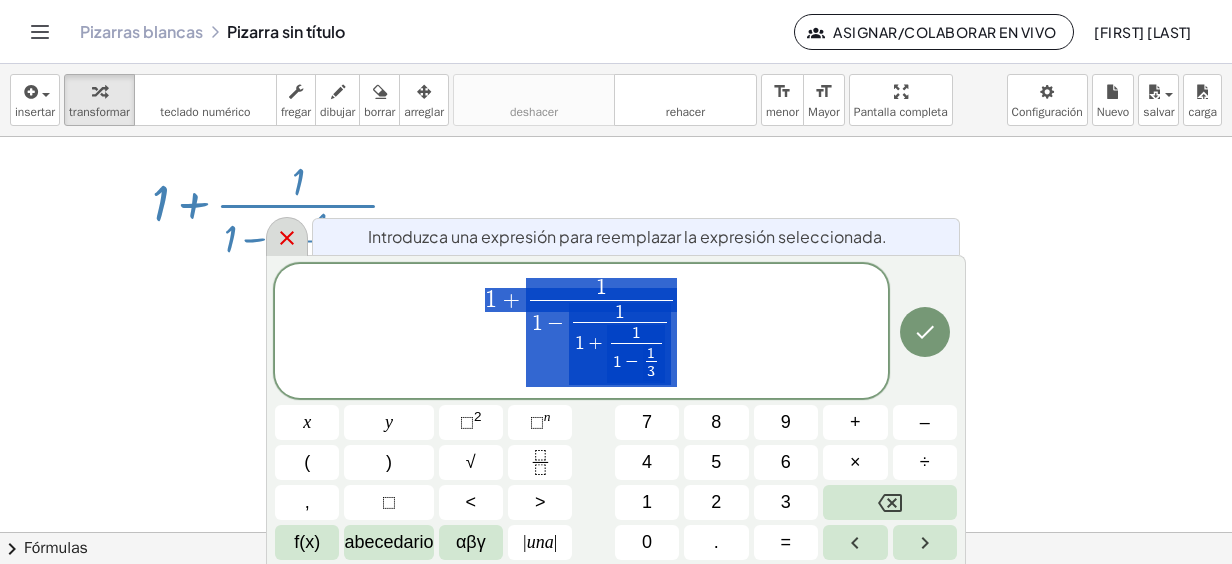 click 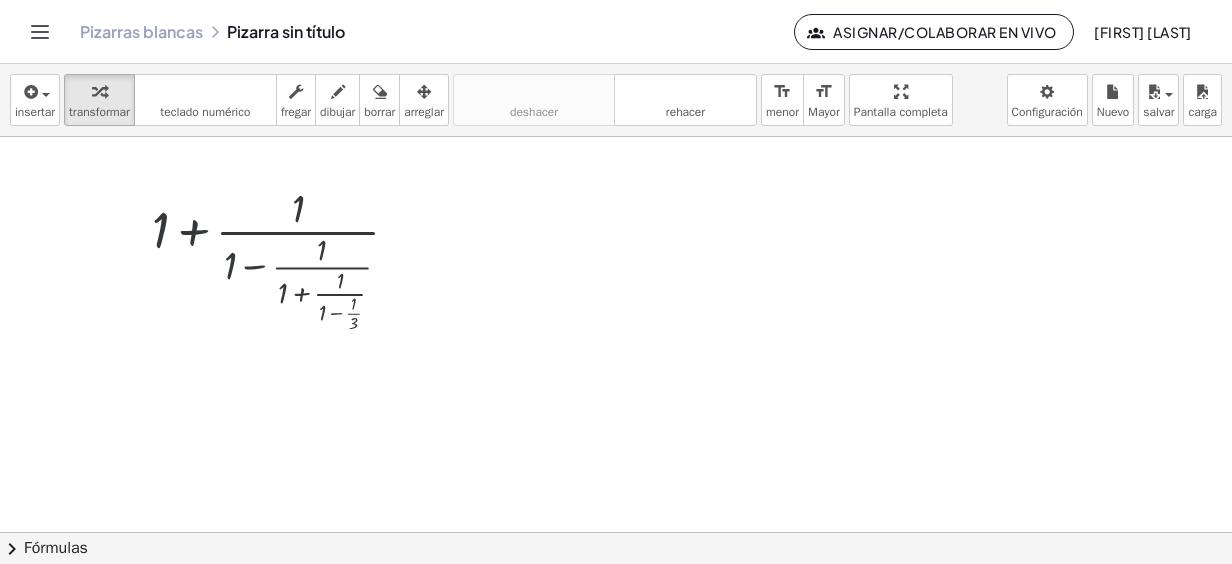 scroll, scrollTop: 0, scrollLeft: 0, axis: both 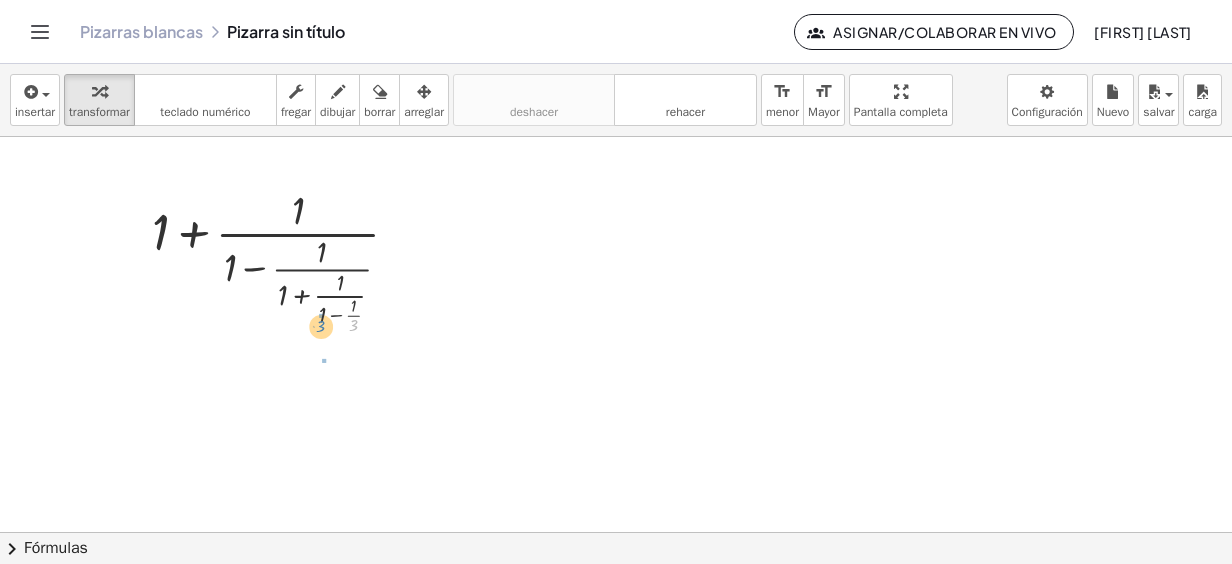 drag, startPoint x: 353, startPoint y: 325, endPoint x: 320, endPoint y: 326, distance: 33.01515 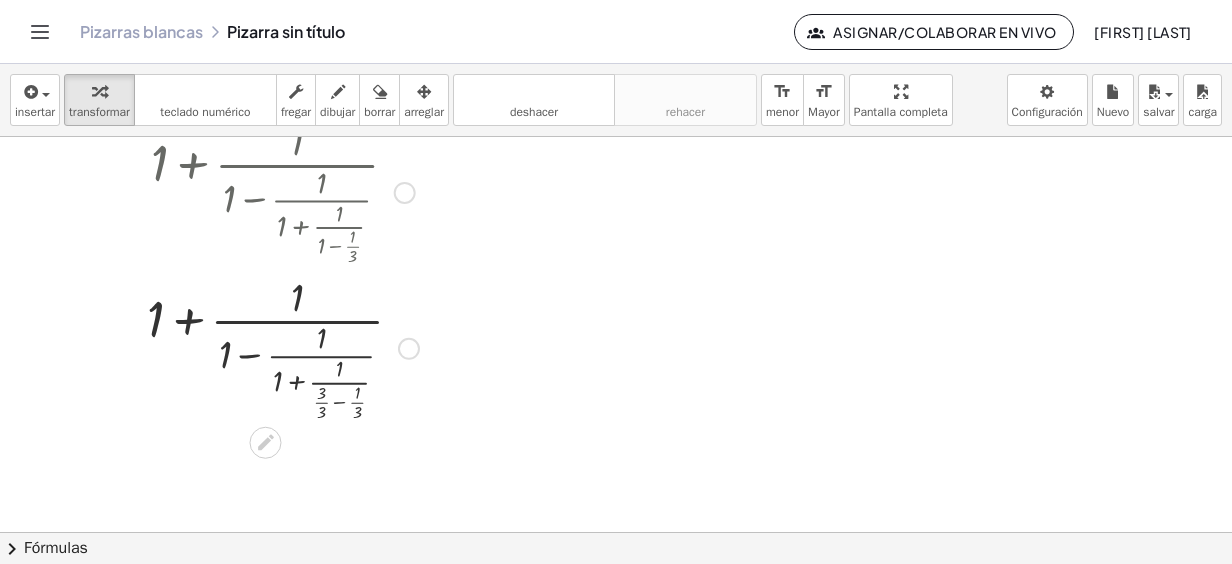 scroll, scrollTop: 200, scrollLeft: 0, axis: vertical 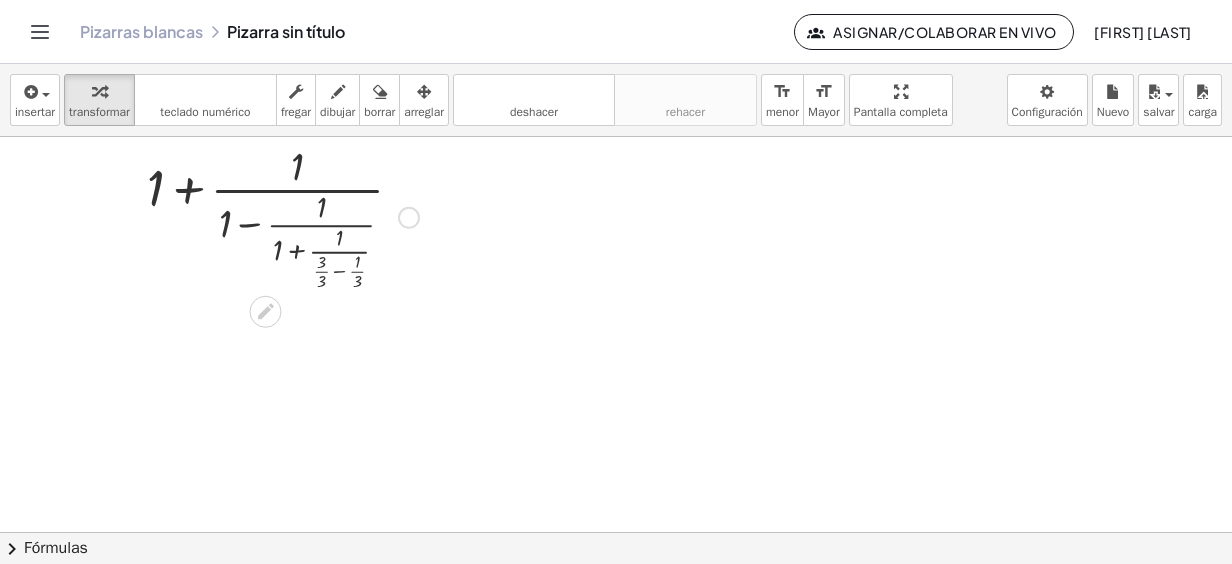 click at bounding box center (283, 216) 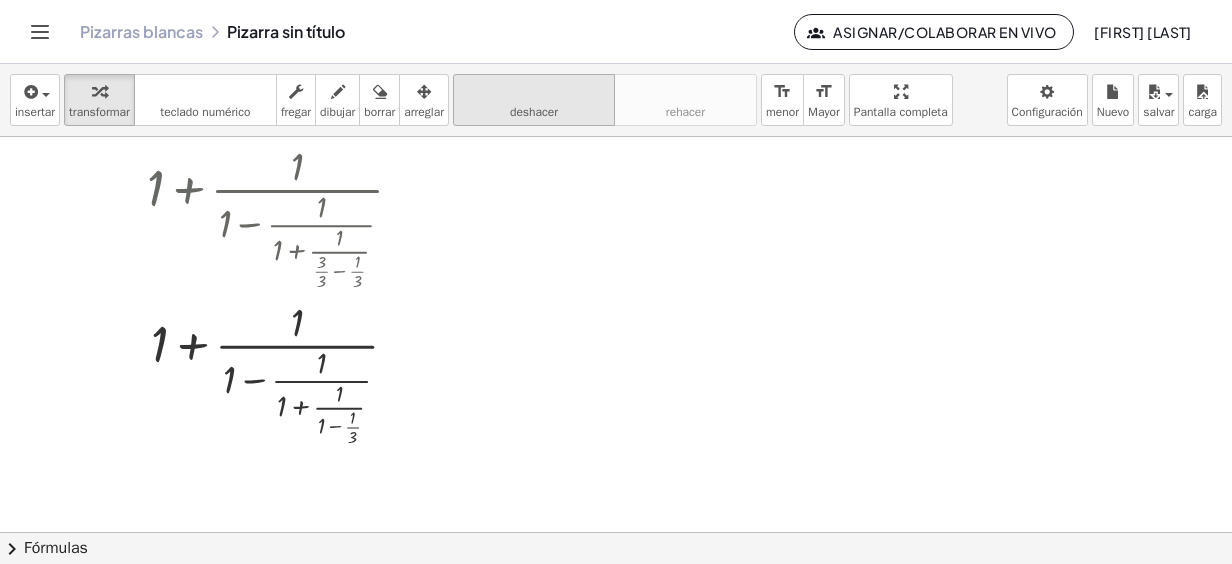 click on "deshacer" at bounding box center [534, 112] 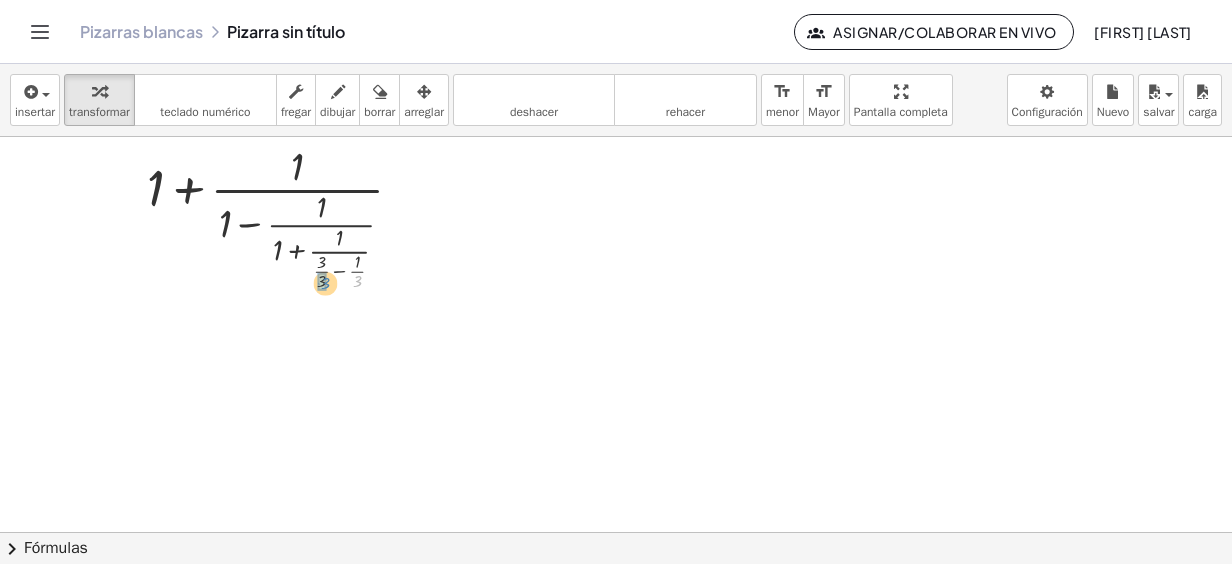 drag, startPoint x: 358, startPoint y: 278, endPoint x: 326, endPoint y: 280, distance: 32.06244 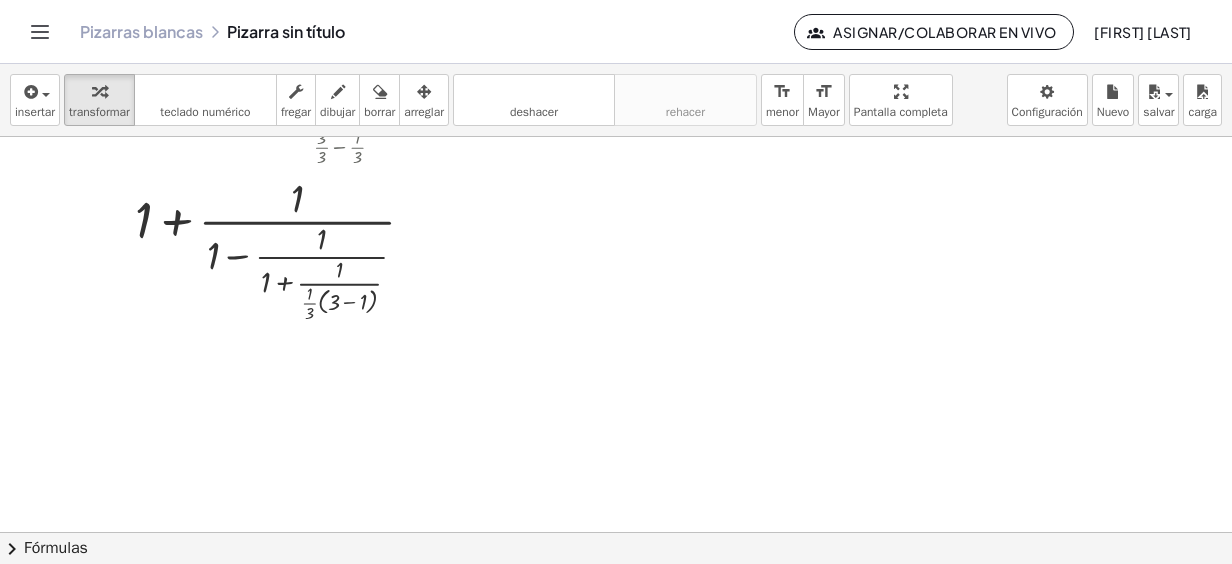 scroll, scrollTop: 396, scrollLeft: 0, axis: vertical 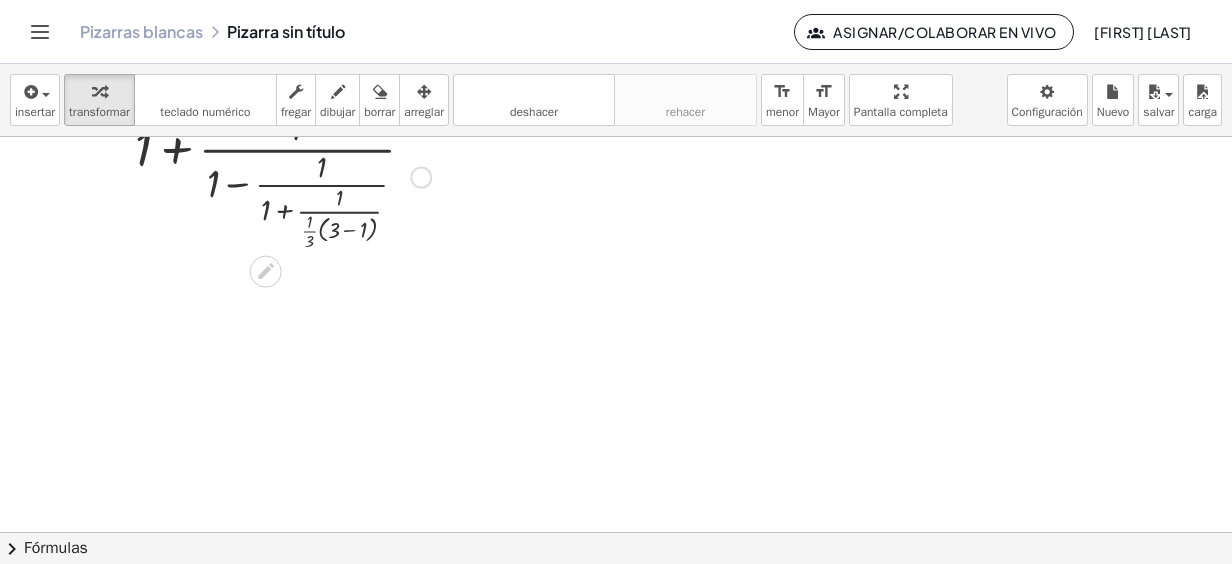 click at bounding box center (283, 176) 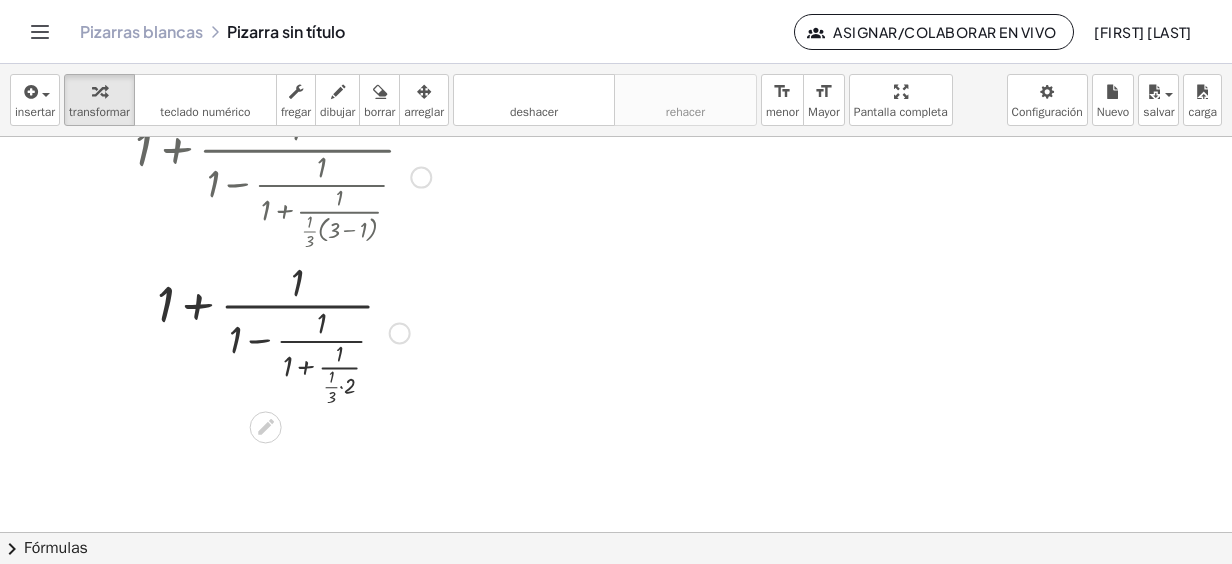 click at bounding box center [283, 332] 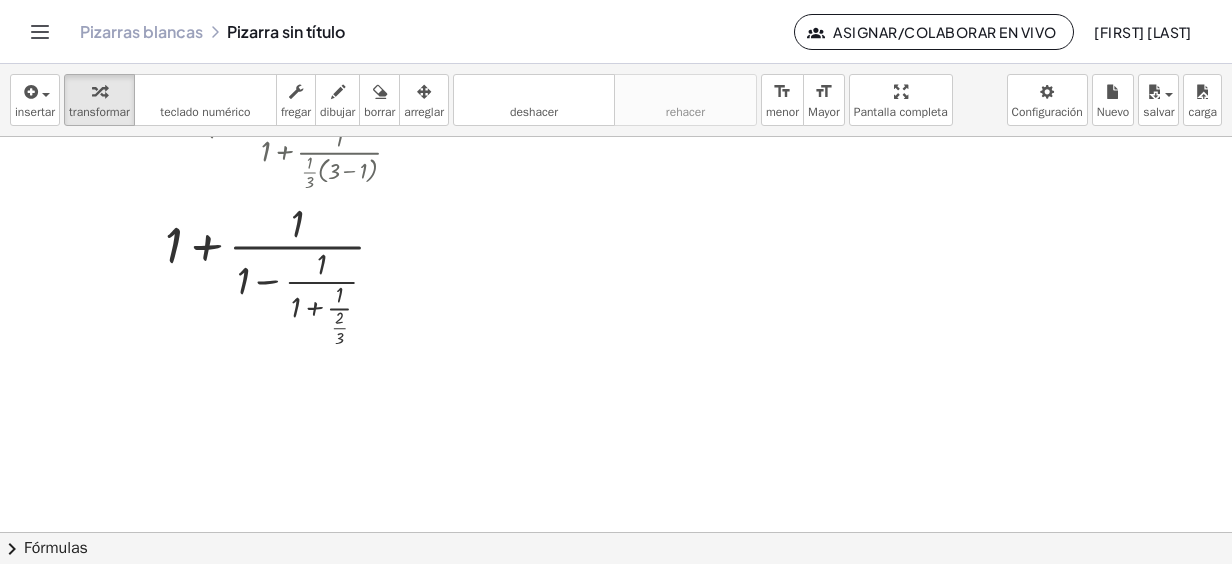 scroll, scrollTop: 496, scrollLeft: 0, axis: vertical 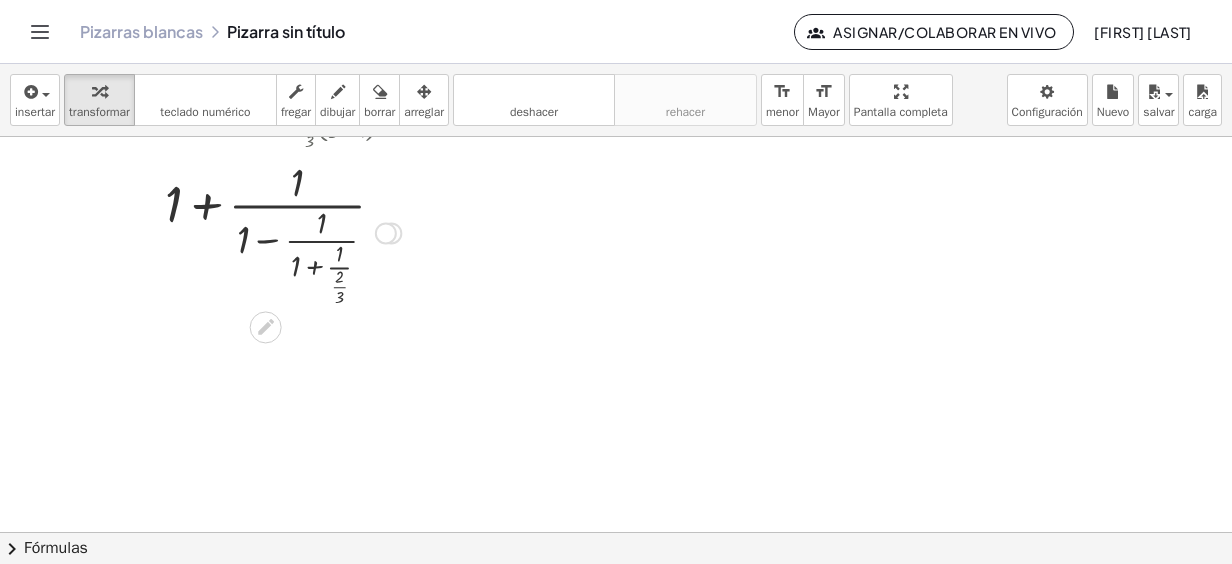 click at bounding box center (386, 233) 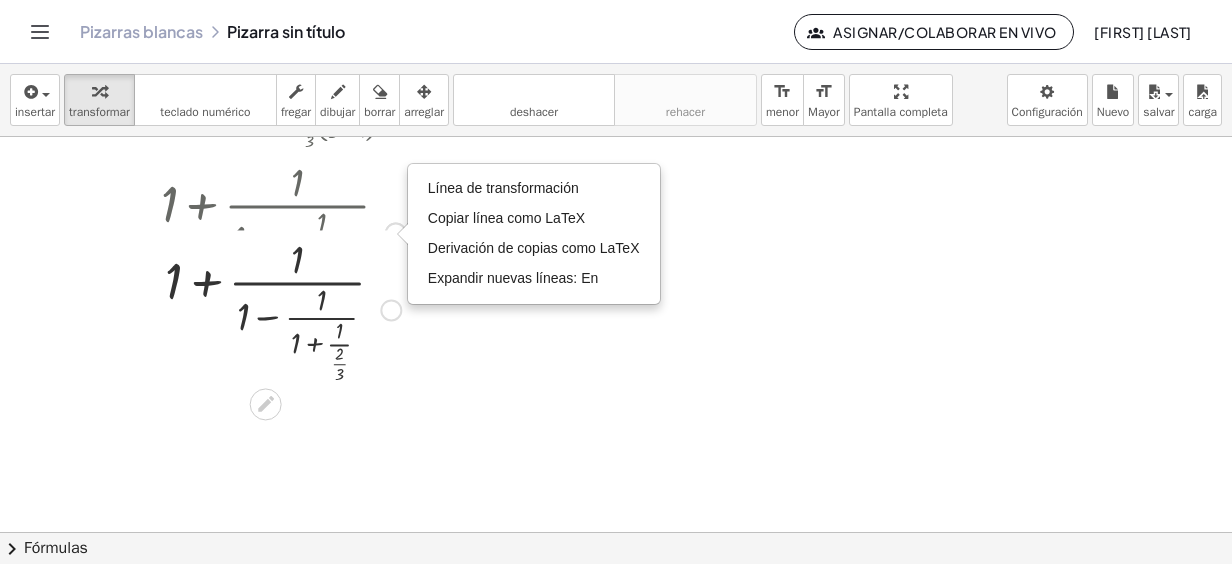 drag, startPoint x: 387, startPoint y: 228, endPoint x: 382, endPoint y: 322, distance: 94.13288 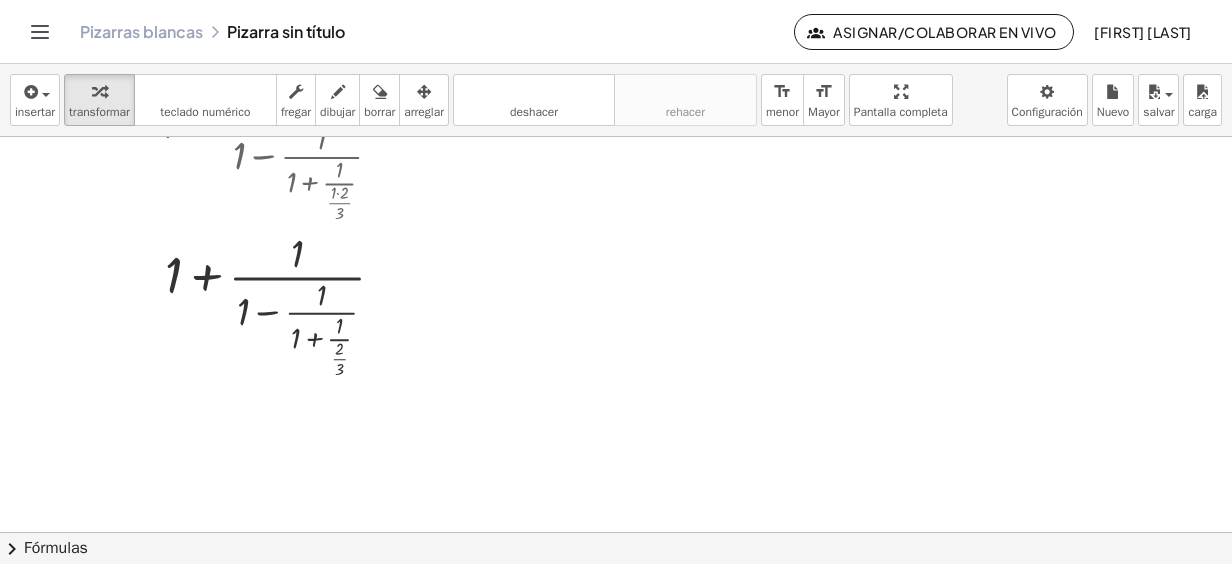 scroll, scrollTop: 696, scrollLeft: 0, axis: vertical 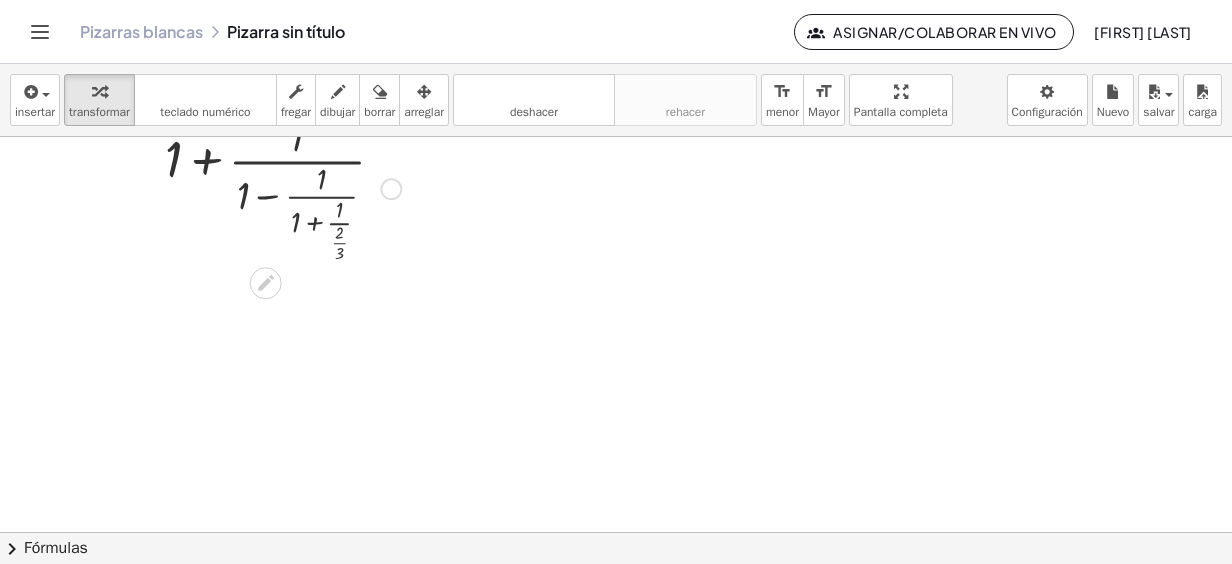 click at bounding box center [283, 187] 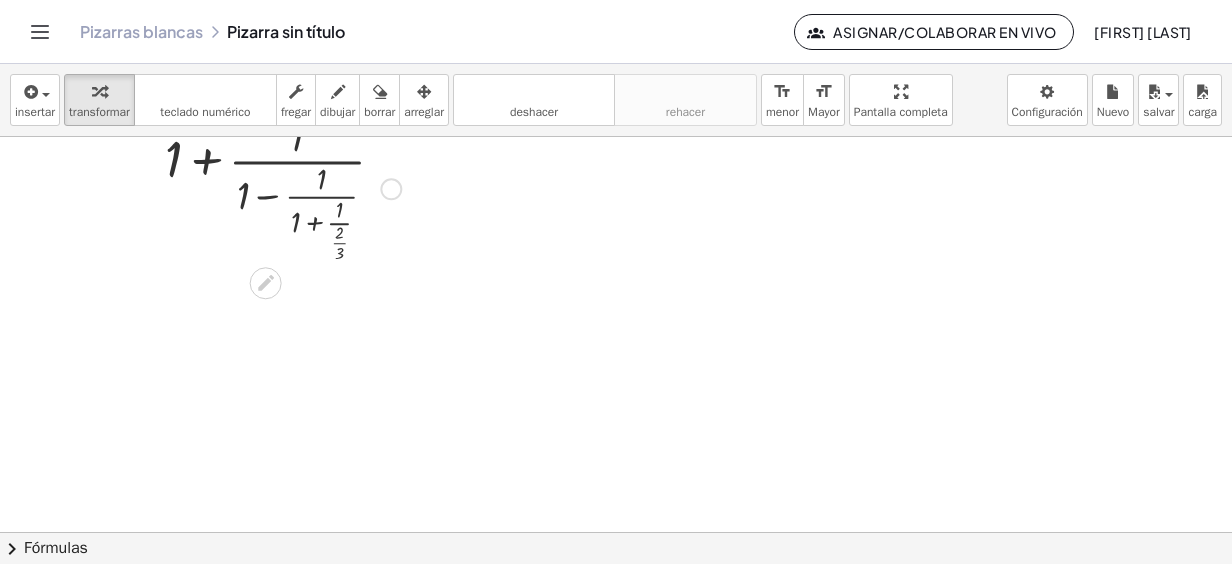 click at bounding box center (283, 187) 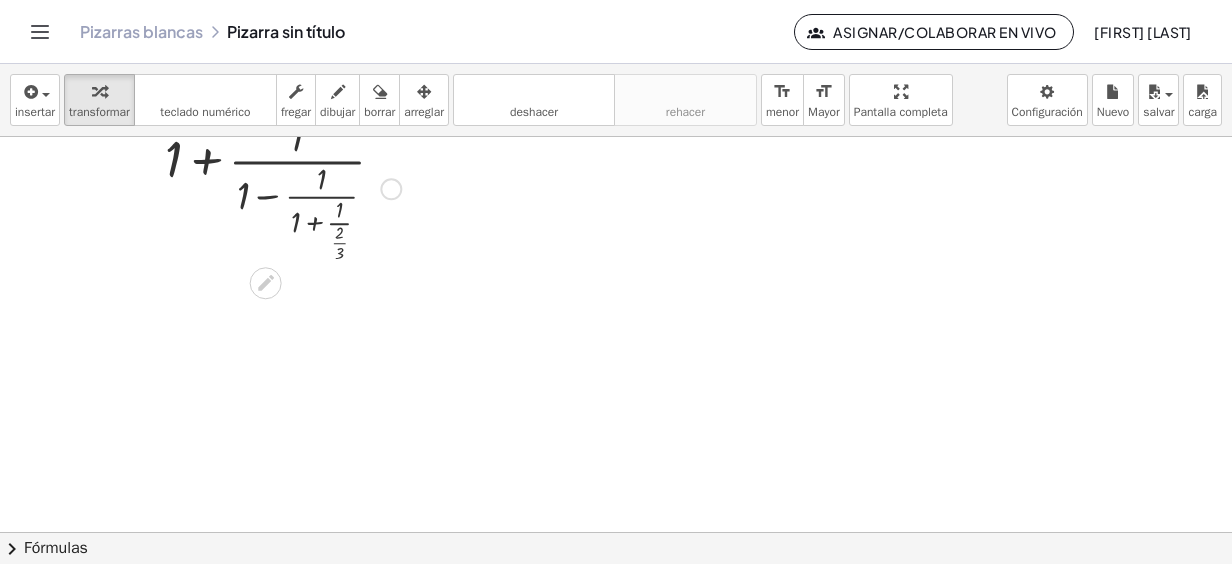 click at bounding box center (283, 187) 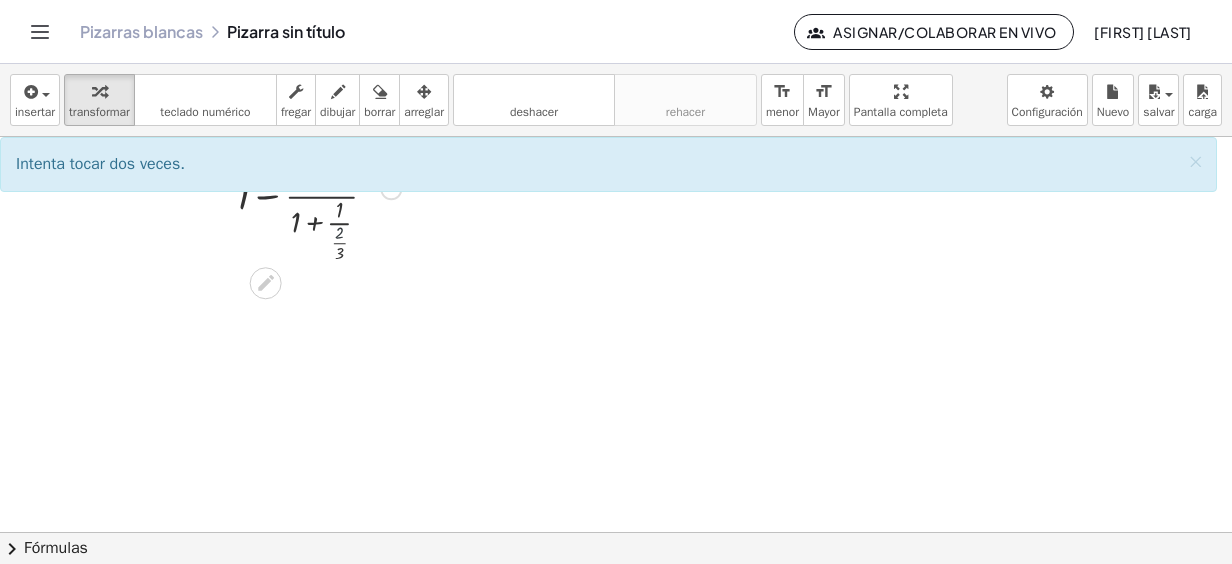 click at bounding box center [283, 187] 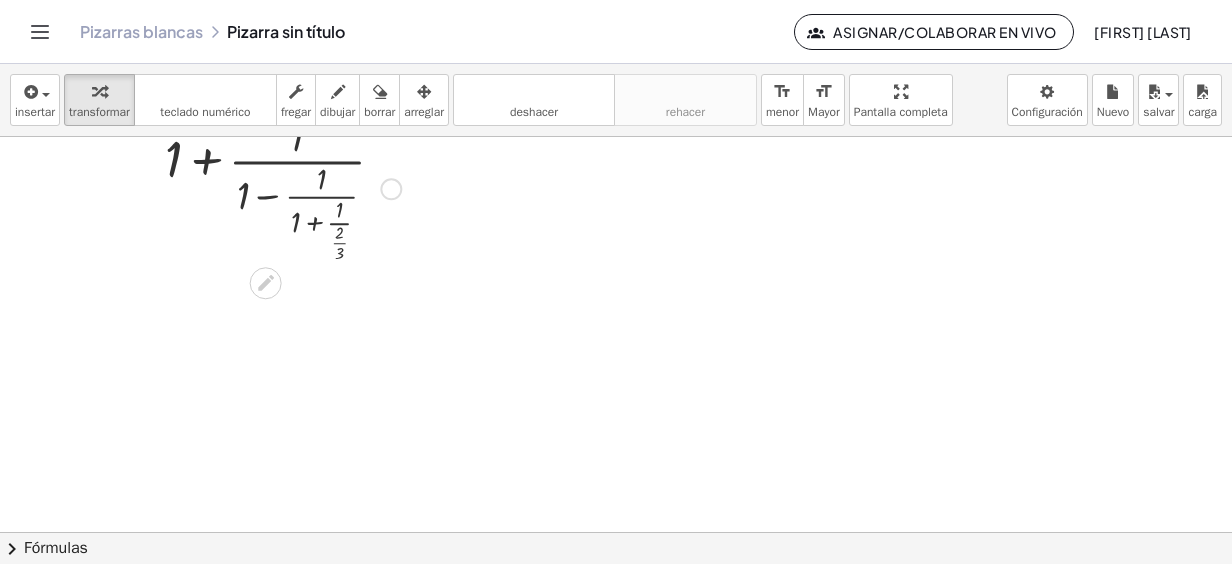 click at bounding box center [283, 187] 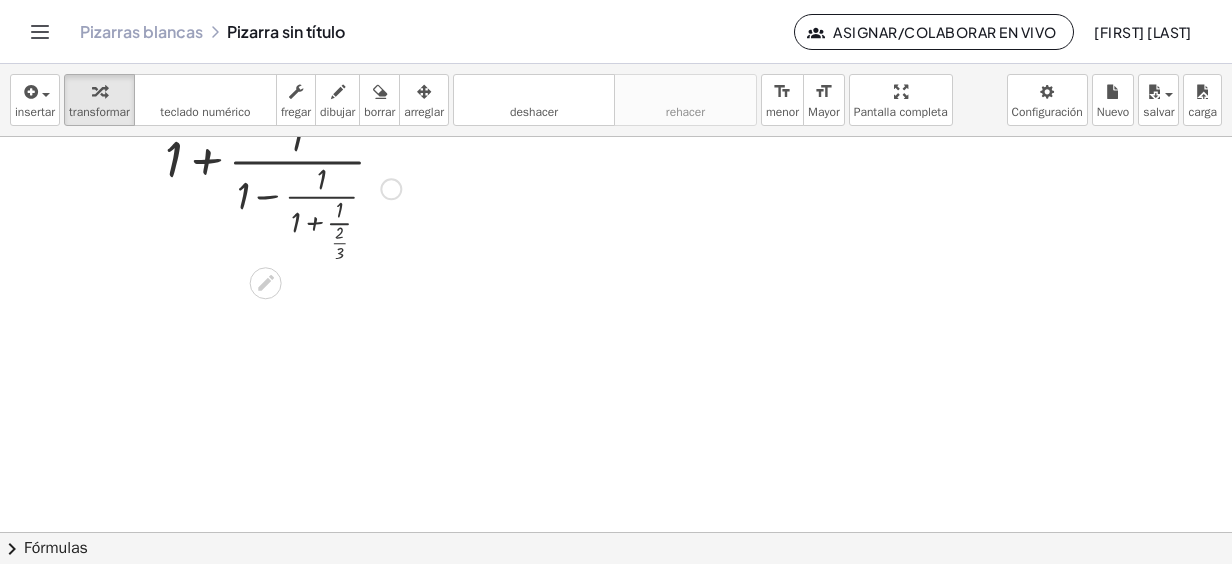 click at bounding box center [283, 187] 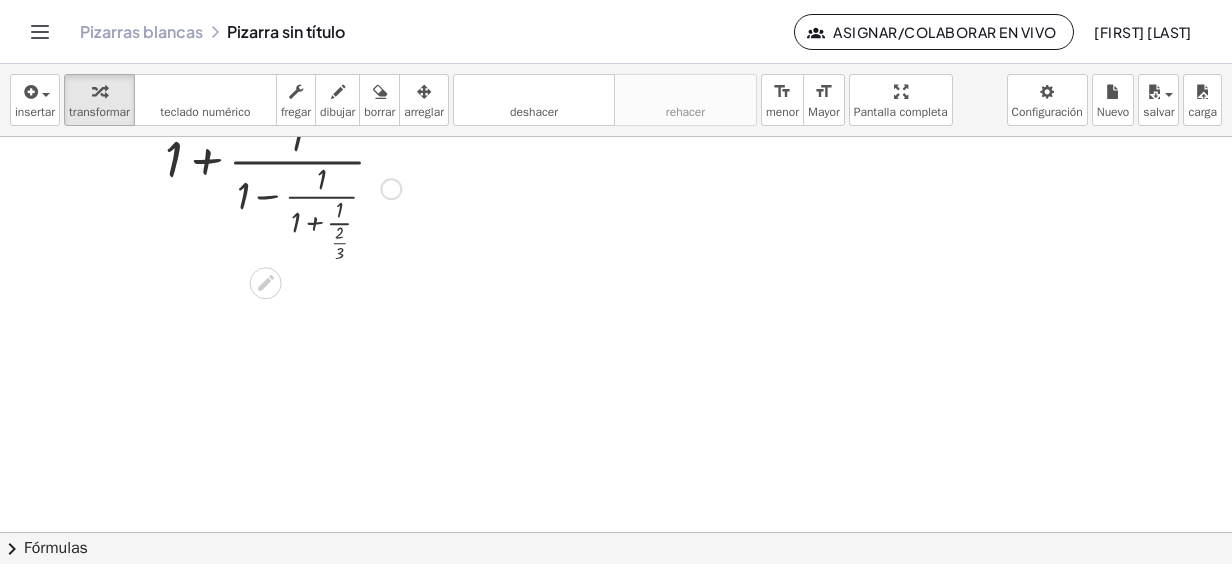 click at bounding box center [283, 187] 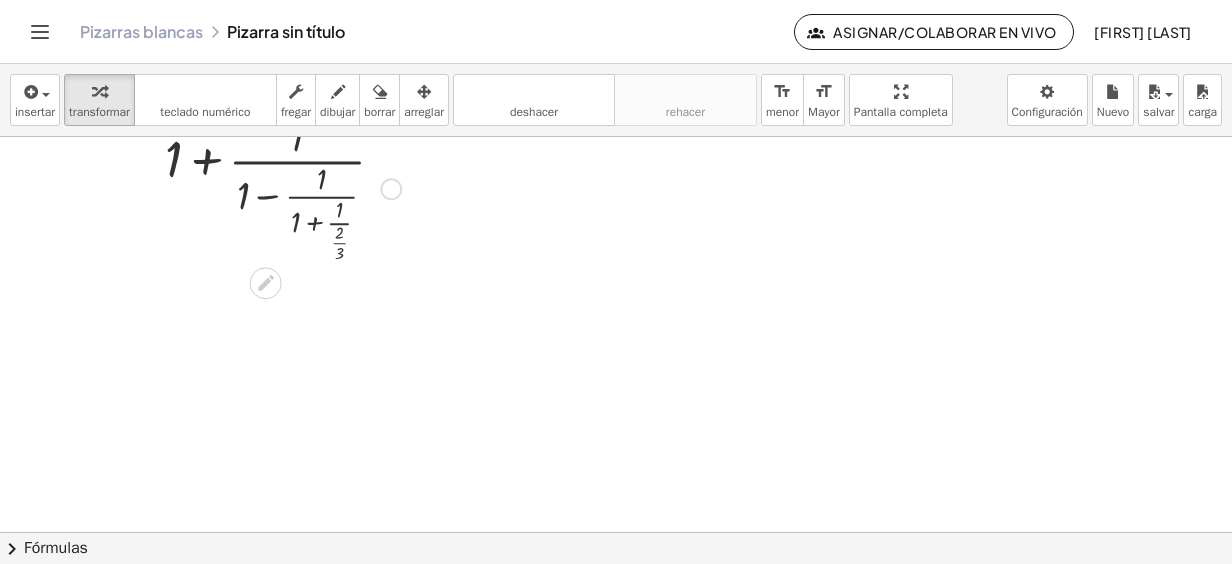 click at bounding box center (283, 187) 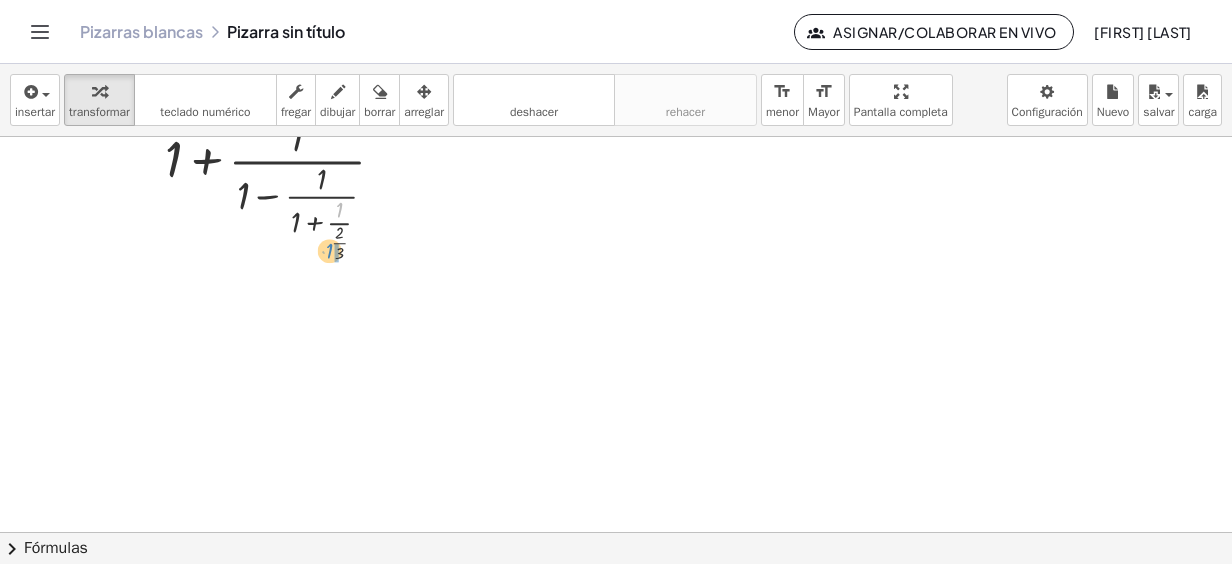 drag, startPoint x: 338, startPoint y: 213, endPoint x: 328, endPoint y: 254, distance: 42.201897 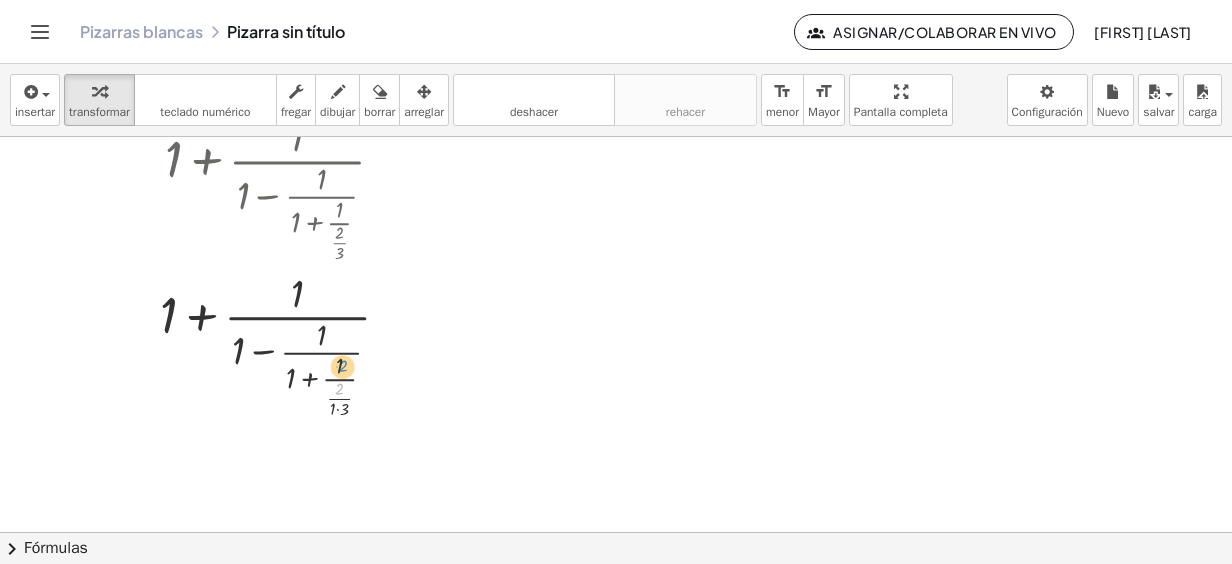 drag, startPoint x: 339, startPoint y: 385, endPoint x: 342, endPoint y: 362, distance: 23.194826 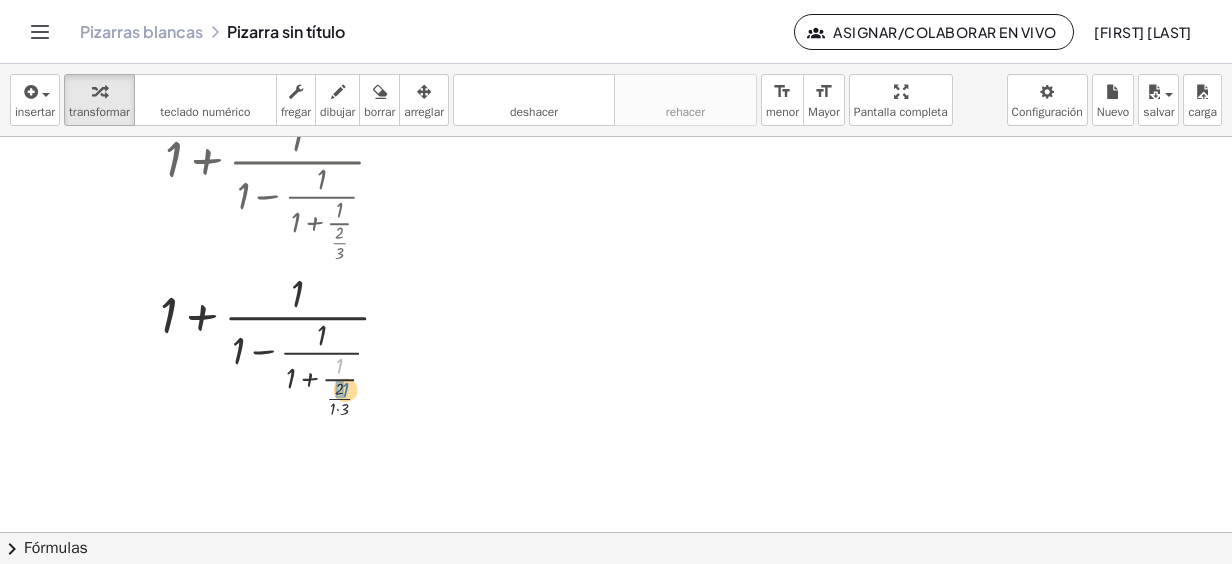 drag, startPoint x: 340, startPoint y: 361, endPoint x: 346, endPoint y: 385, distance: 24.738634 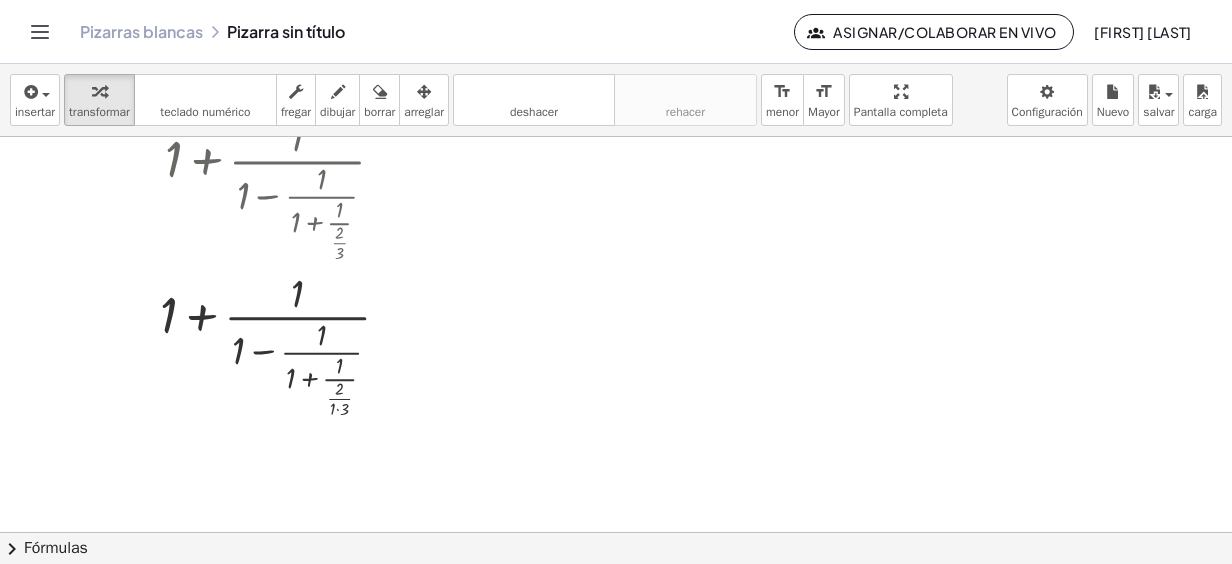 click at bounding box center (283, 343) 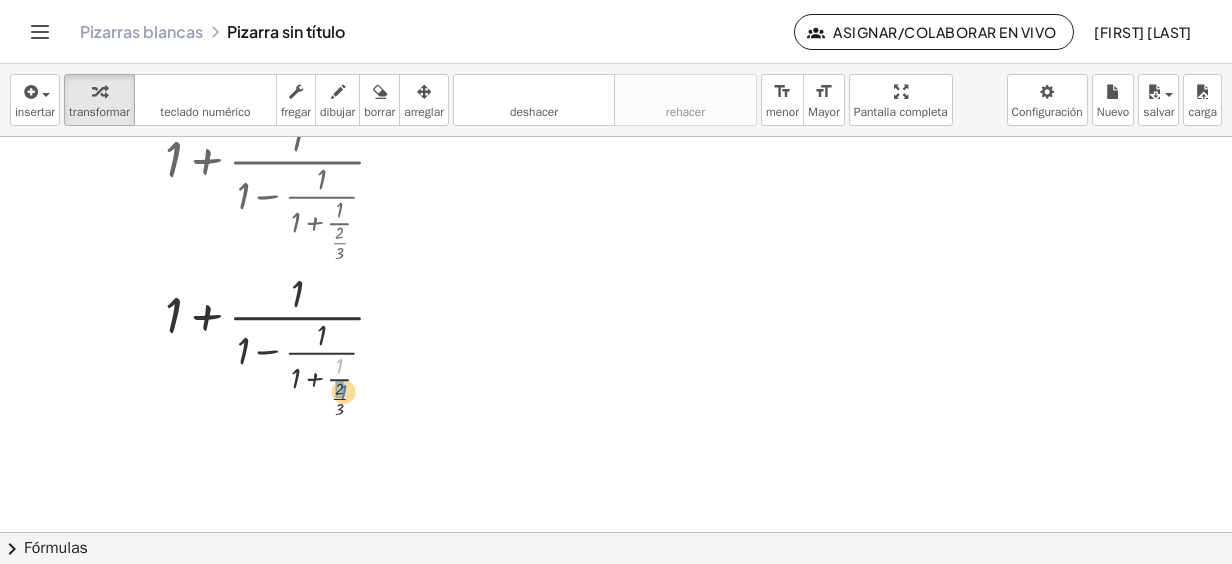 drag, startPoint x: 338, startPoint y: 366, endPoint x: 342, endPoint y: 392, distance: 26.305893 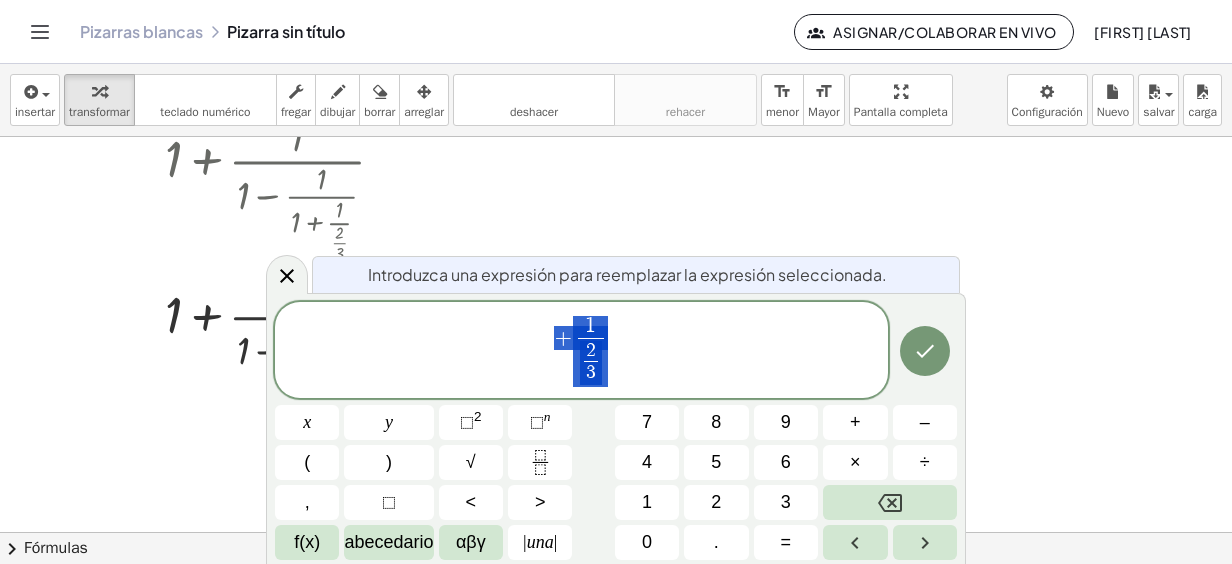drag, startPoint x: 339, startPoint y: 380, endPoint x: 362, endPoint y: 384, distance: 23.345236 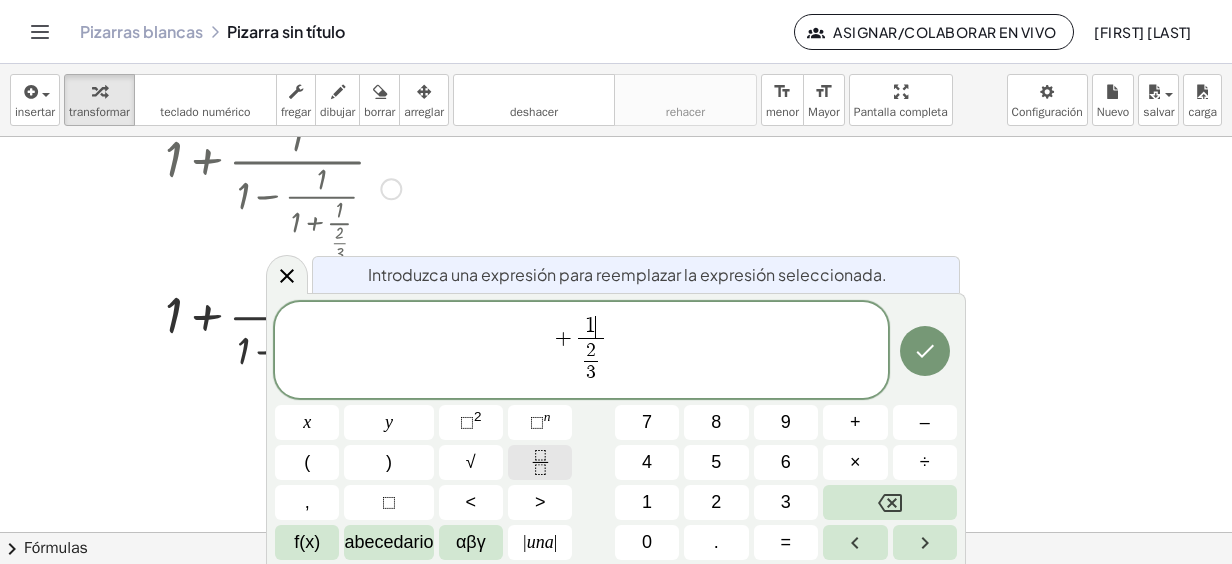 click 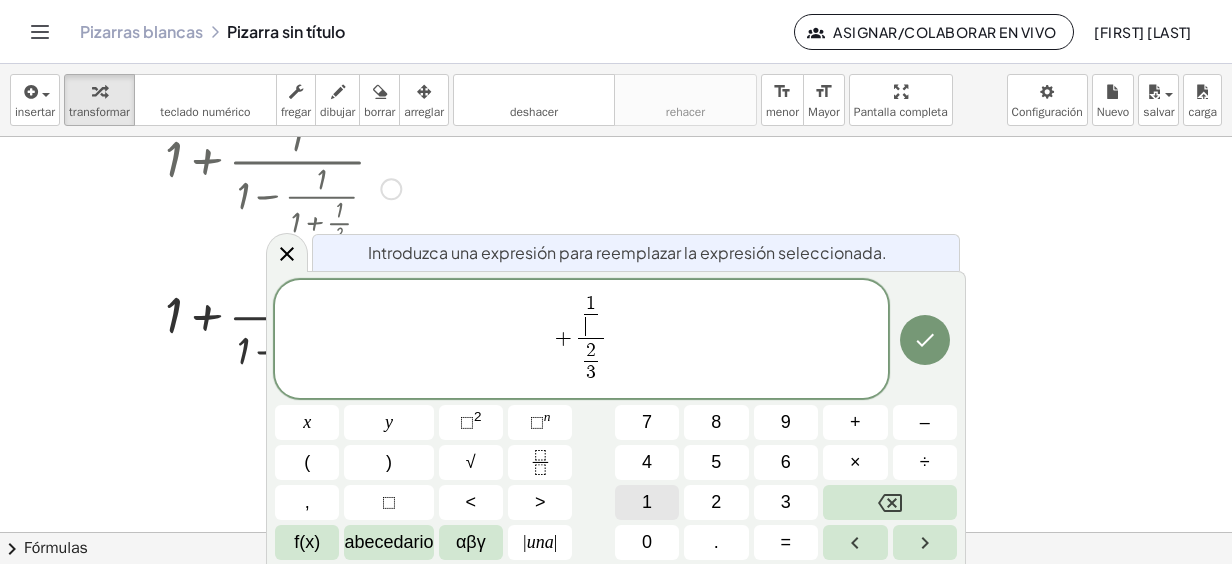 click on "1" at bounding box center (647, 502) 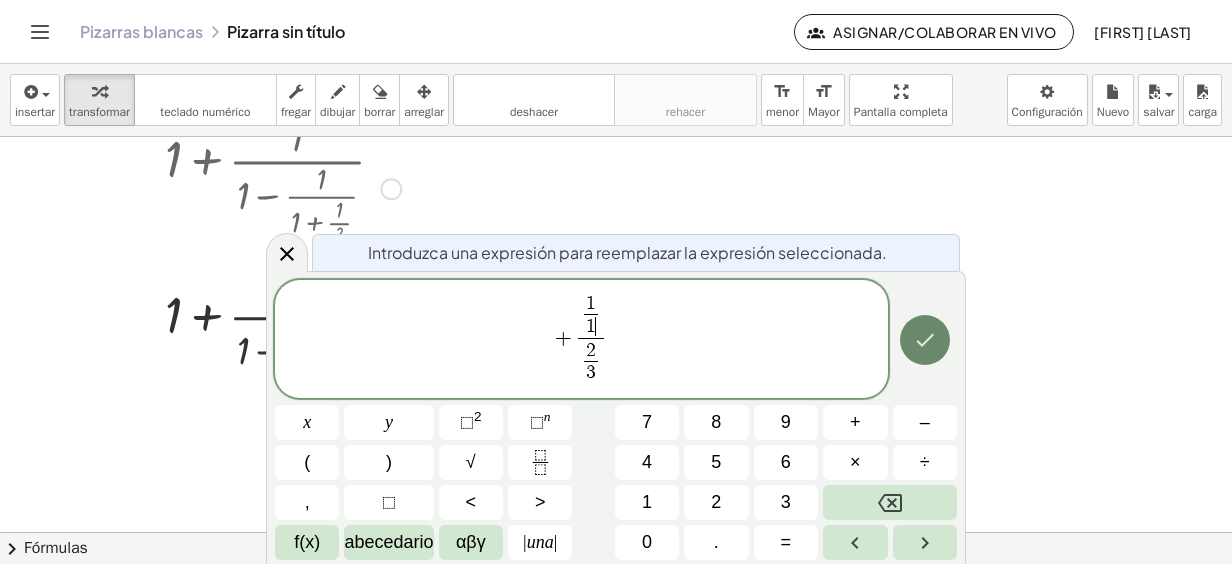 click 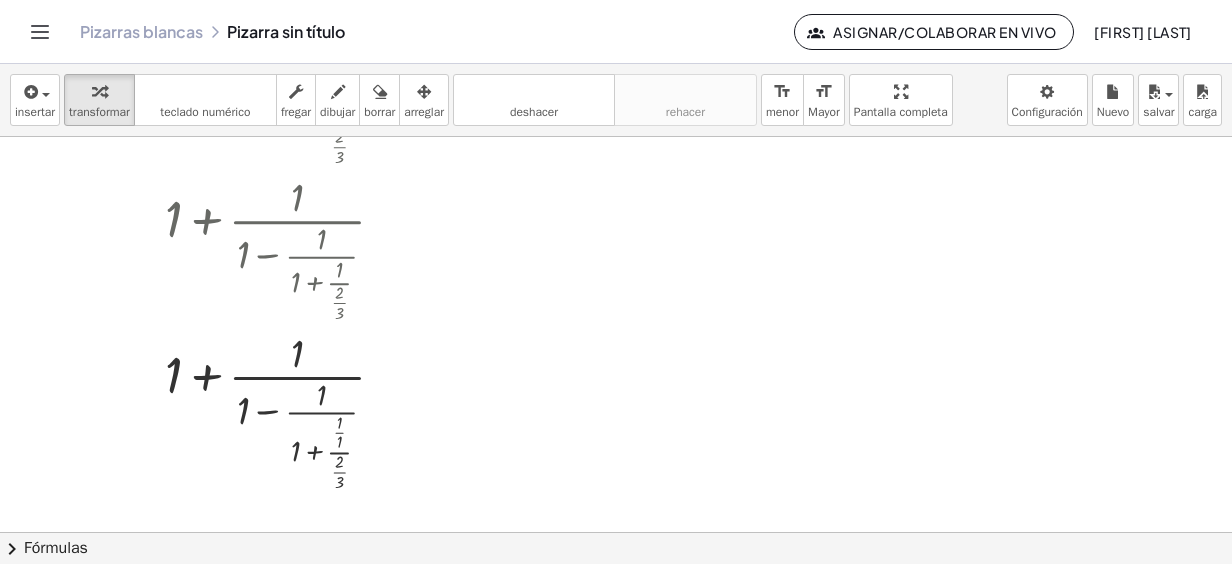 scroll, scrollTop: 992, scrollLeft: 0, axis: vertical 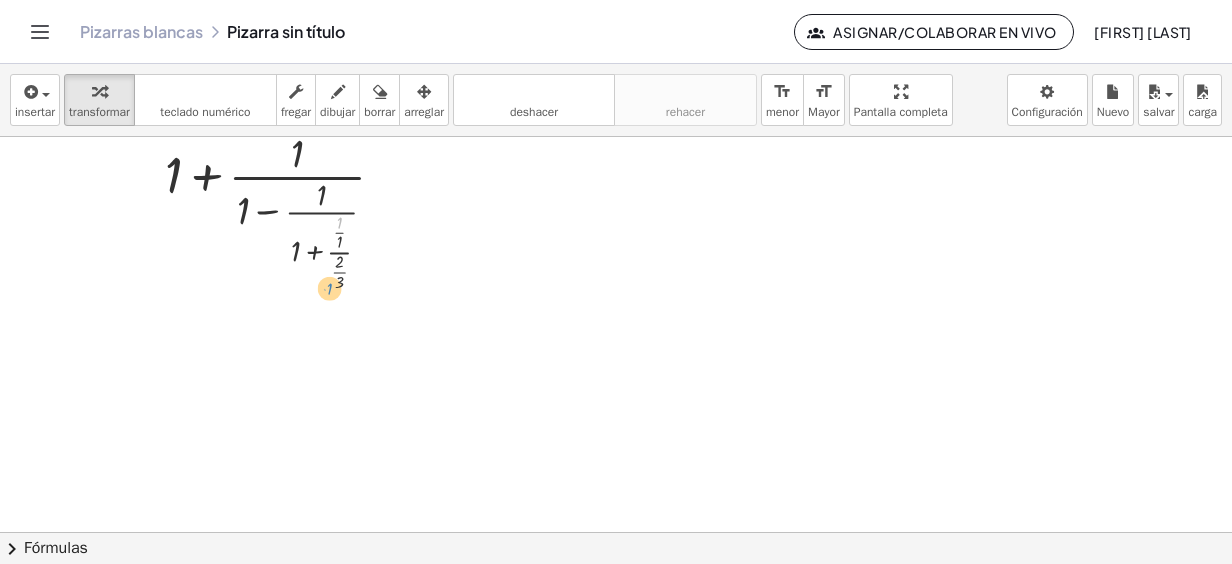 drag, startPoint x: 338, startPoint y: 224, endPoint x: 328, endPoint y: 290, distance: 66.75328 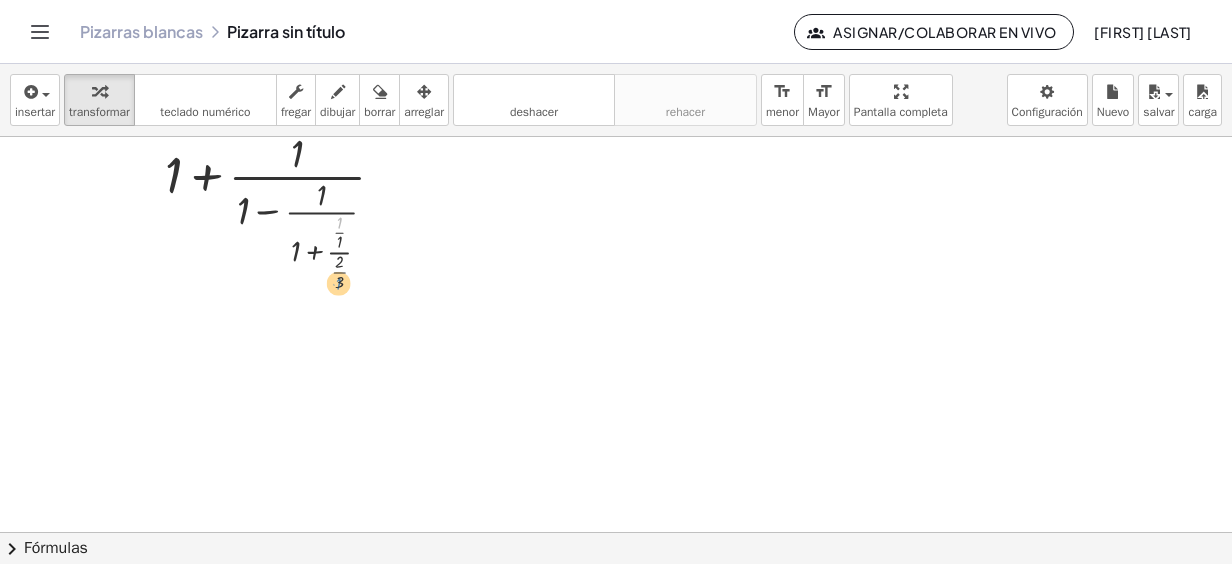 drag, startPoint x: 340, startPoint y: 220, endPoint x: 339, endPoint y: 281, distance: 61.008198 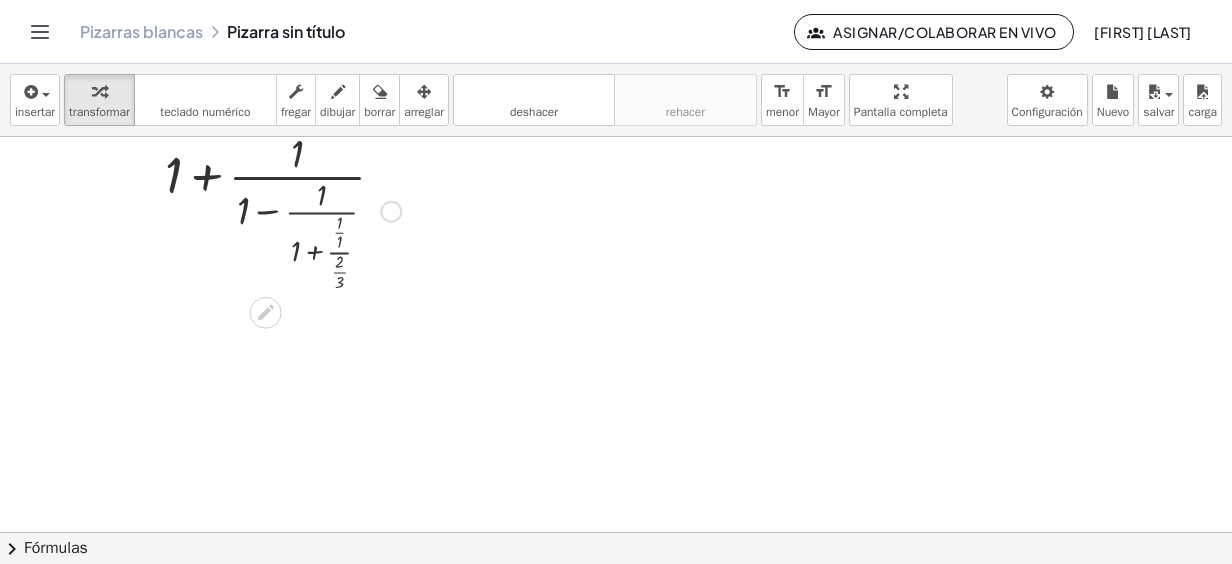 click at bounding box center (283, 209) 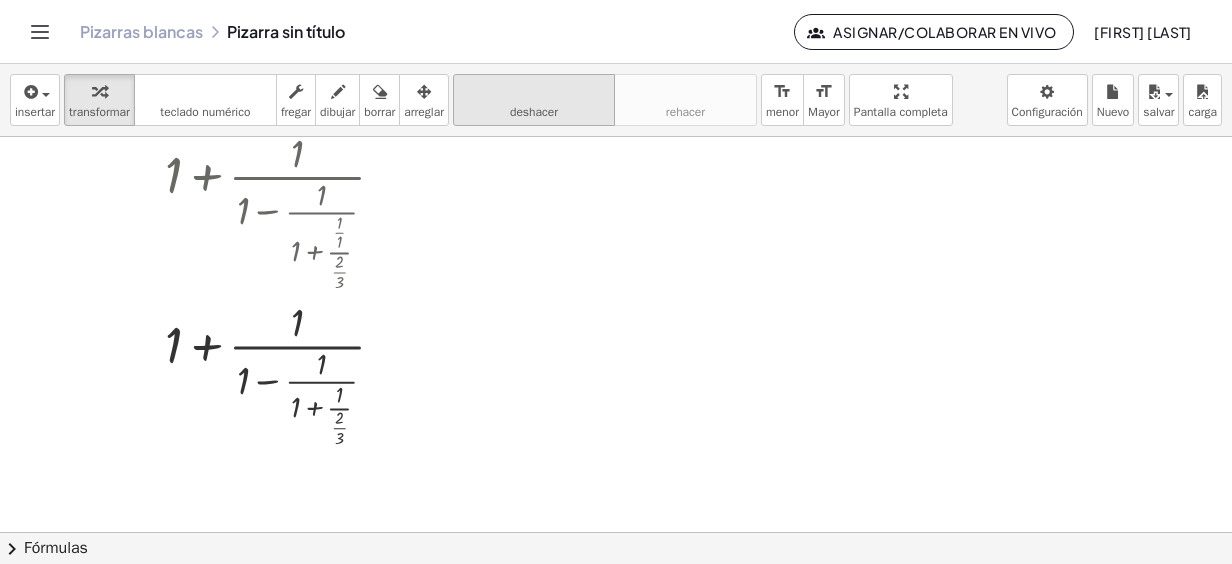 click on "deshacer" at bounding box center [534, 112] 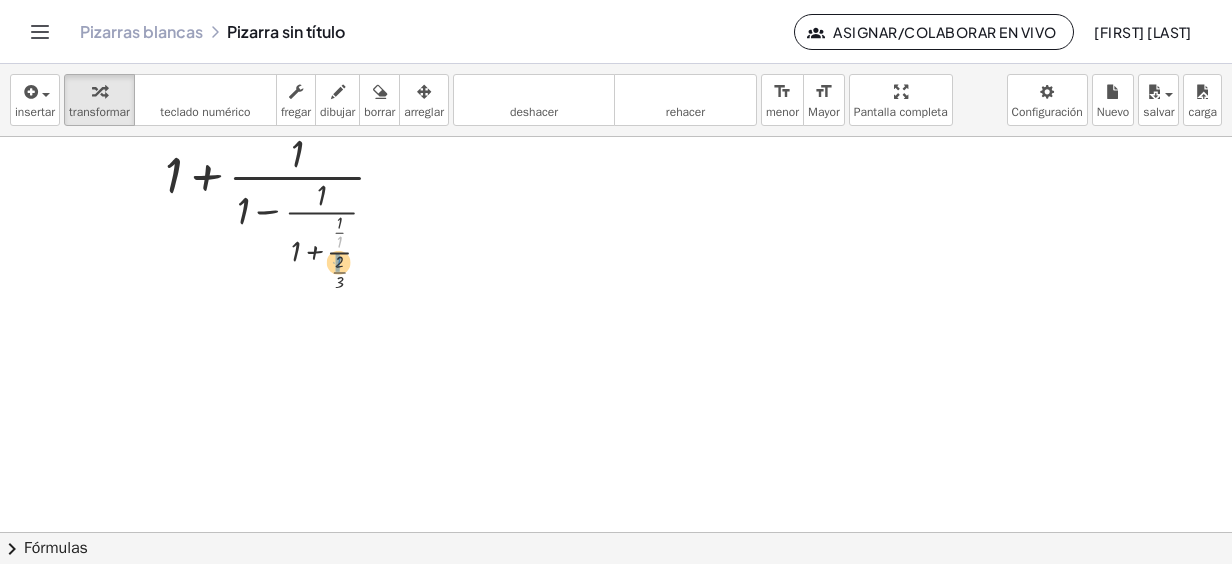 drag, startPoint x: 344, startPoint y: 242, endPoint x: 343, endPoint y: 262, distance: 20.024984 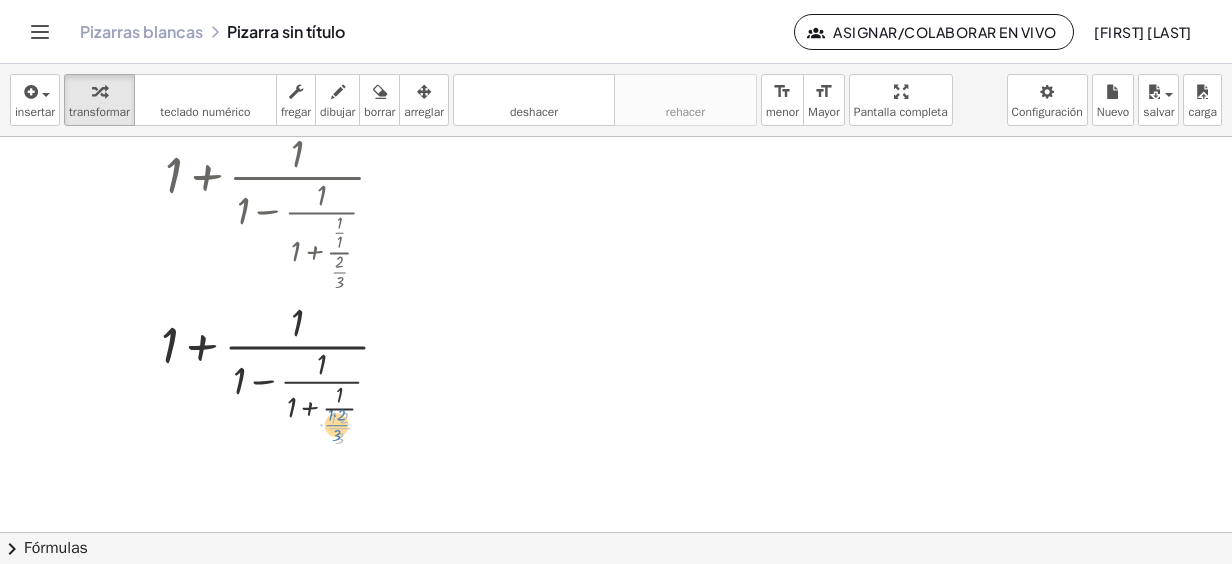 click at bounding box center (283, 372) 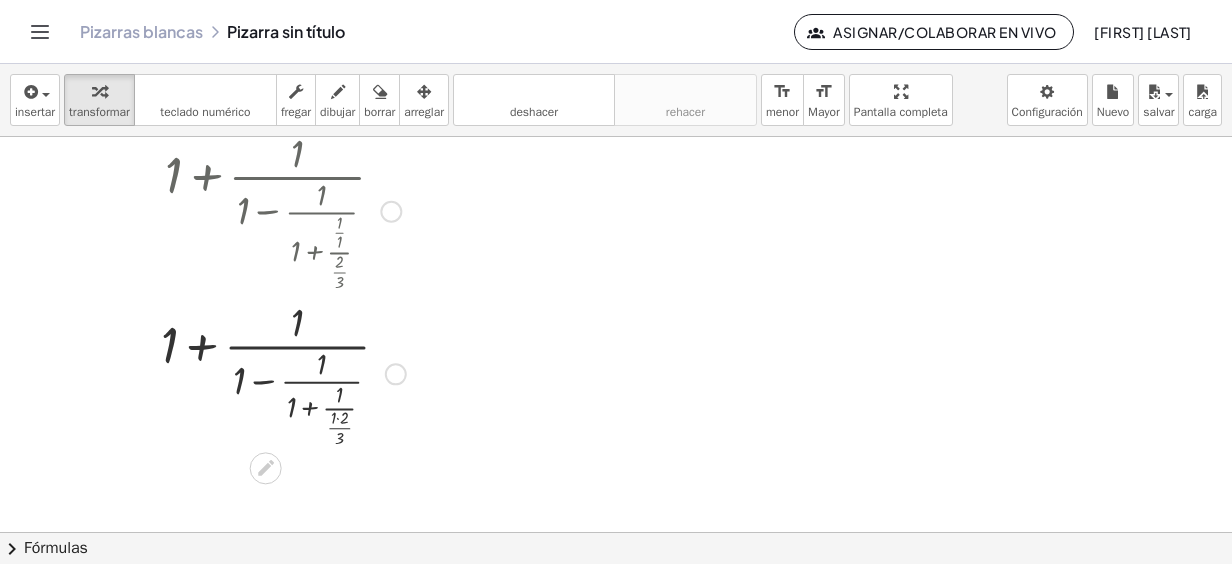 click at bounding box center [283, 372] 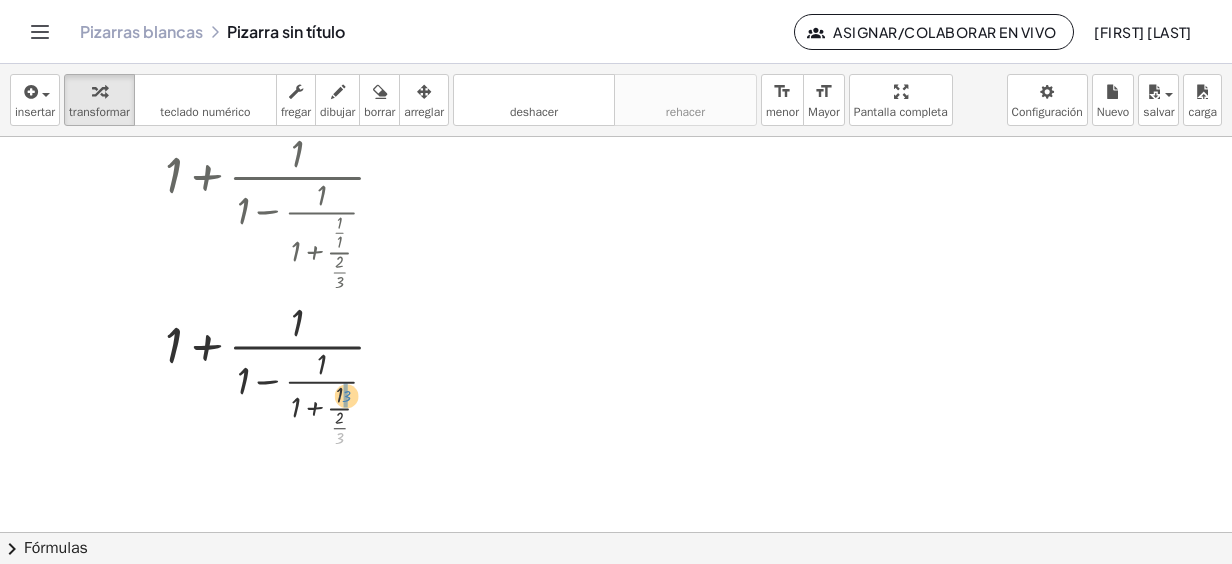 drag, startPoint x: 339, startPoint y: 433, endPoint x: 349, endPoint y: 393, distance: 41.231056 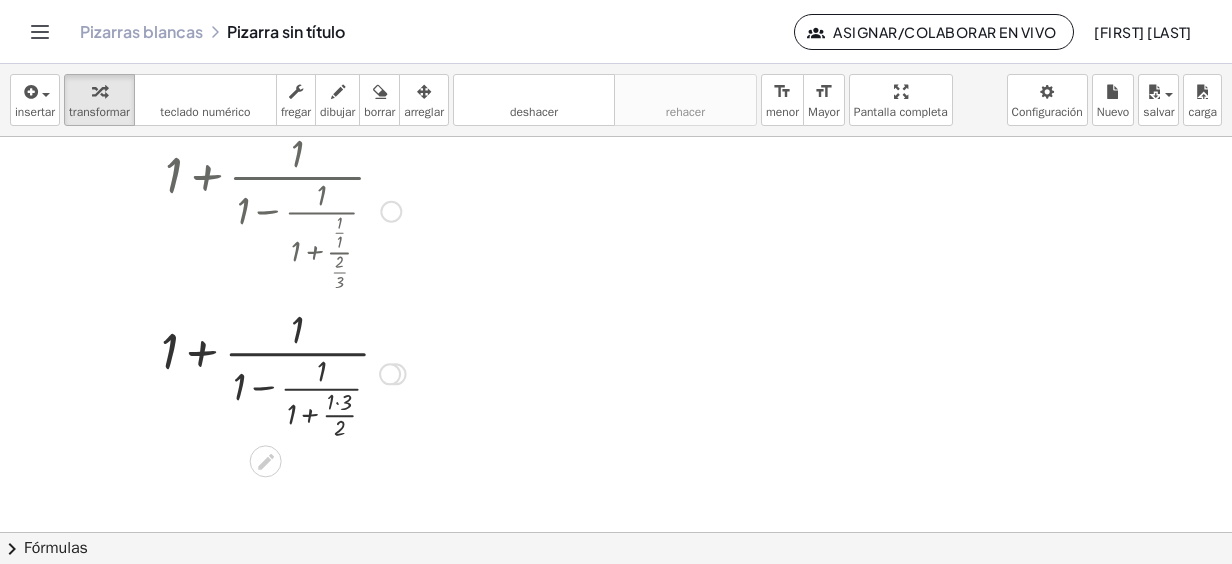 click at bounding box center (283, 372) 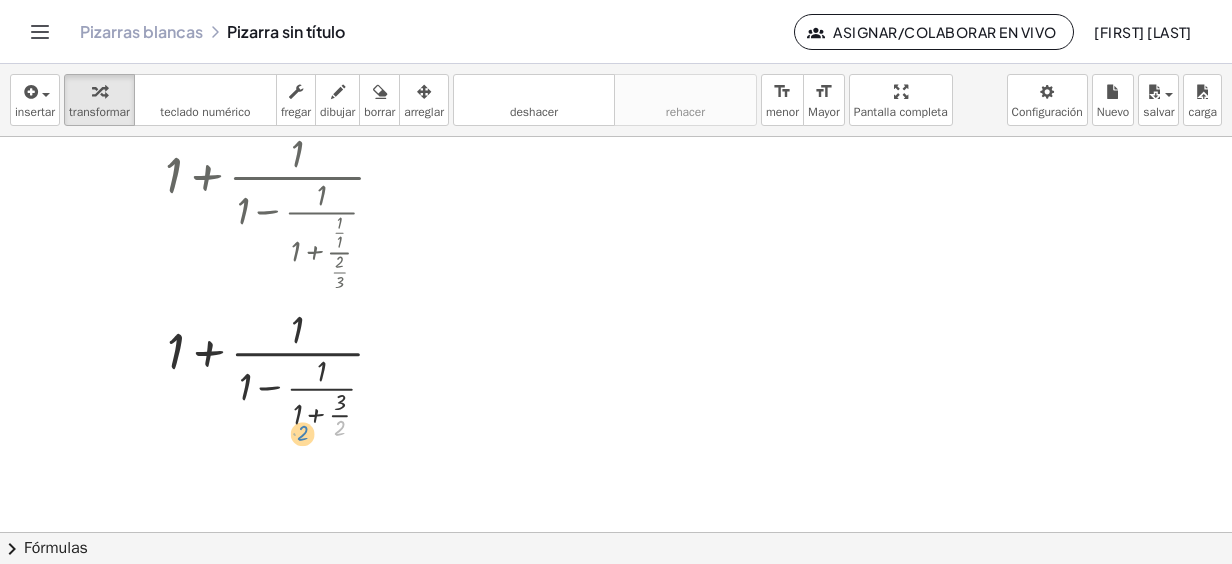 drag, startPoint x: 339, startPoint y: 428, endPoint x: 301, endPoint y: 433, distance: 38.327538 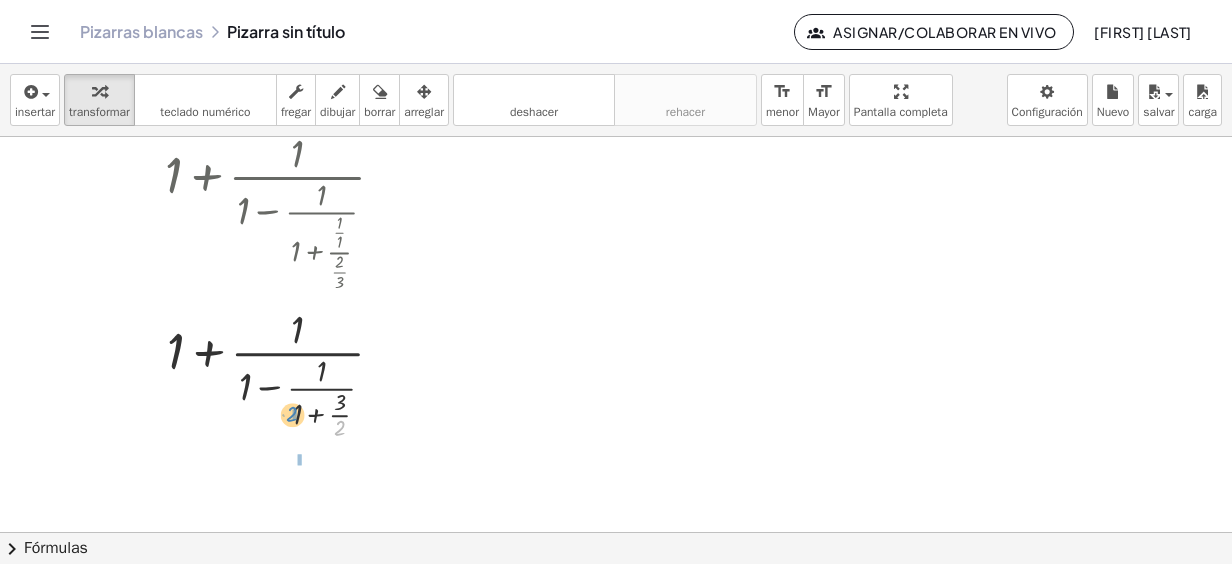 drag, startPoint x: 338, startPoint y: 431, endPoint x: 290, endPoint y: 417, distance: 50 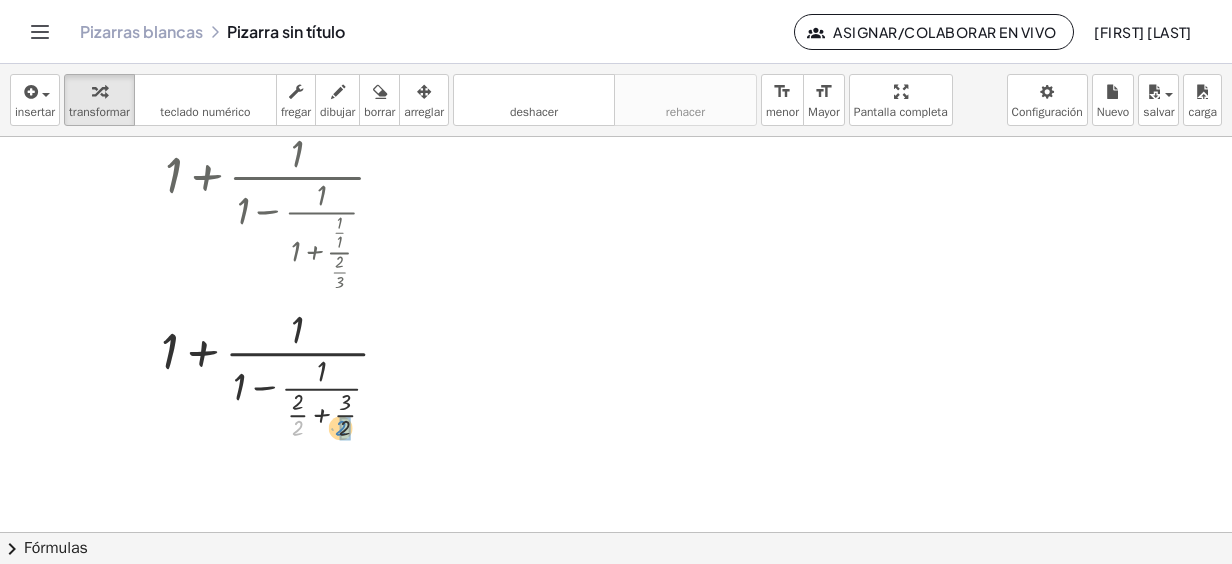 drag, startPoint x: 296, startPoint y: 425, endPoint x: 343, endPoint y: 425, distance: 47 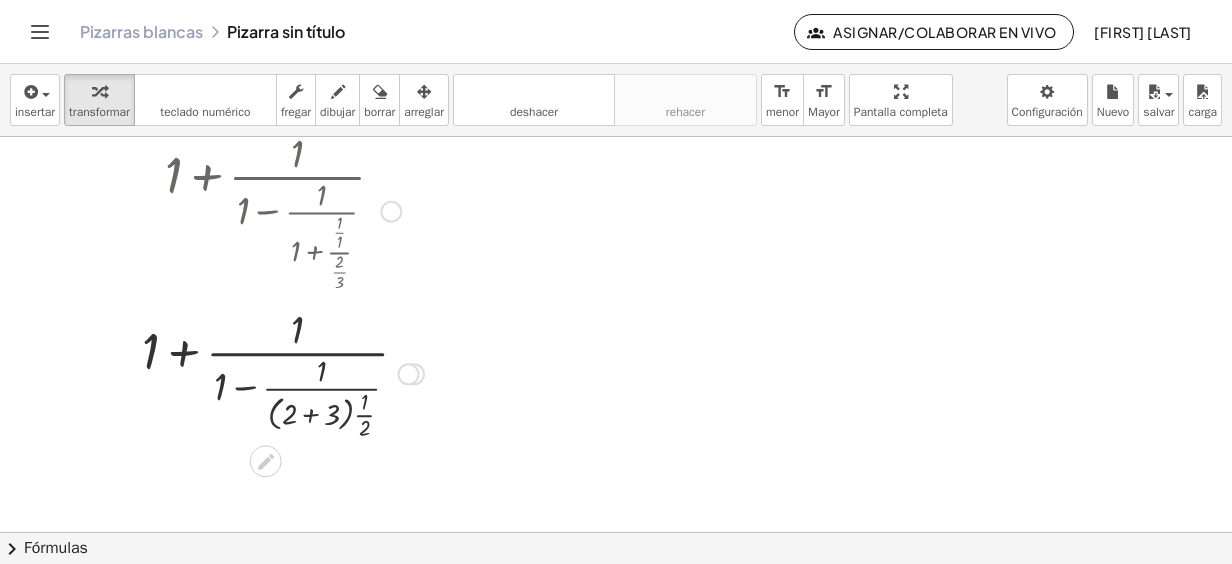 click at bounding box center [283, 372] 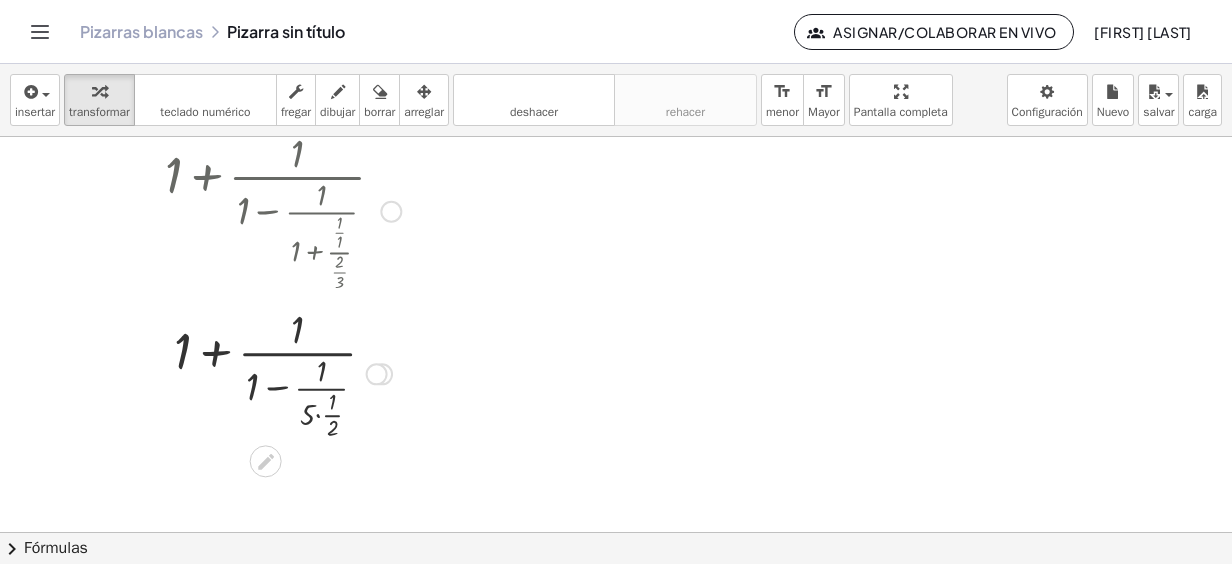 click at bounding box center (283, 372) 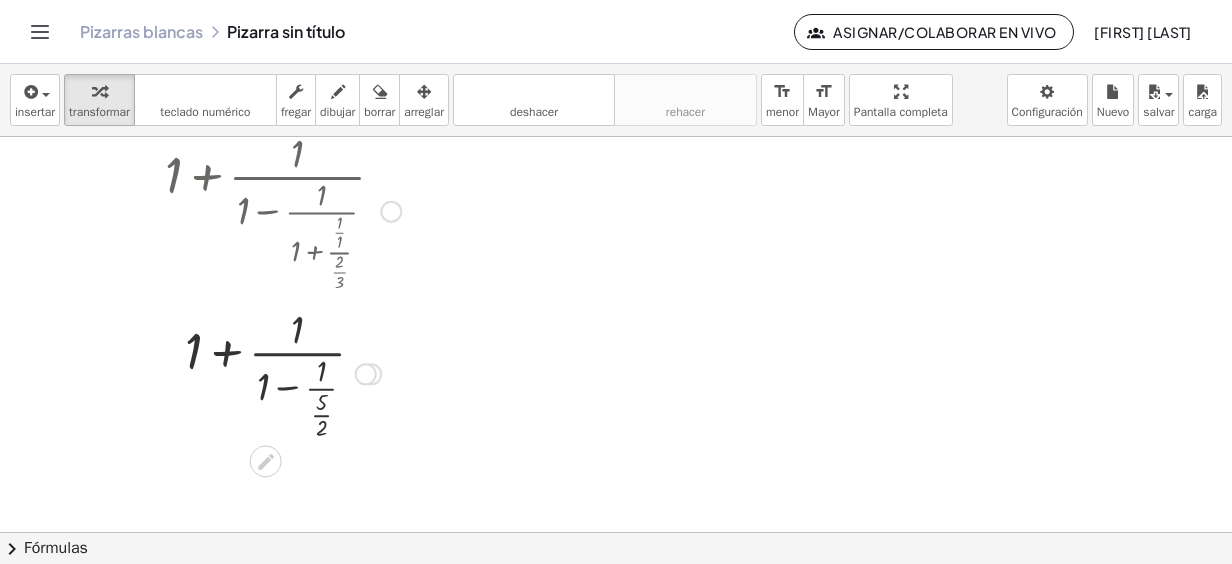 click at bounding box center (366, 374) 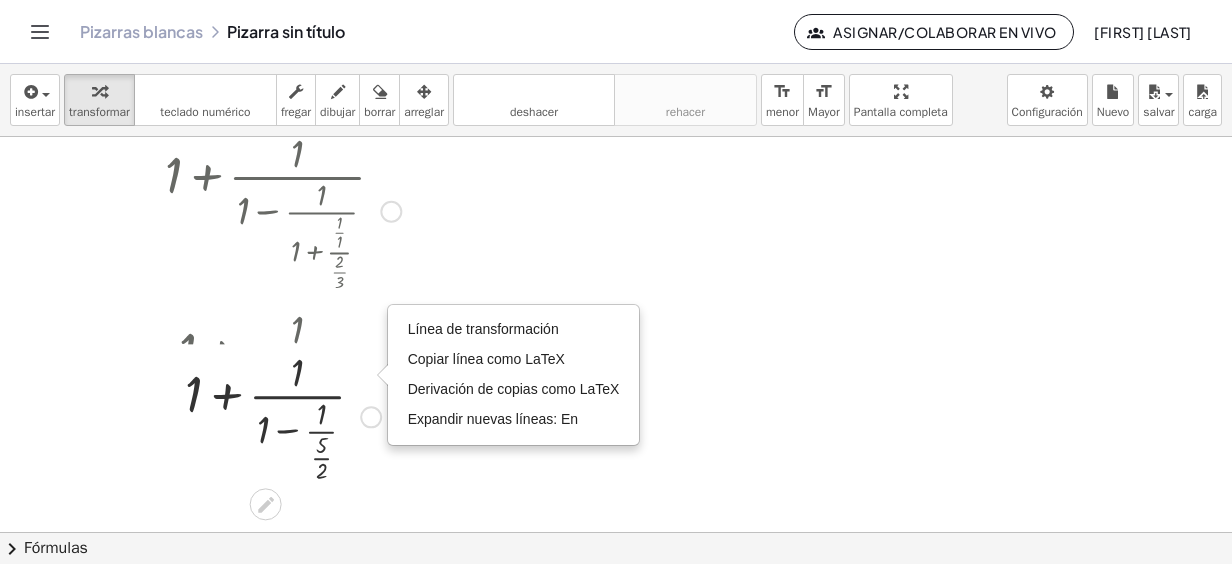 drag, startPoint x: 363, startPoint y: 378, endPoint x: 376, endPoint y: 444, distance: 67.26812 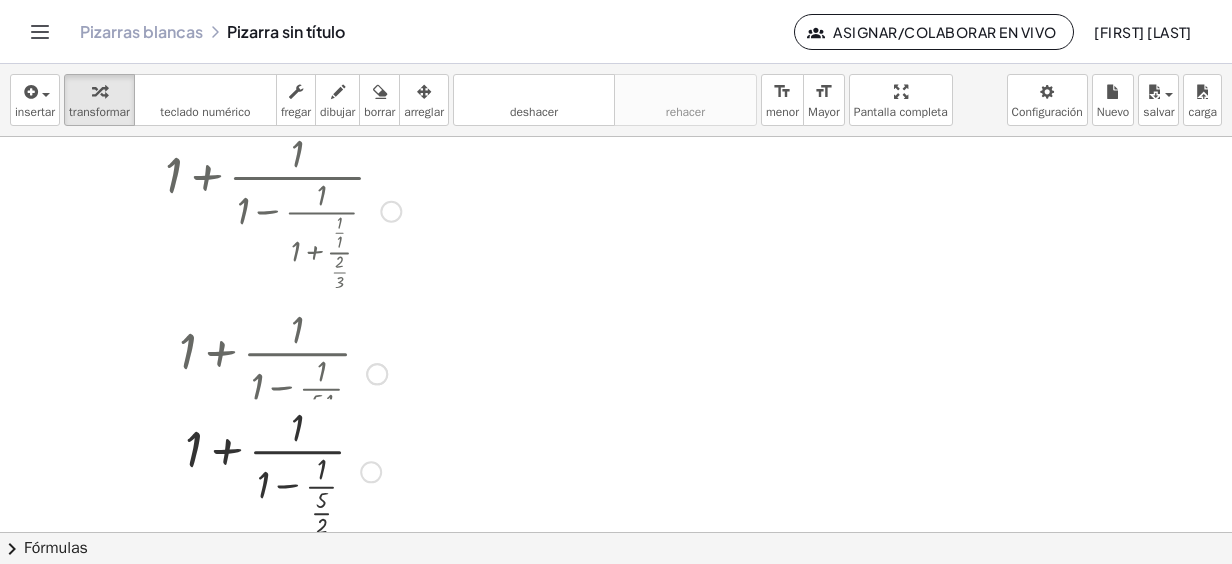 drag, startPoint x: 363, startPoint y: 370, endPoint x: 364, endPoint y: 472, distance: 102.0049 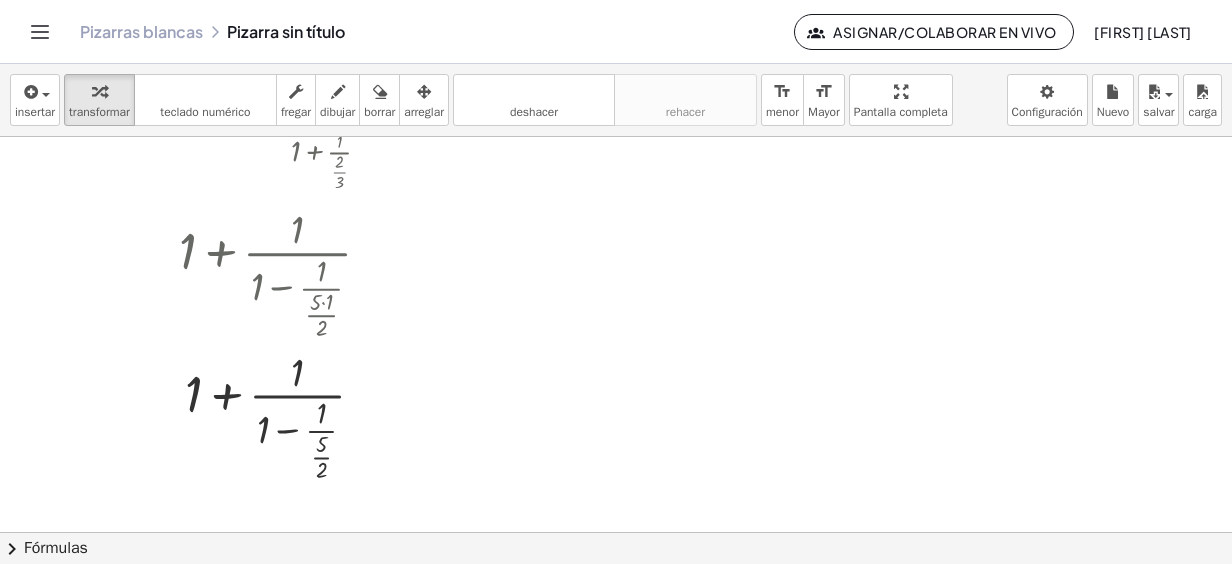 scroll, scrollTop: 1188, scrollLeft: 0, axis: vertical 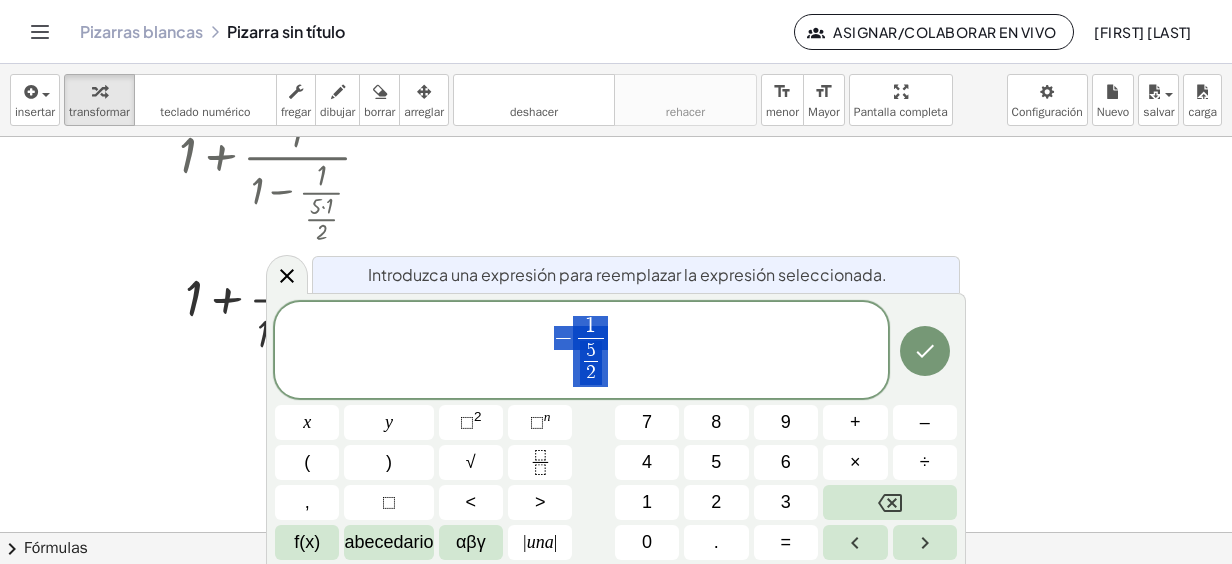 drag, startPoint x: 316, startPoint y: 330, endPoint x: 310, endPoint y: 363, distance: 33.54102 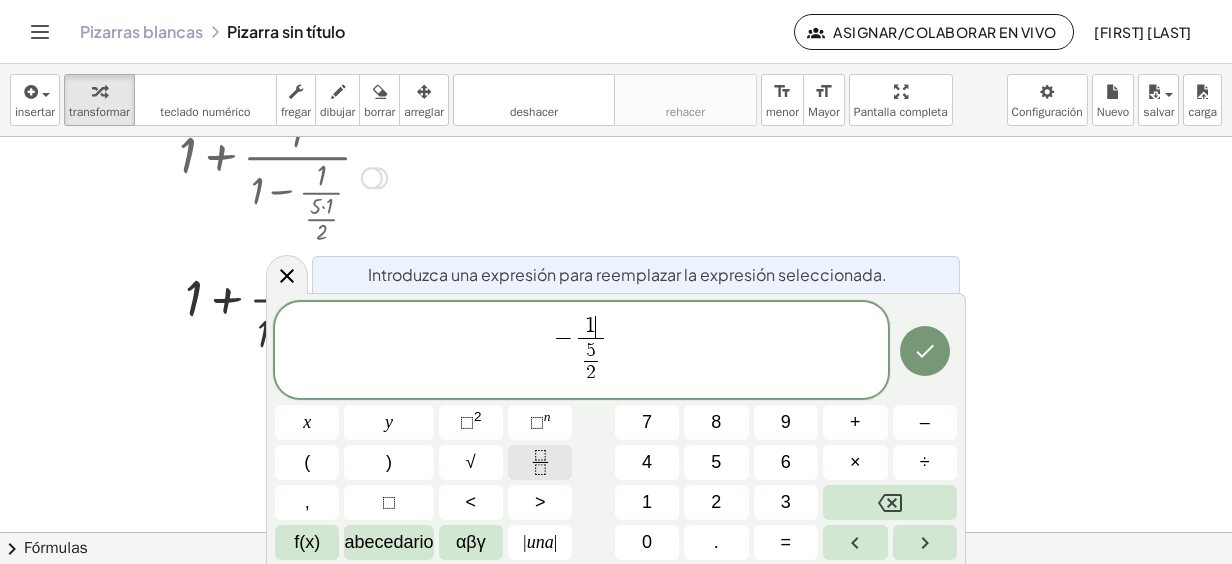 click 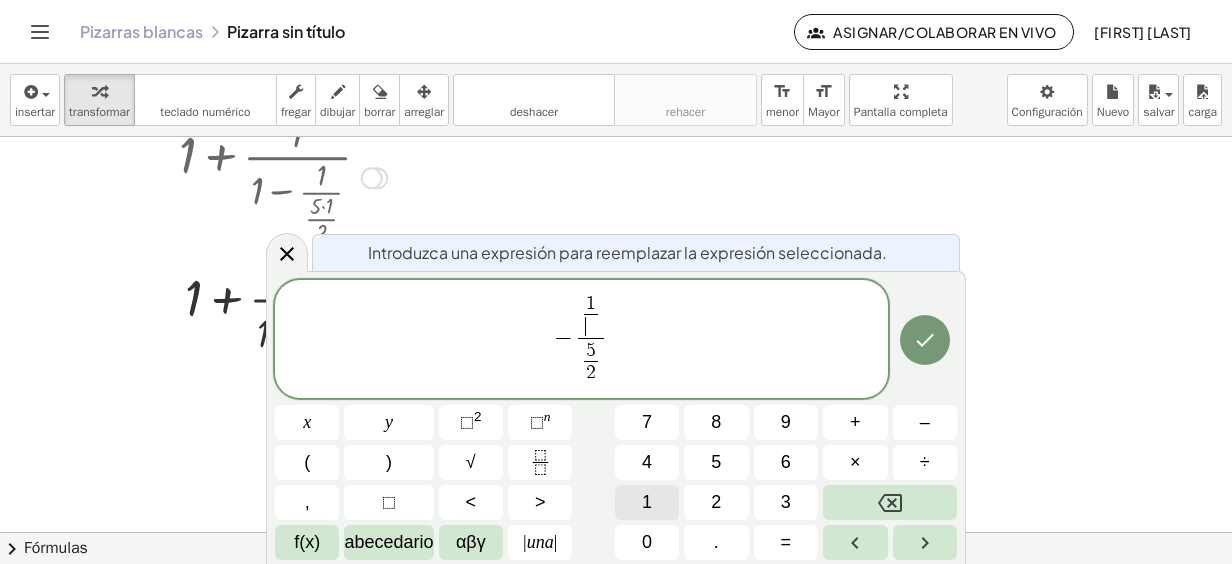 click on "1" at bounding box center [647, 502] 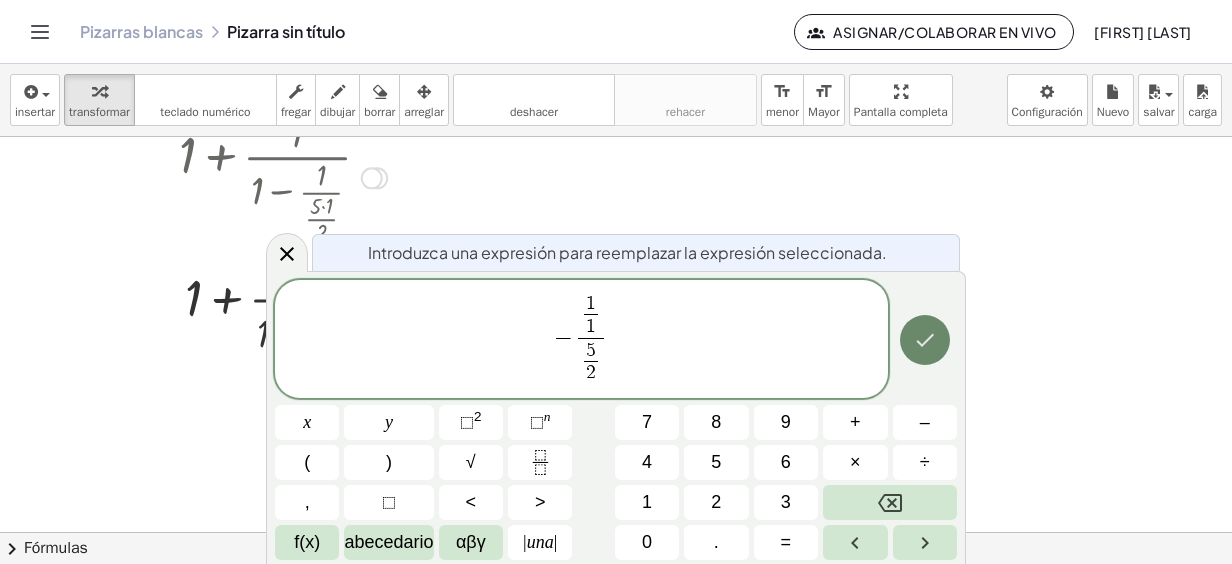 click 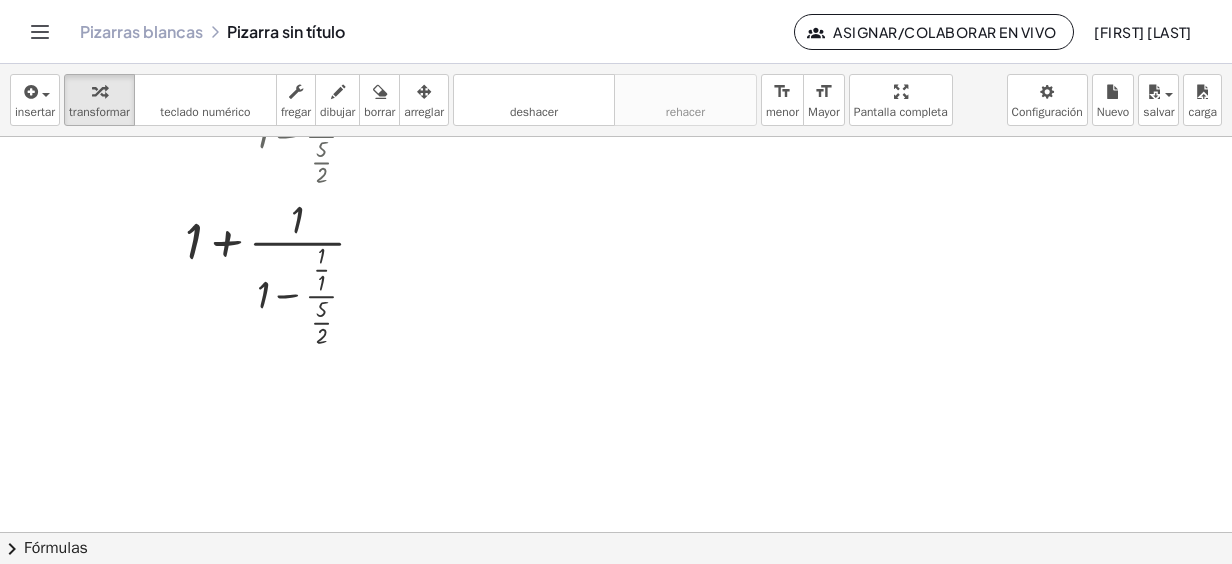 scroll, scrollTop: 1388, scrollLeft: 0, axis: vertical 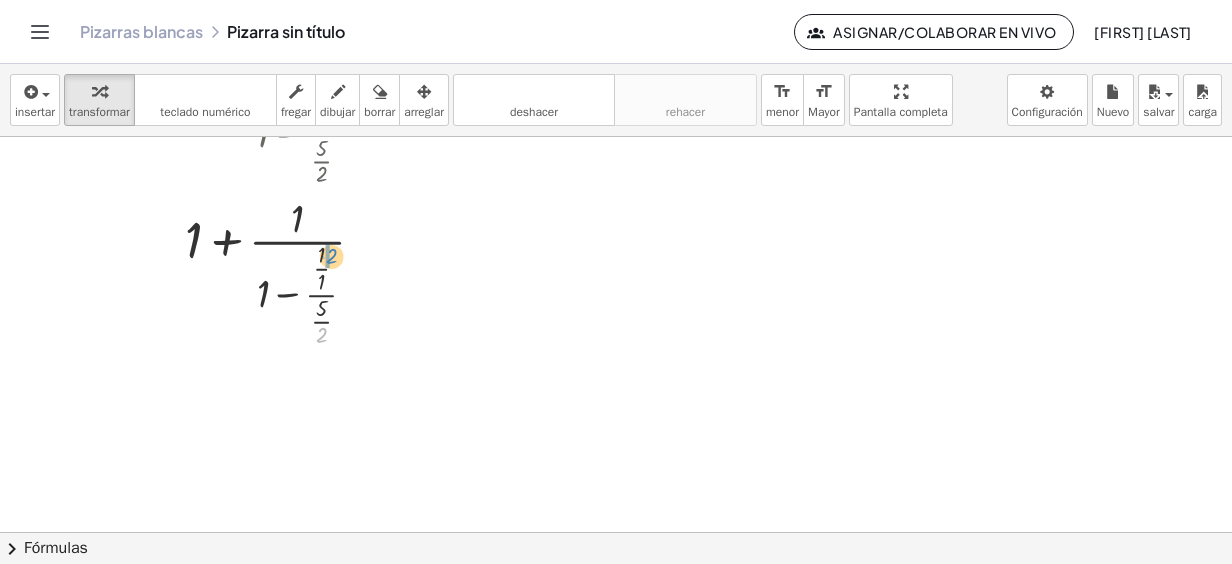 drag, startPoint x: 318, startPoint y: 331, endPoint x: 328, endPoint y: 251, distance: 80.622574 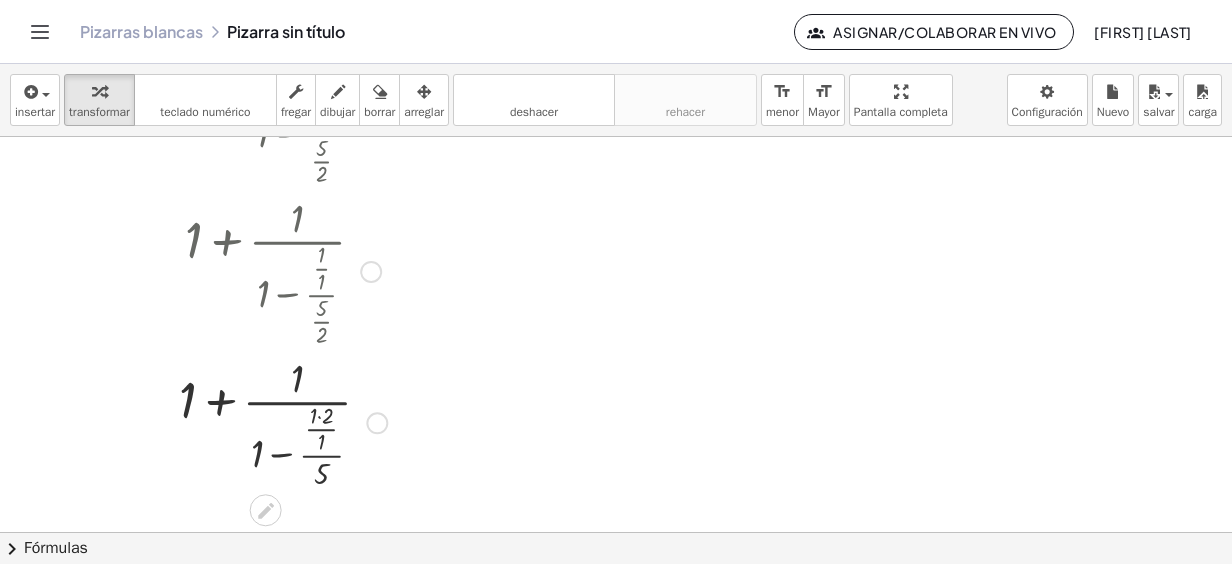 click at bounding box center [283, 421] 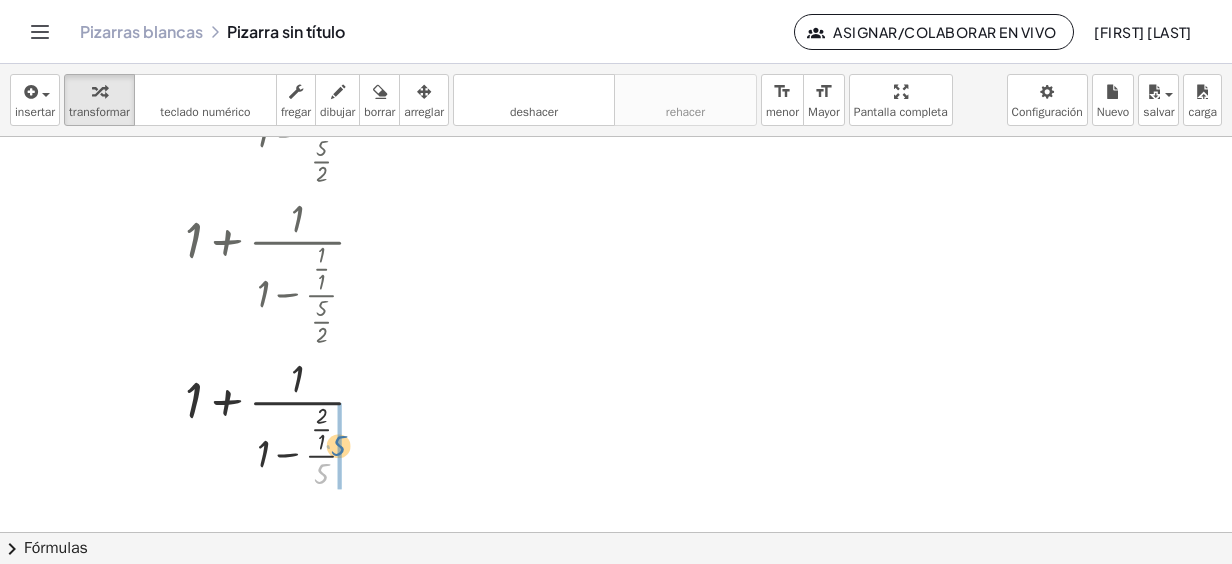drag, startPoint x: 321, startPoint y: 471, endPoint x: 338, endPoint y: 442, distance: 33.61547 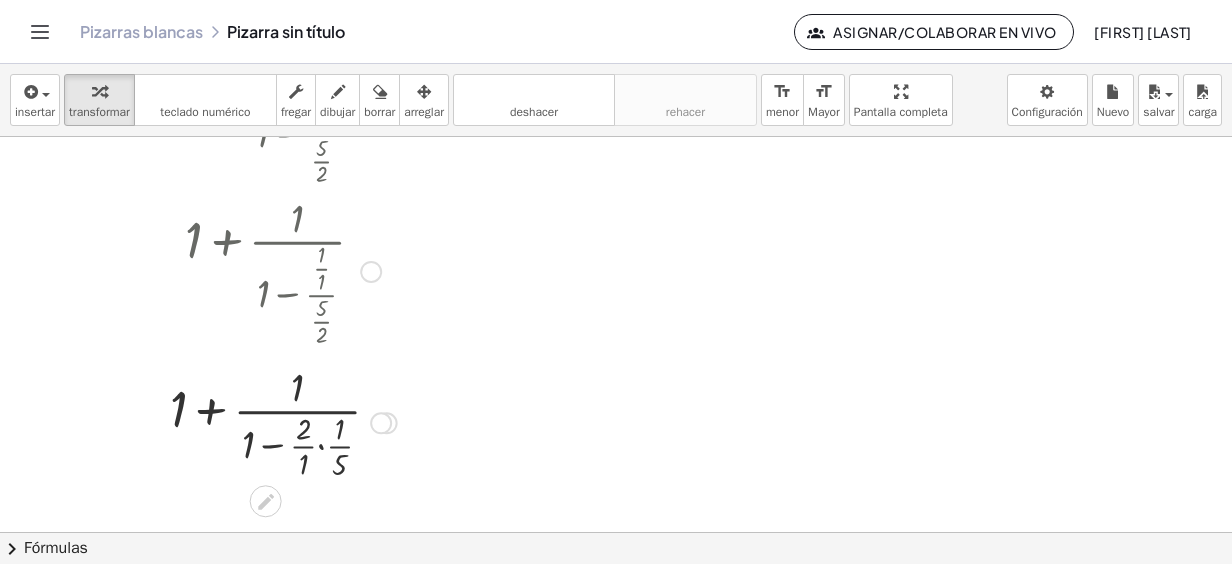 click at bounding box center (283, 421) 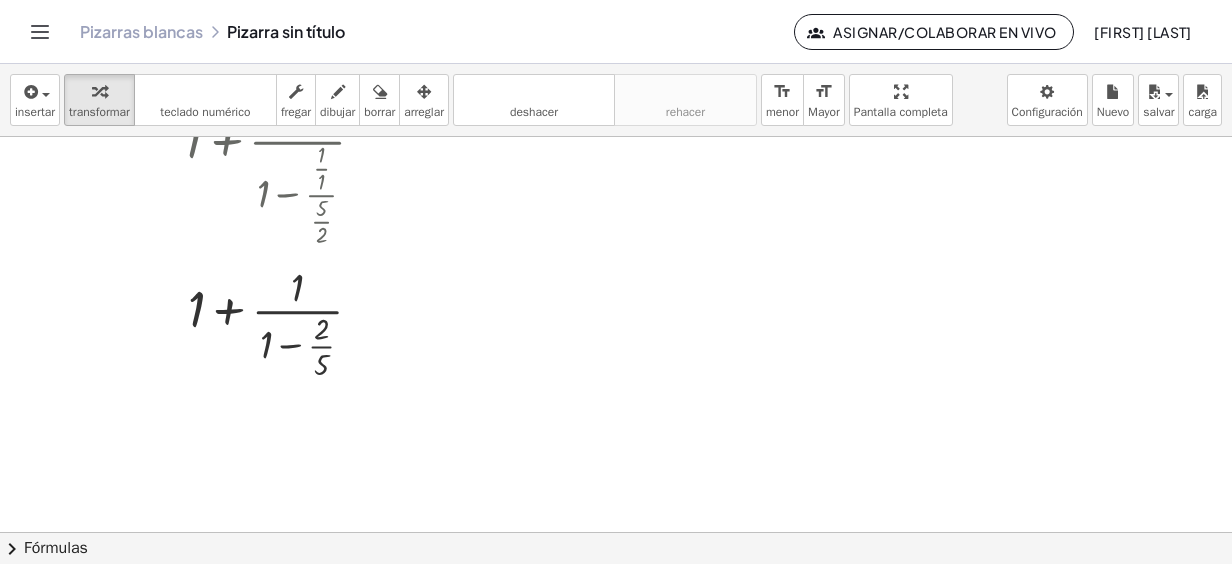 scroll, scrollTop: 1584, scrollLeft: 0, axis: vertical 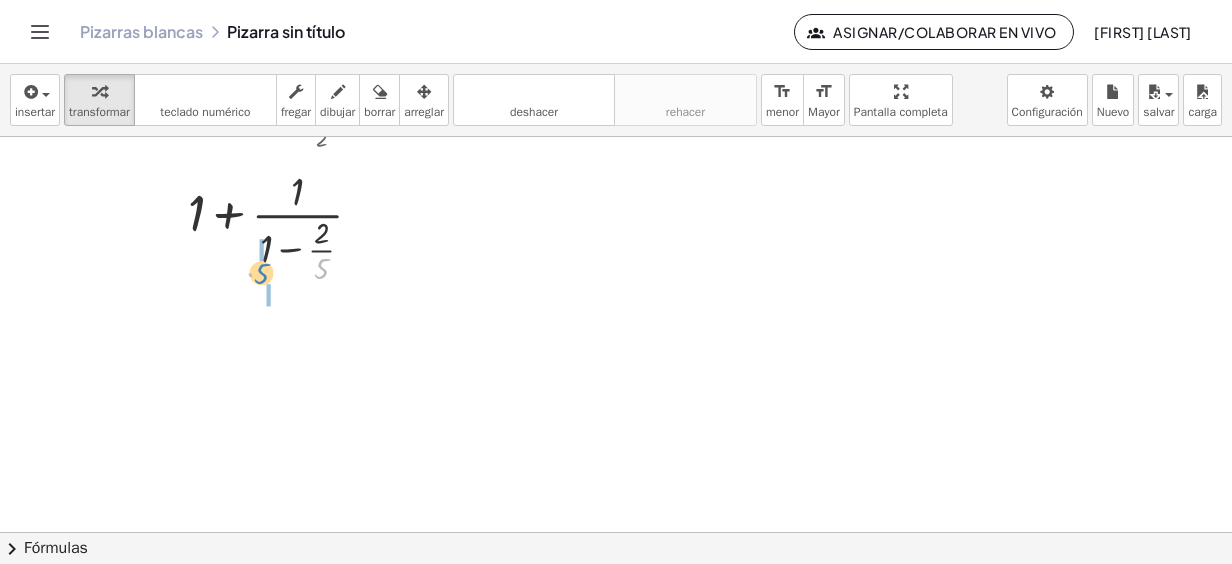 drag, startPoint x: 322, startPoint y: 270, endPoint x: 262, endPoint y: 275, distance: 60.207973 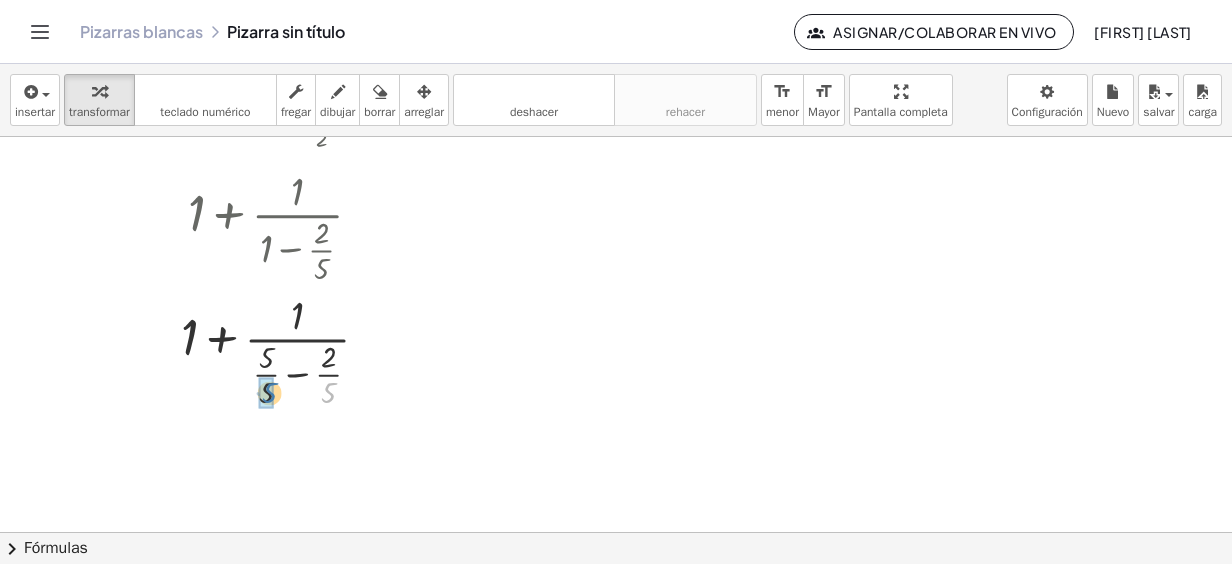drag, startPoint x: 330, startPoint y: 393, endPoint x: 270, endPoint y: 393, distance: 60 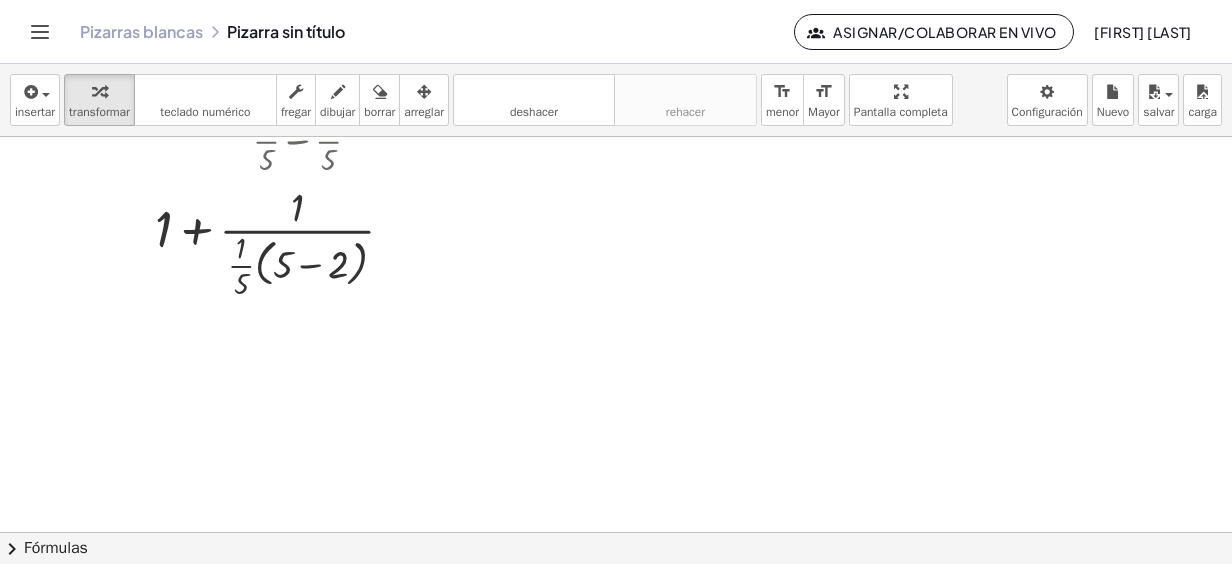 scroll, scrollTop: 1680, scrollLeft: 0, axis: vertical 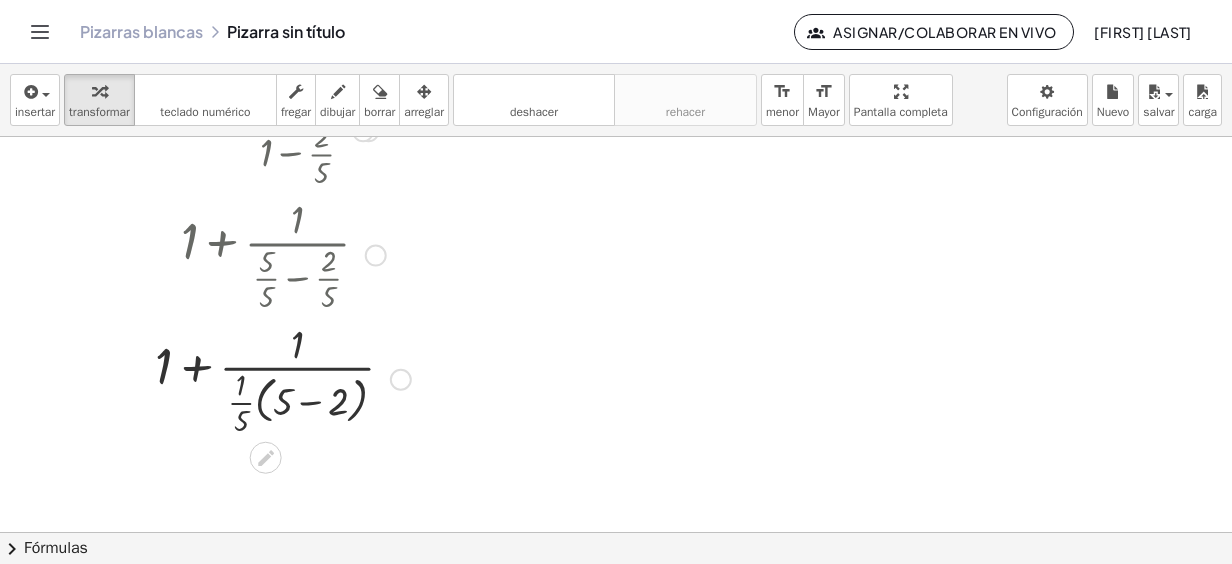 click at bounding box center [283, 378] 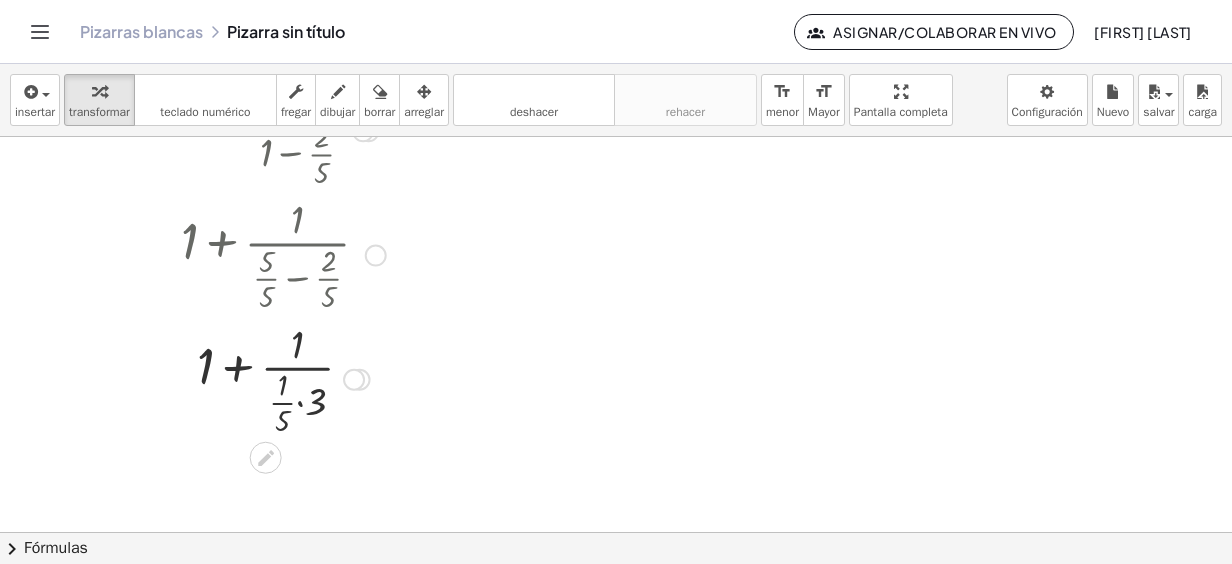 click at bounding box center (283, 378) 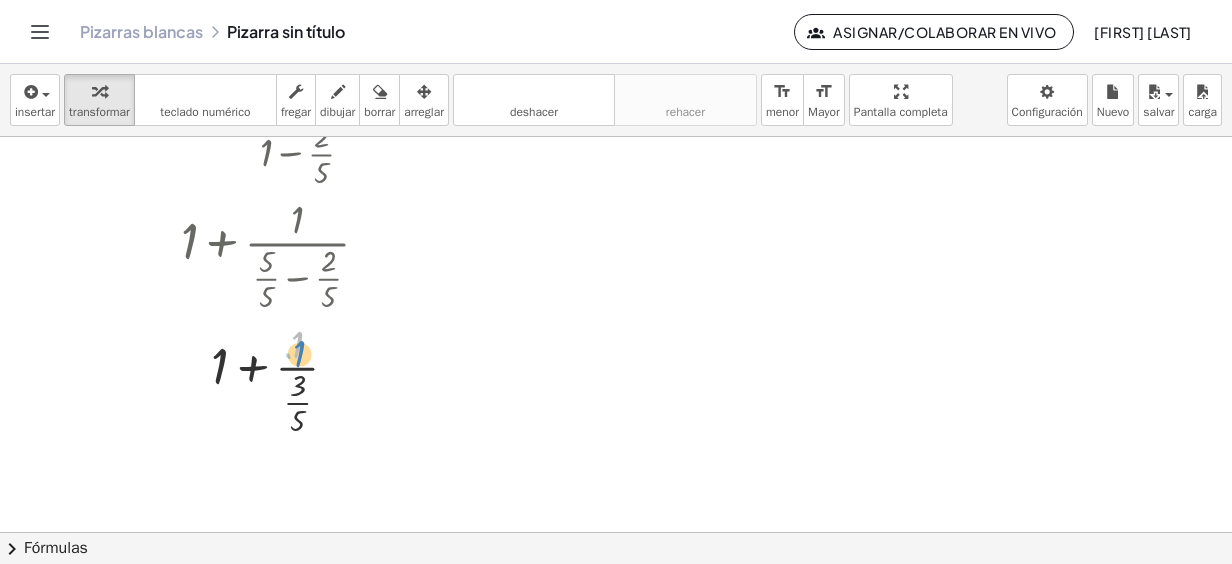 drag, startPoint x: 294, startPoint y: 354, endPoint x: 296, endPoint y: 364, distance: 10.198039 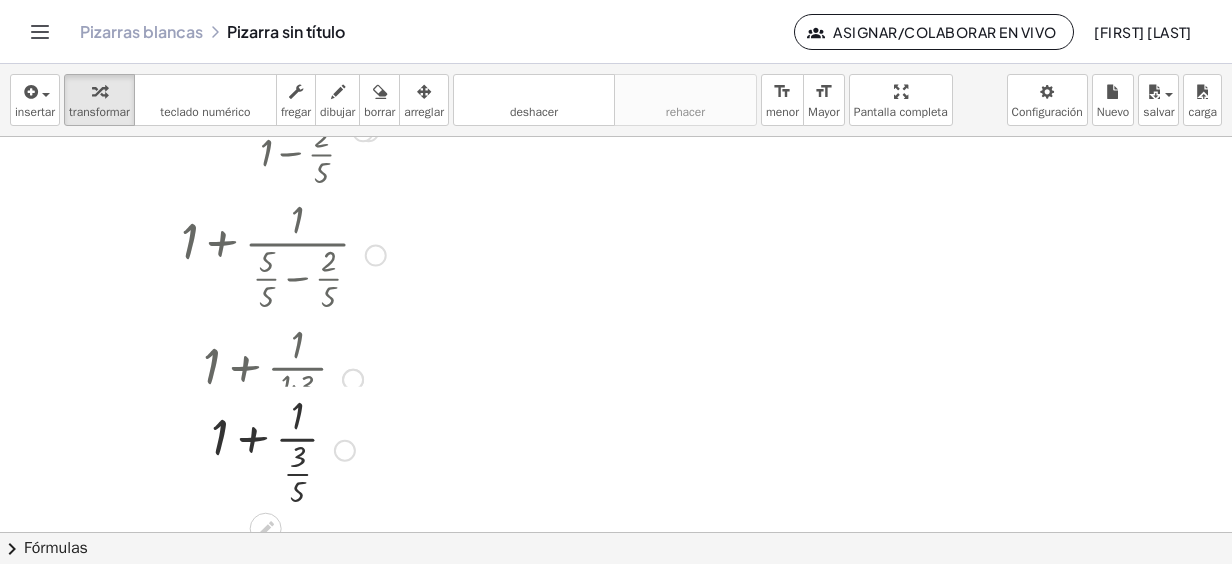drag, startPoint x: 340, startPoint y: 374, endPoint x: 344, endPoint y: 450, distance: 76.105194 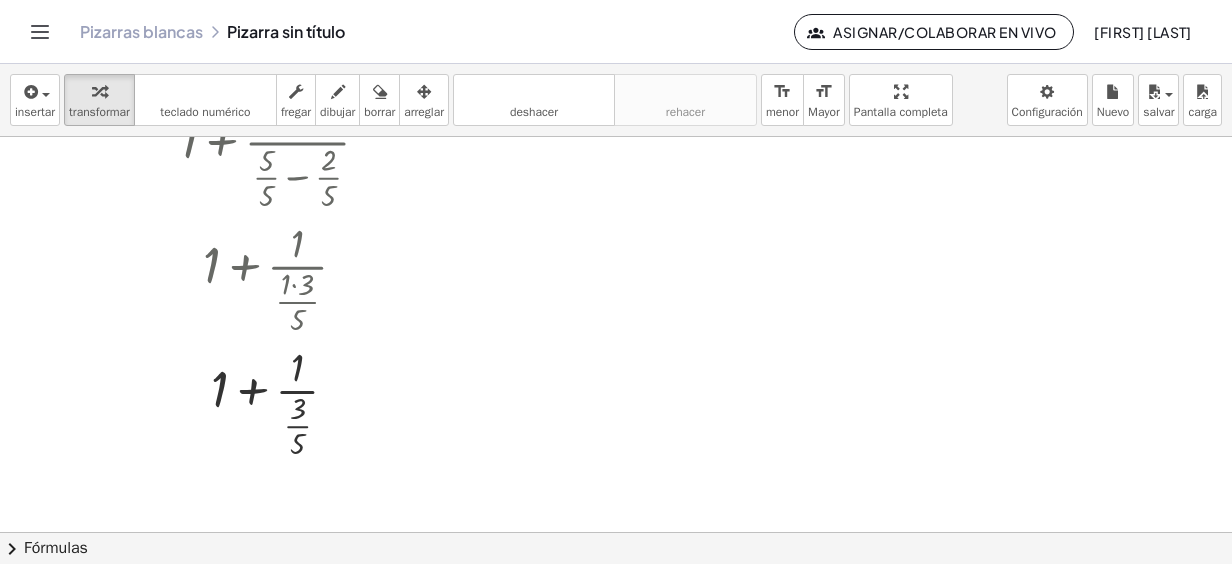 scroll, scrollTop: 1980, scrollLeft: 0, axis: vertical 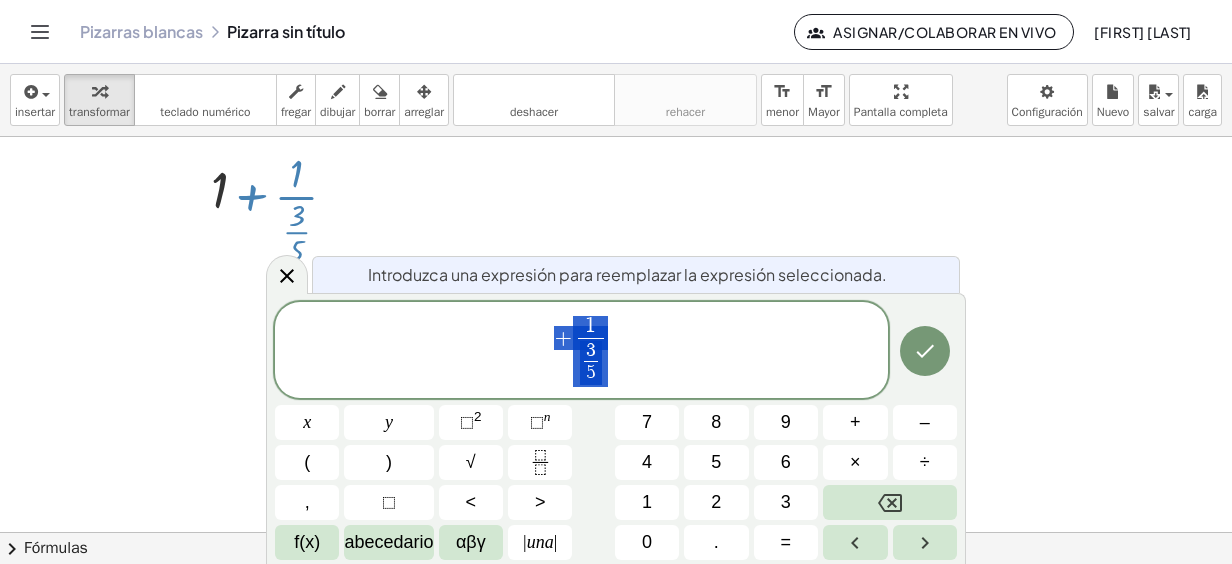 drag, startPoint x: 290, startPoint y: 190, endPoint x: 302, endPoint y: 213, distance: 25.942244 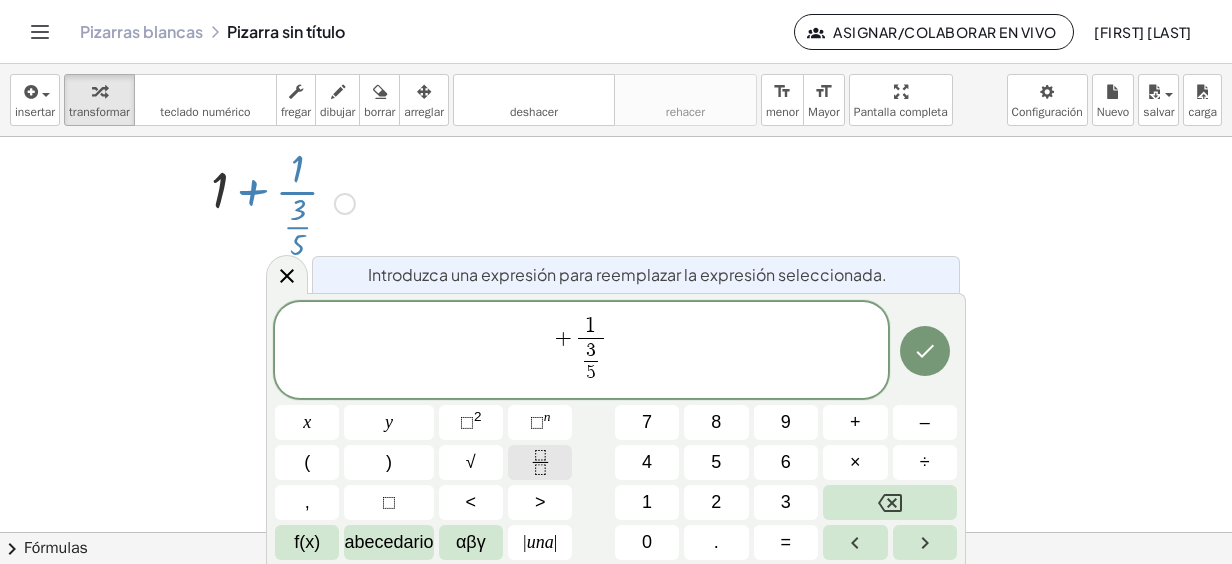 click 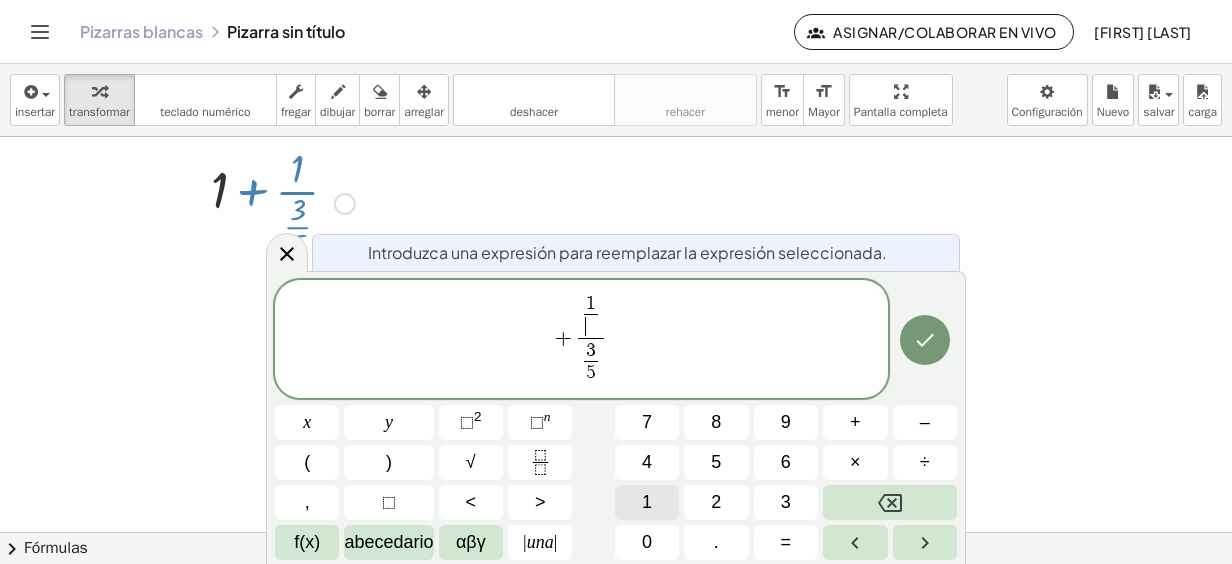 click on "1" at bounding box center [647, 502] 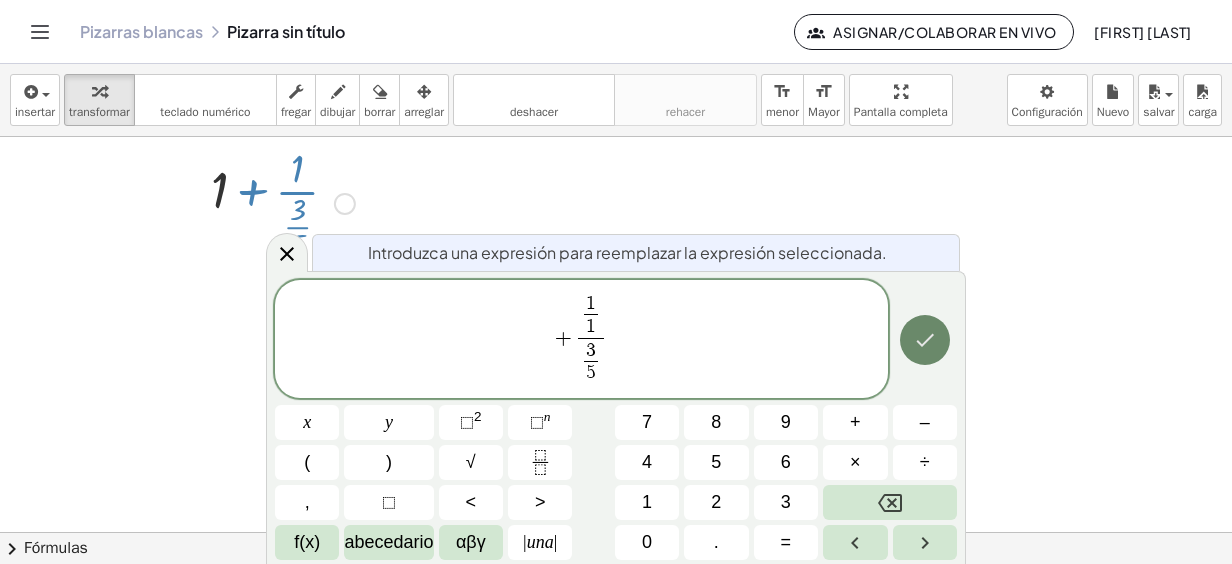 click 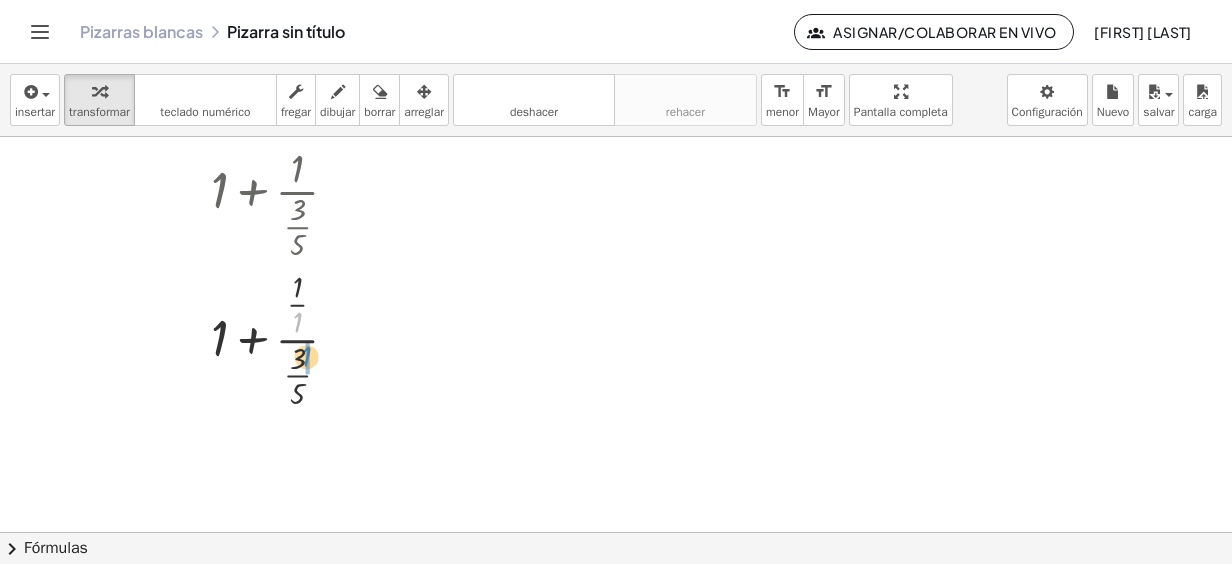 drag, startPoint x: 305, startPoint y: 322, endPoint x: 314, endPoint y: 356, distance: 35.17101 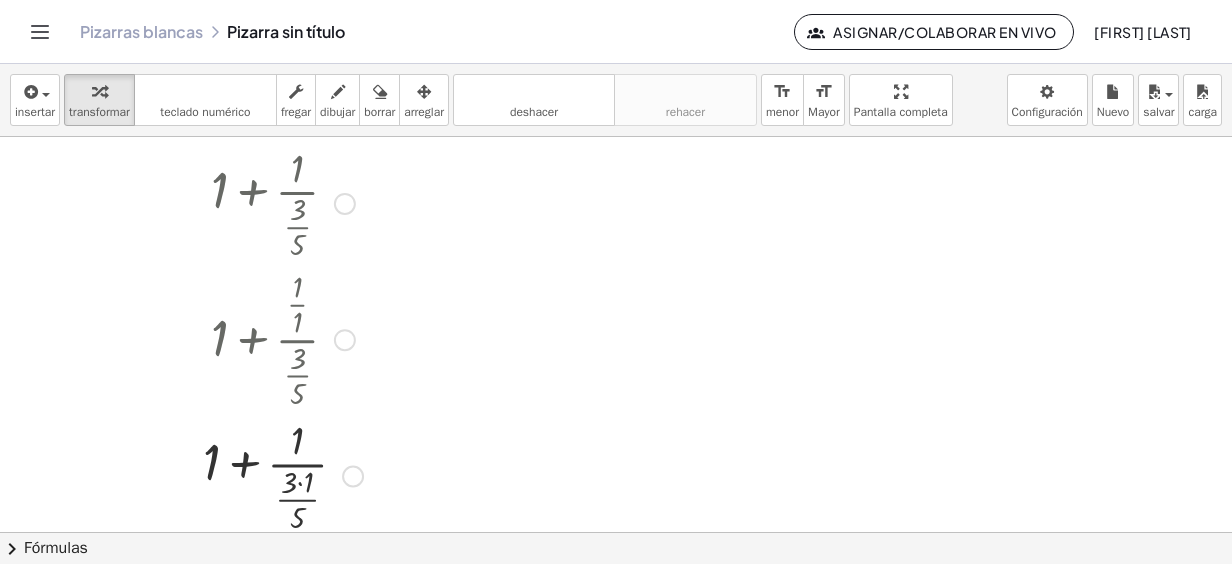 click at bounding box center [283, 474] 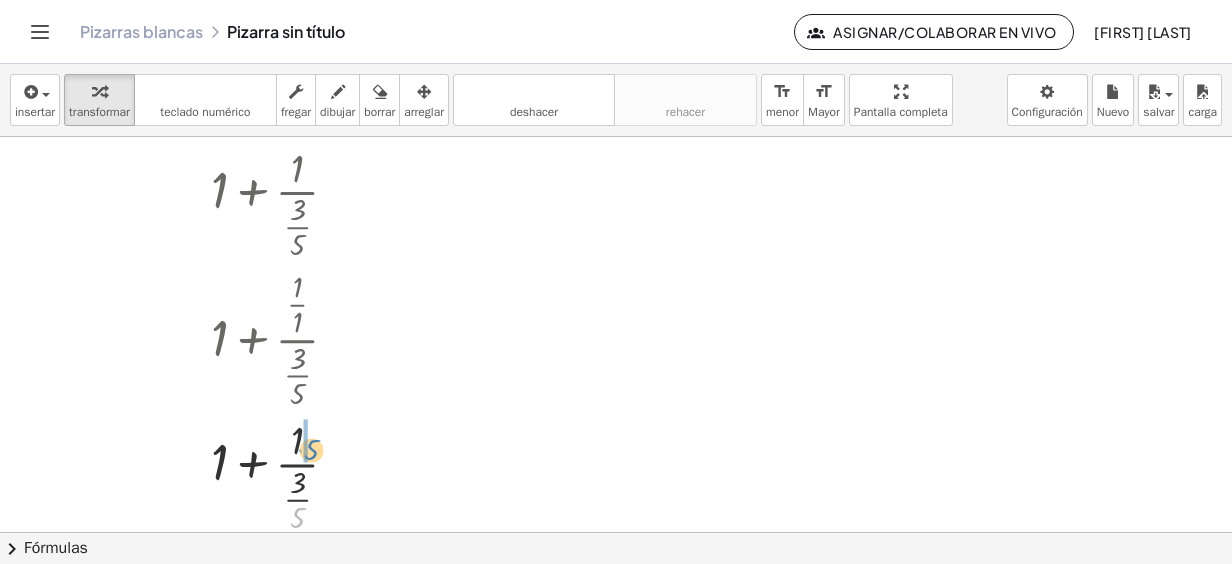 drag, startPoint x: 298, startPoint y: 514, endPoint x: 312, endPoint y: 446, distance: 69.426216 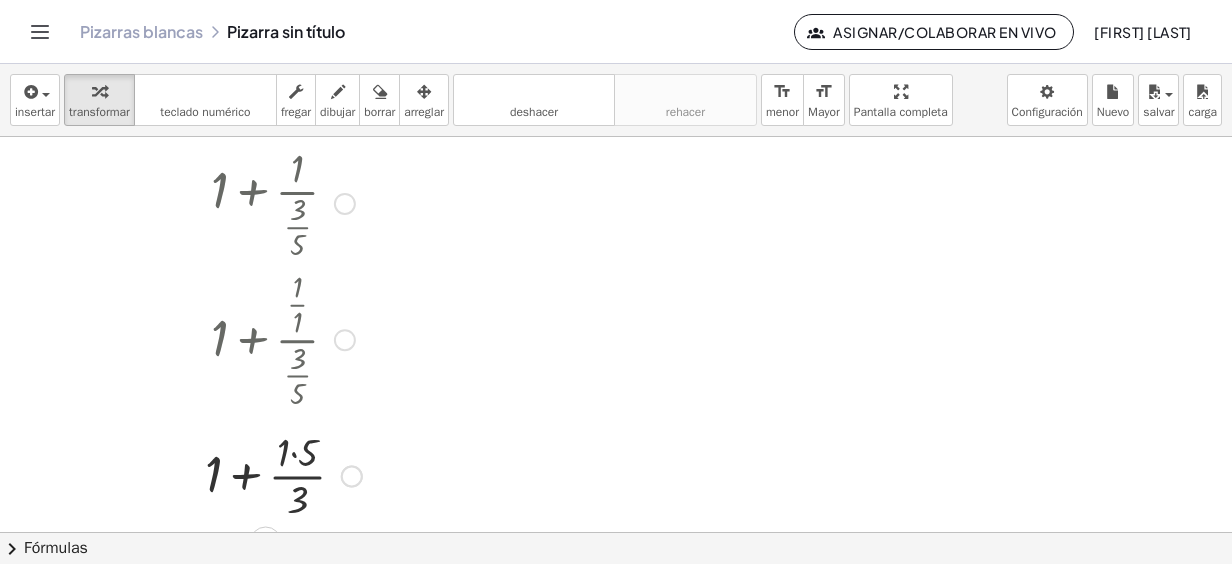 click at bounding box center [283, 474] 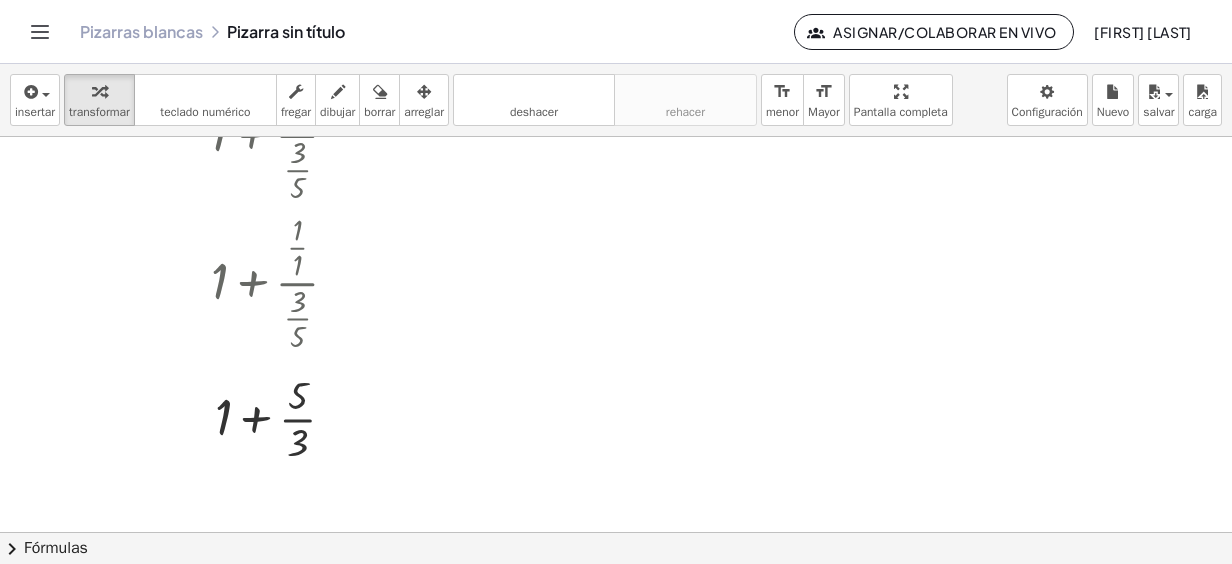 scroll, scrollTop: 2080, scrollLeft: 0, axis: vertical 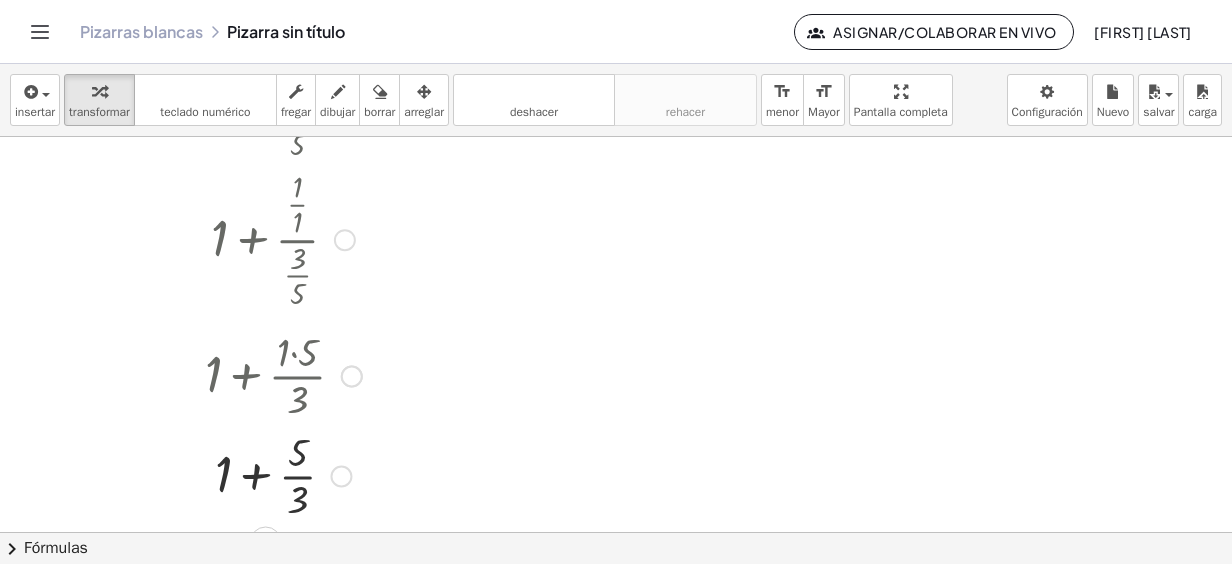 drag, startPoint x: 328, startPoint y: 376, endPoint x: 327, endPoint y: 478, distance: 102.0049 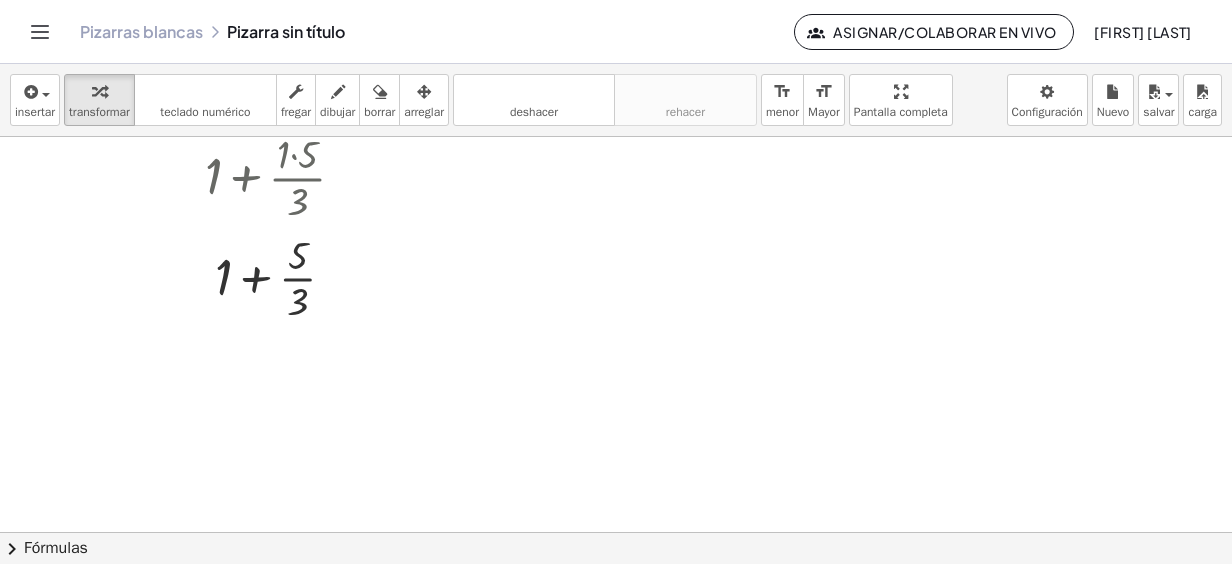 scroll, scrollTop: 2280, scrollLeft: 0, axis: vertical 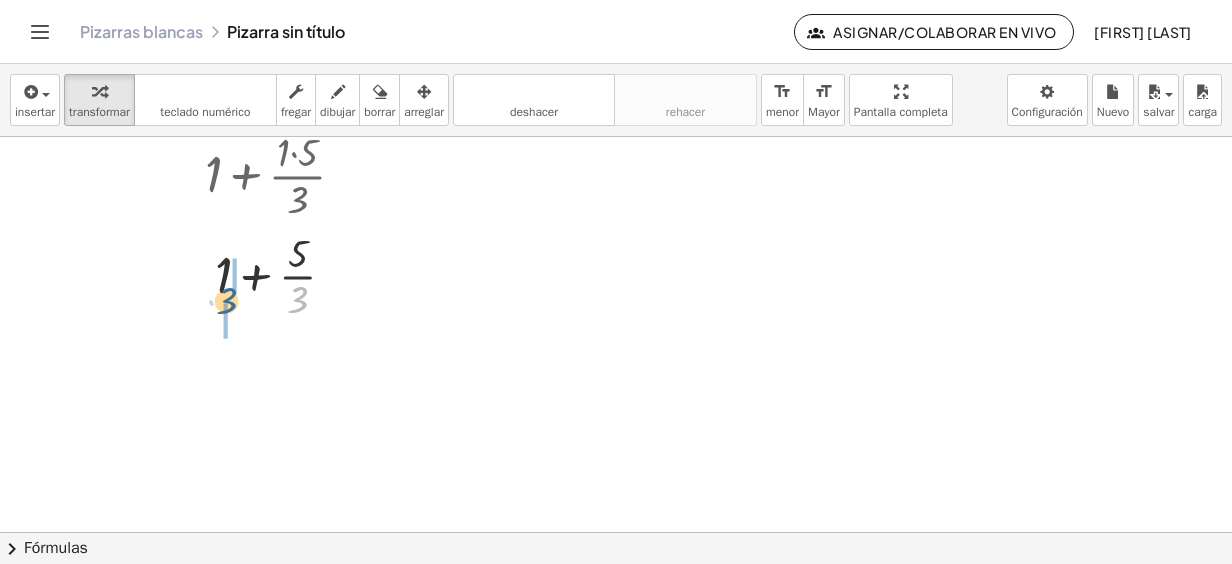 drag, startPoint x: 301, startPoint y: 301, endPoint x: 228, endPoint y: 302, distance: 73.00685 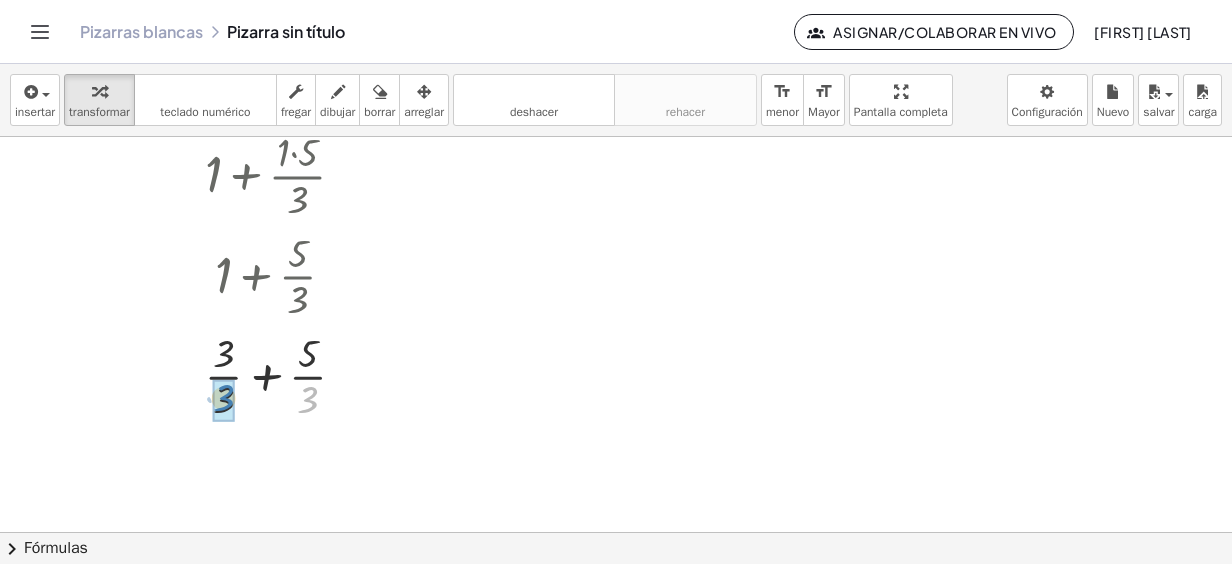 drag, startPoint x: 310, startPoint y: 404, endPoint x: 236, endPoint y: 402, distance: 74.02702 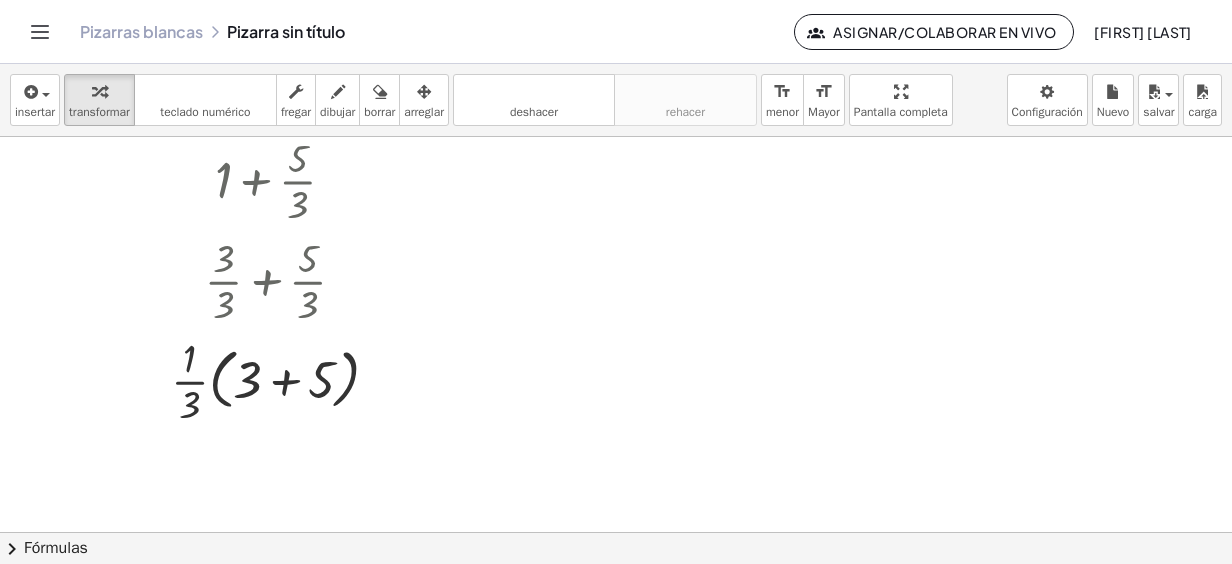 scroll, scrollTop: 2376, scrollLeft: 0, axis: vertical 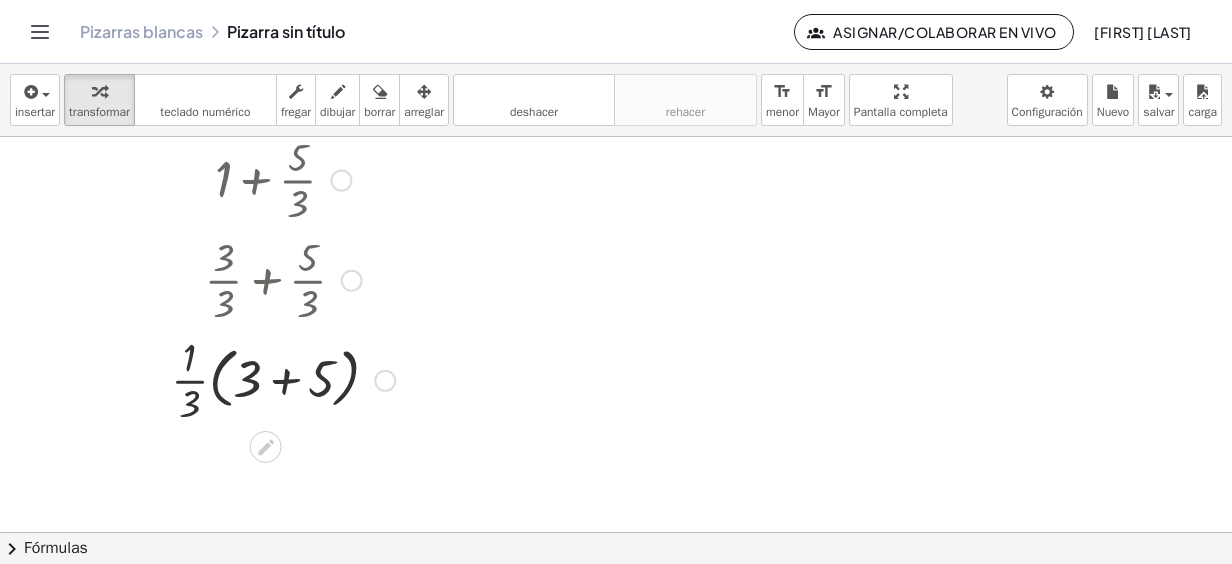 click at bounding box center (283, 379) 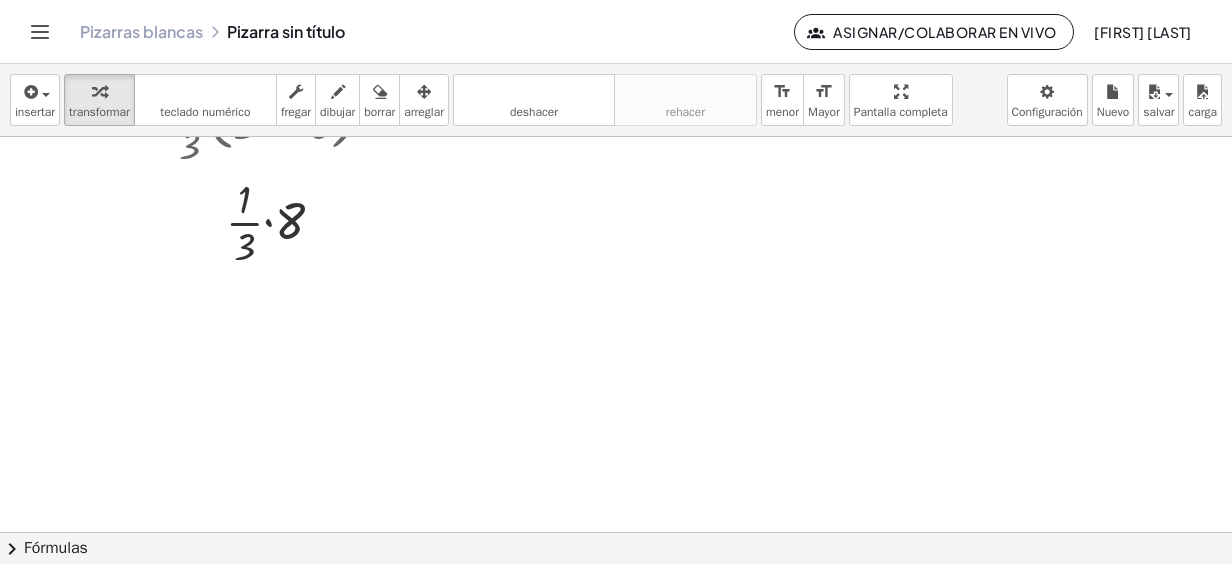 scroll, scrollTop: 2676, scrollLeft: 0, axis: vertical 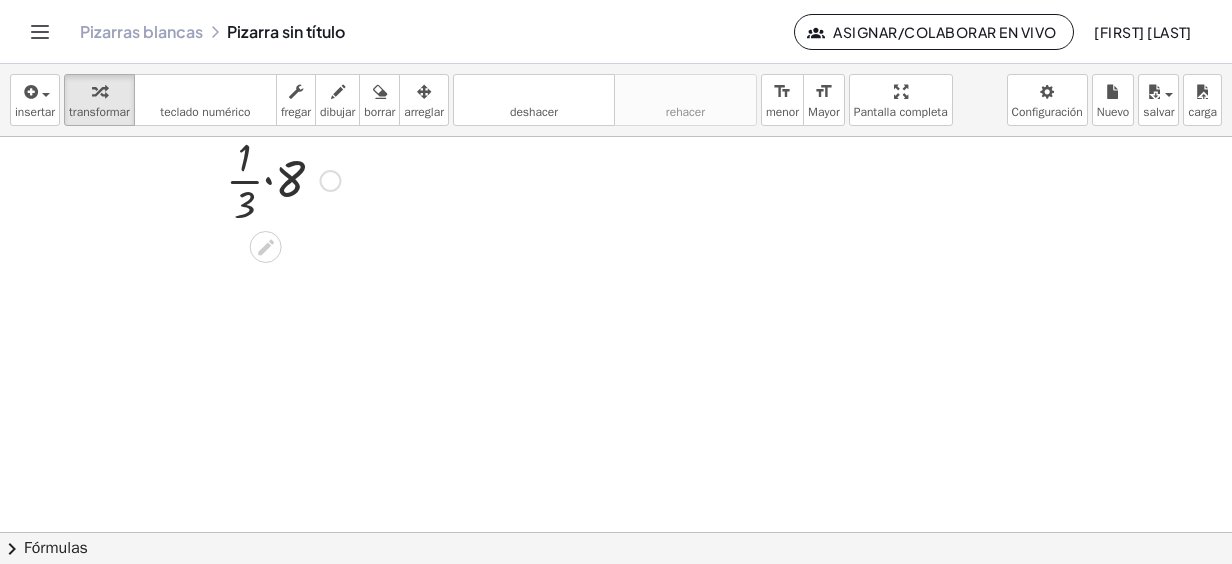 click at bounding box center [283, 179] 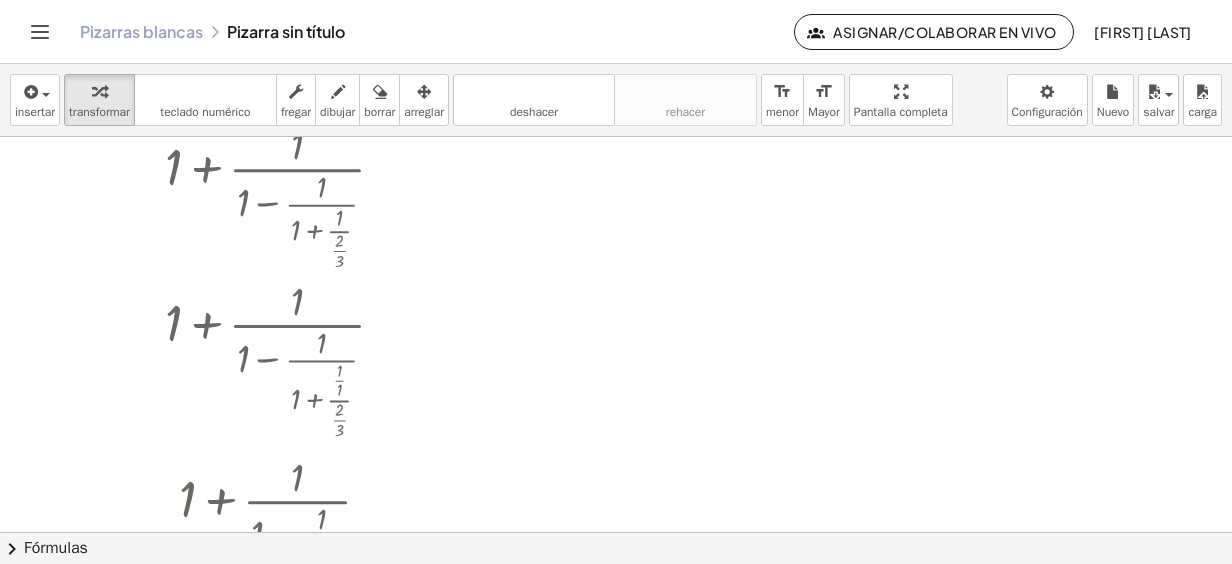 scroll, scrollTop: 1000, scrollLeft: 0, axis: vertical 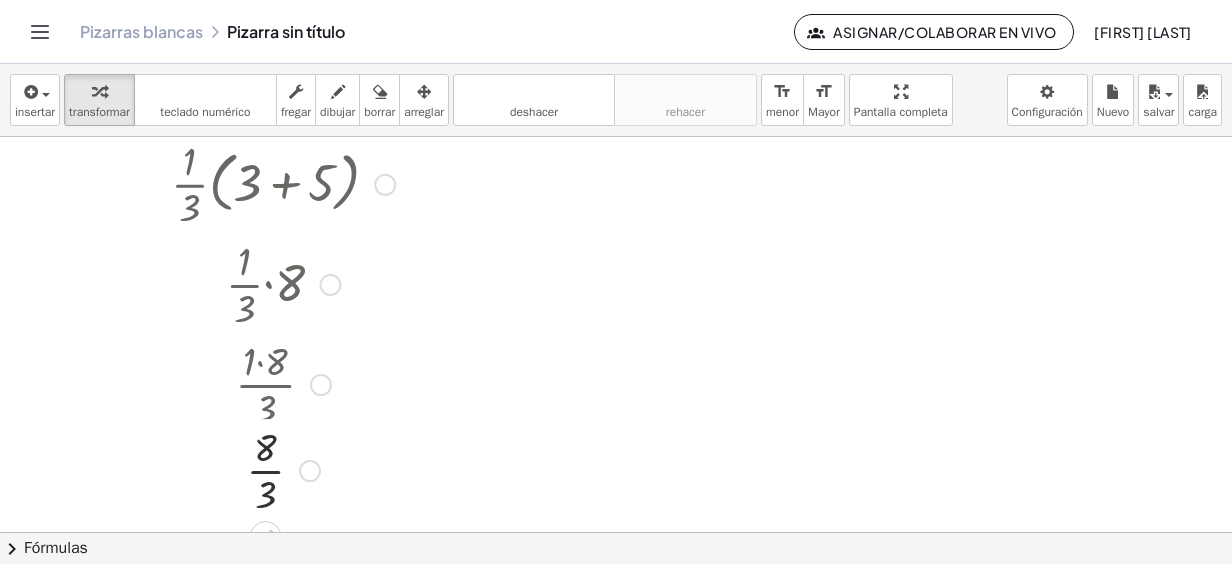 drag, startPoint x: 302, startPoint y: 387, endPoint x: 302, endPoint y: 482, distance: 95 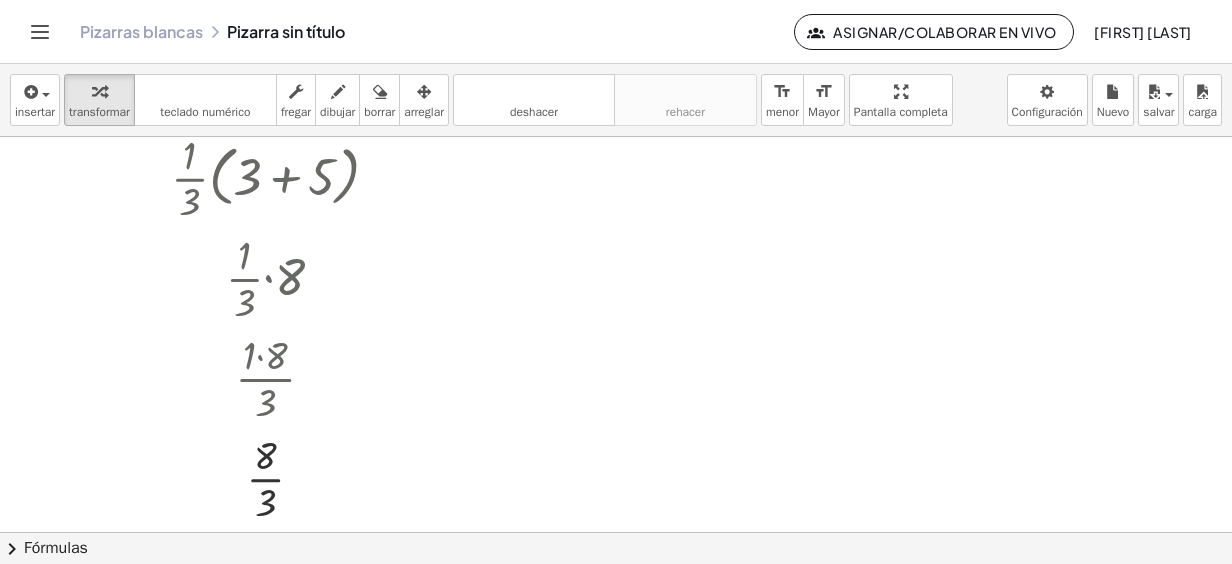 scroll, scrollTop: 2572, scrollLeft: 0, axis: vertical 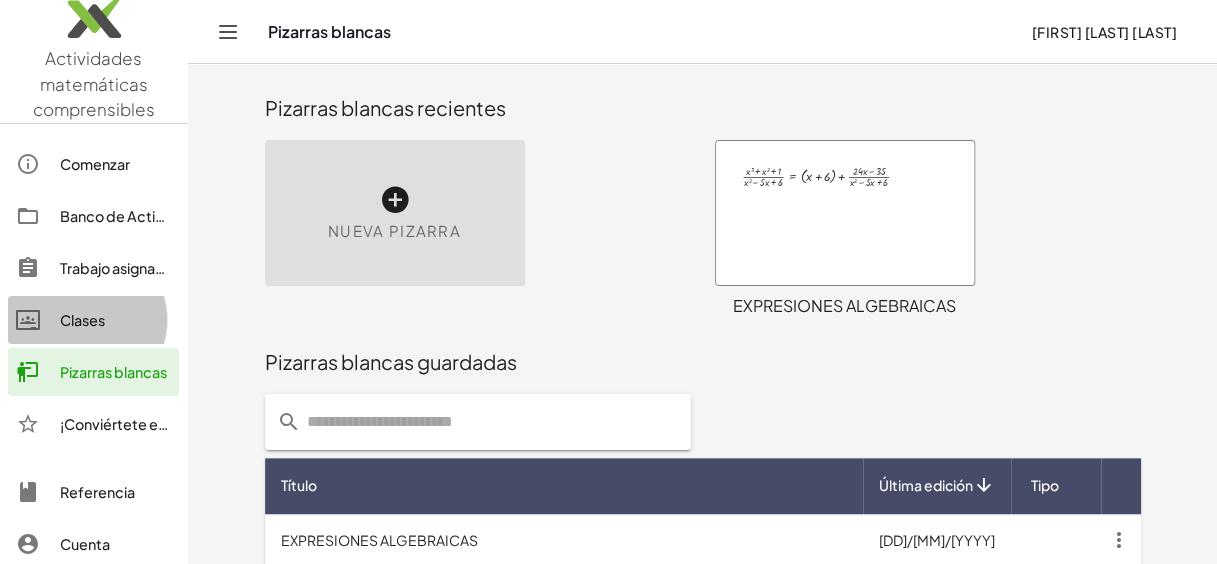 click on "Clases" 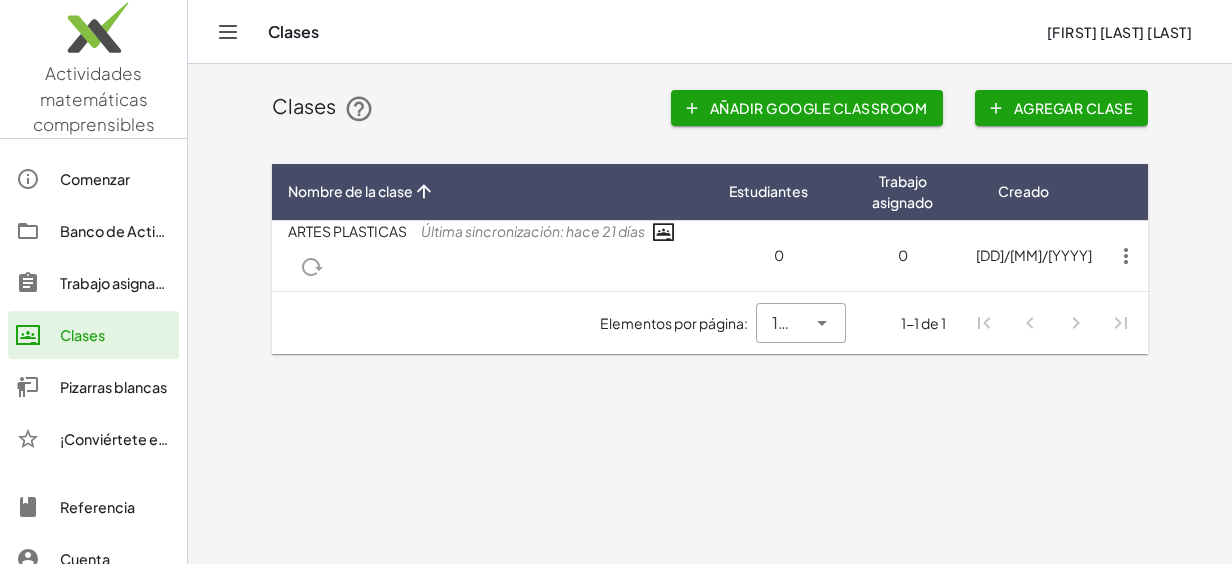 click on "Añadir Google Classroom" 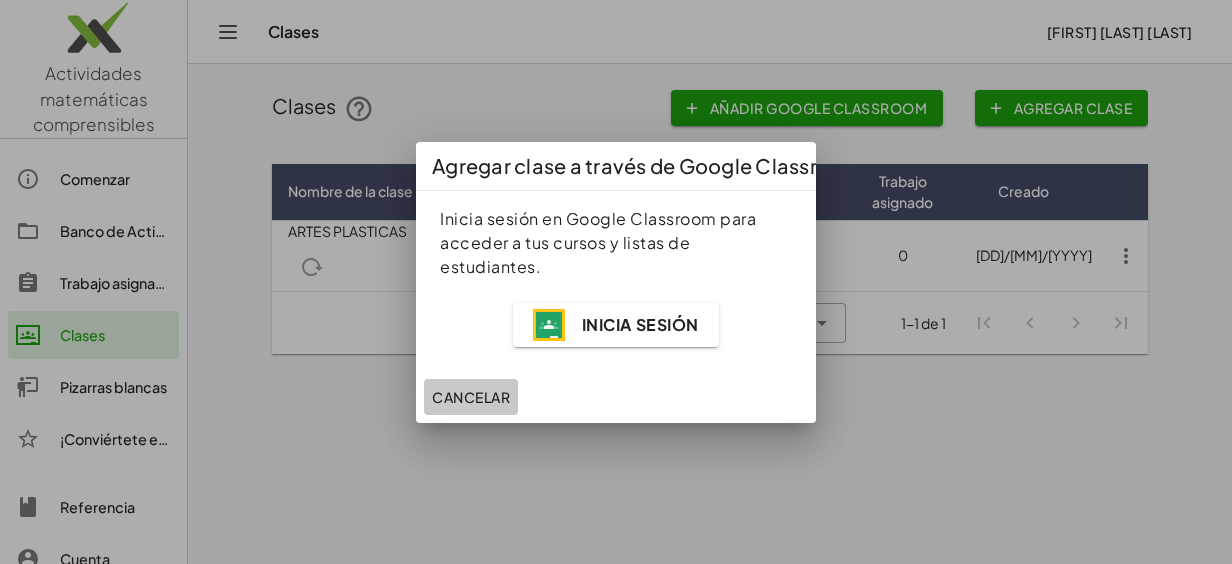 click on "Cancelar" 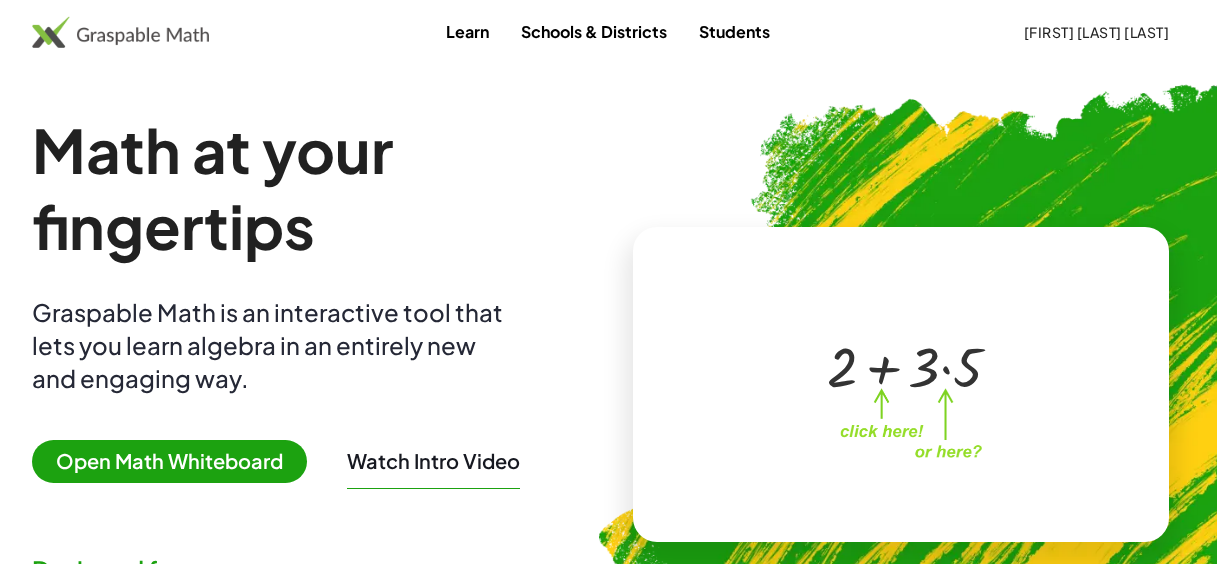 scroll, scrollTop: 0, scrollLeft: 0, axis: both 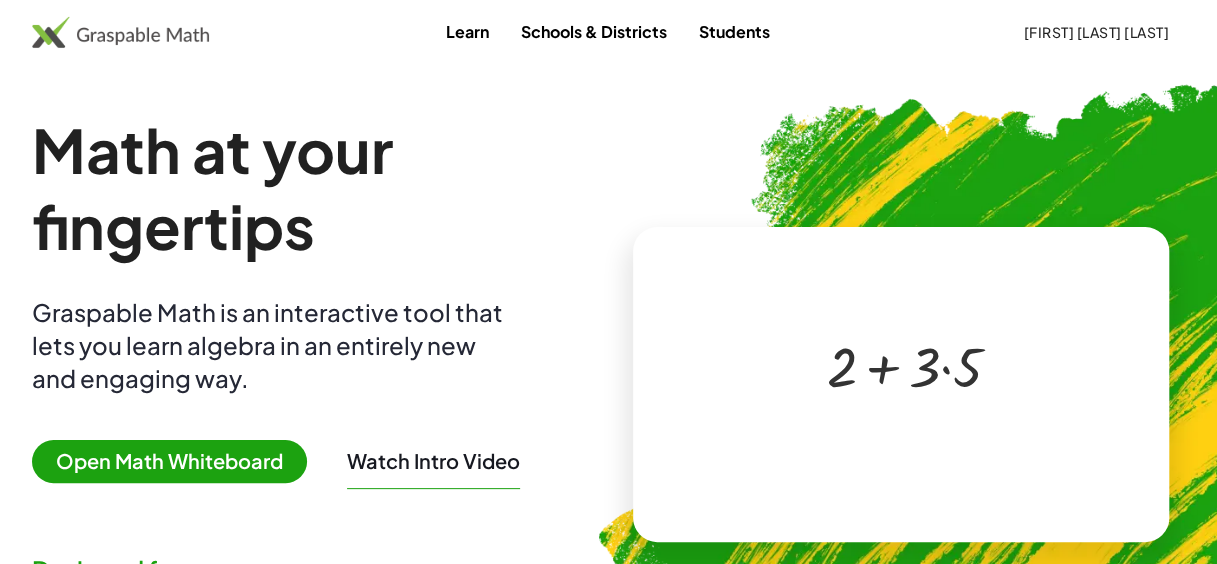 click at bounding box center [905, 365] 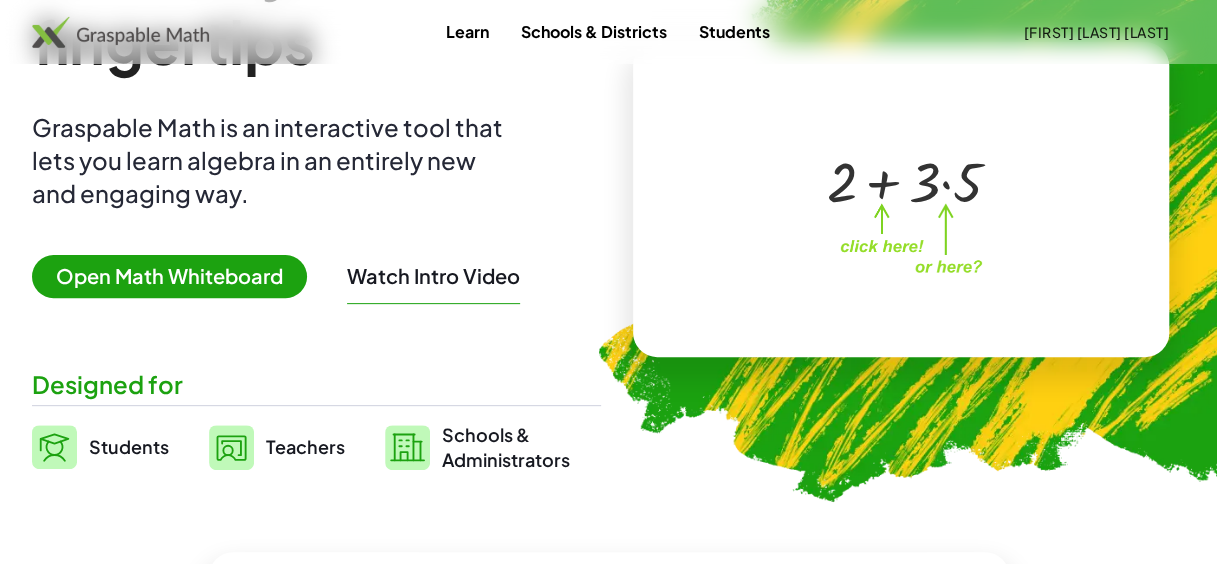 scroll, scrollTop: 200, scrollLeft: 0, axis: vertical 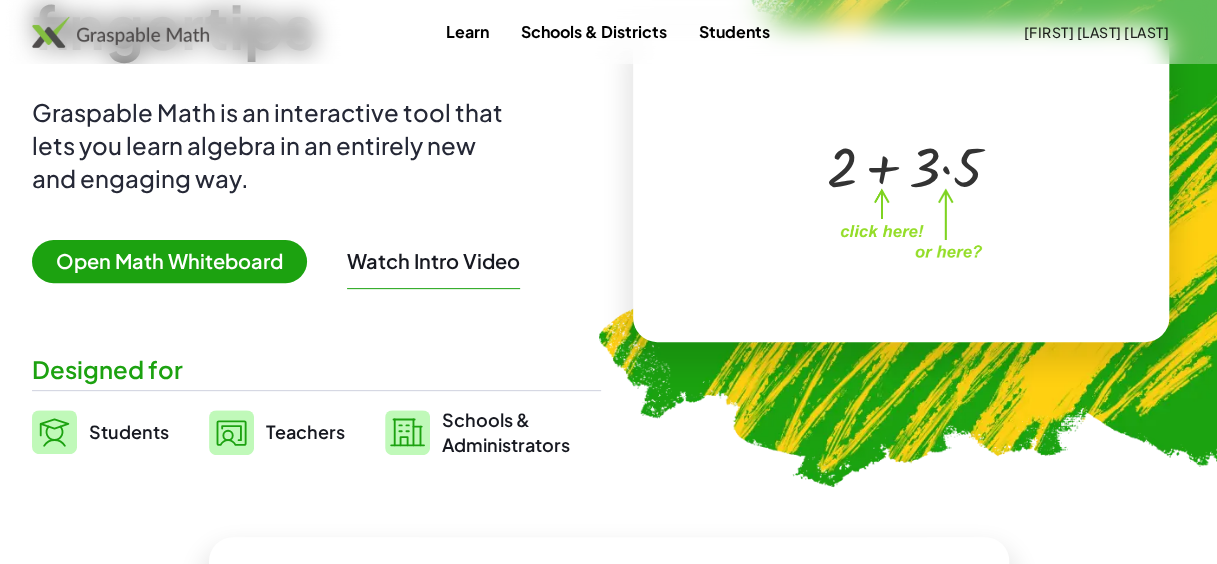 click on "Teachers" at bounding box center (305, 431) 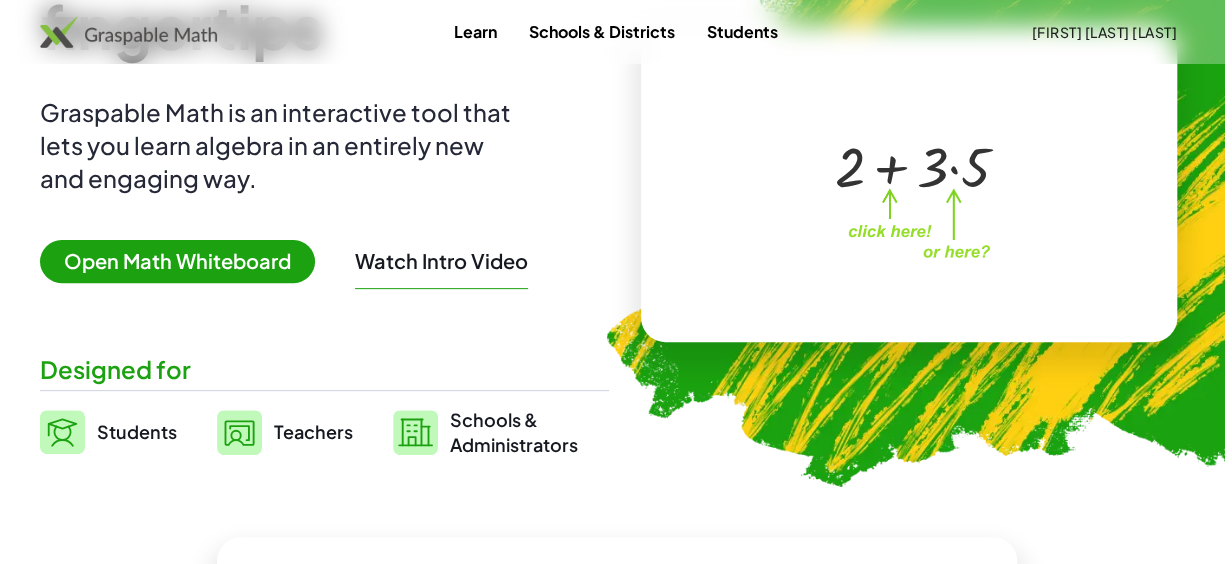 scroll, scrollTop: 0, scrollLeft: 0, axis: both 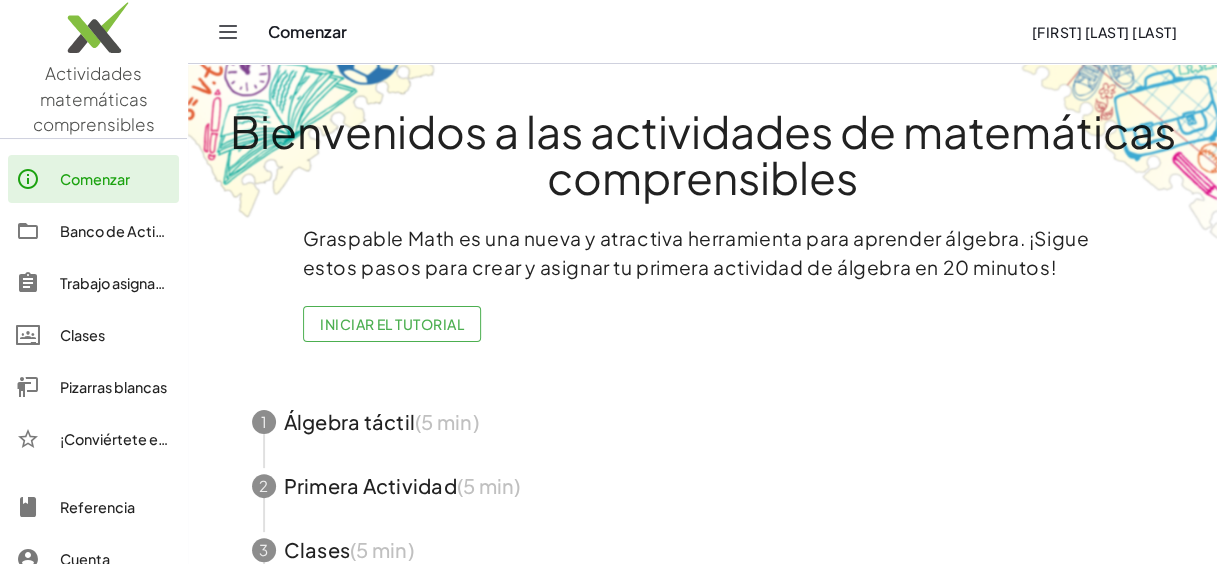 click on "Pizarras blancas" 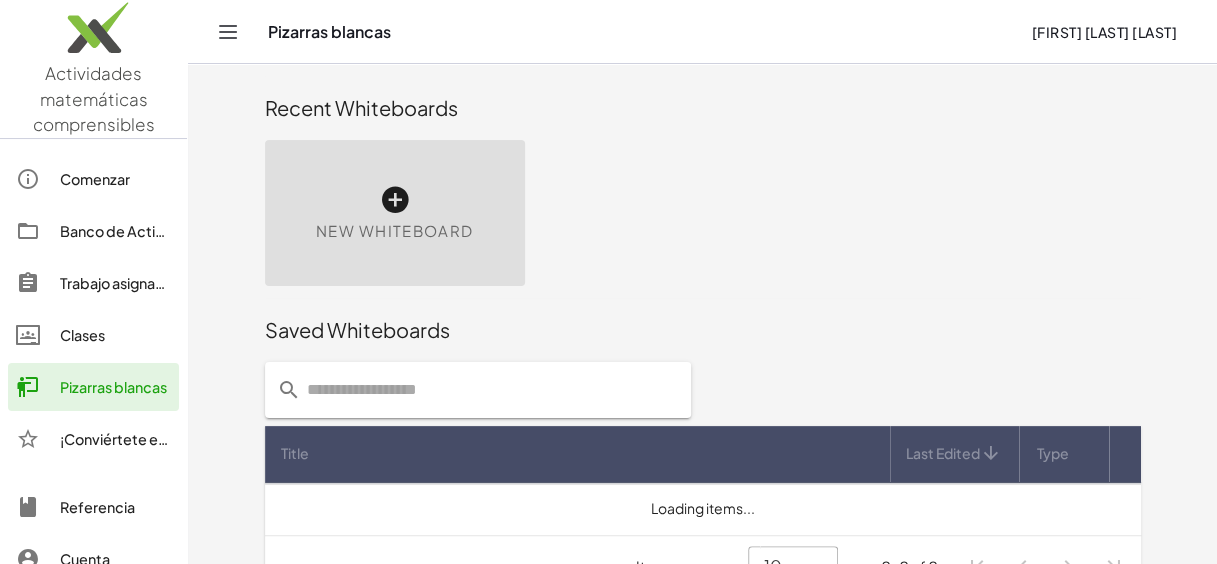 click on "New Whiteboard" at bounding box center (394, 231) 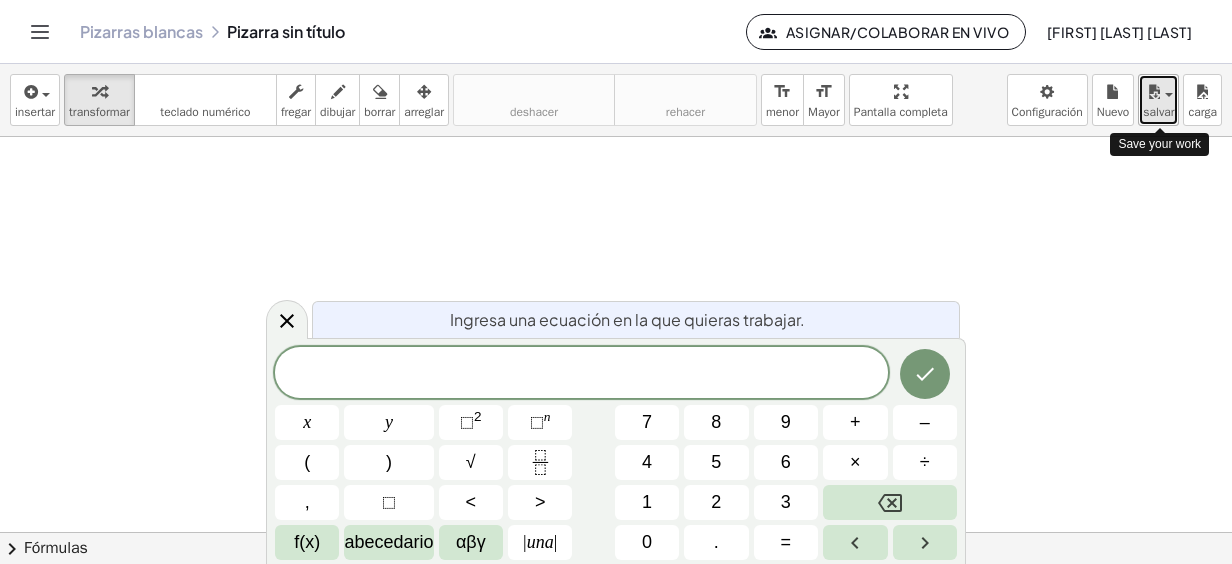click on "salvar" at bounding box center [1158, 112] 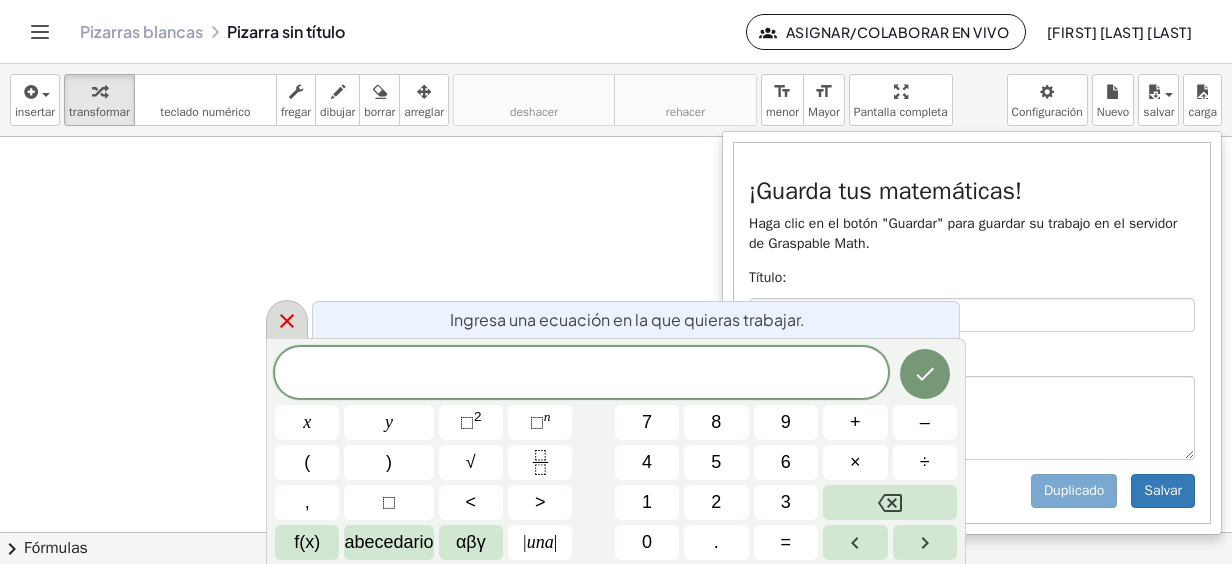 click 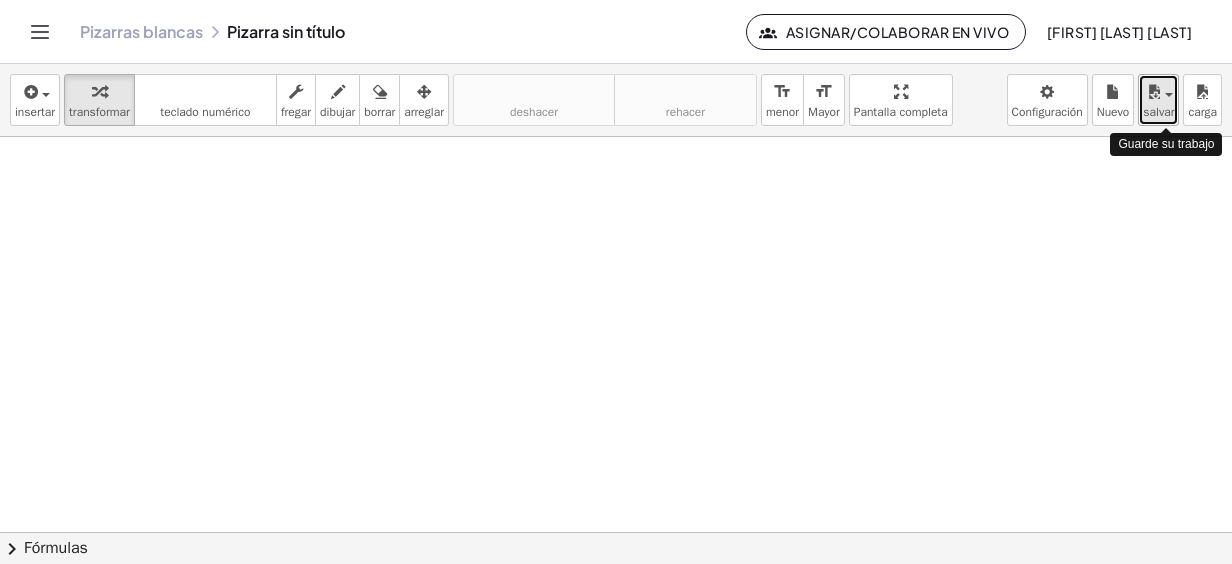 click at bounding box center (1169, 95) 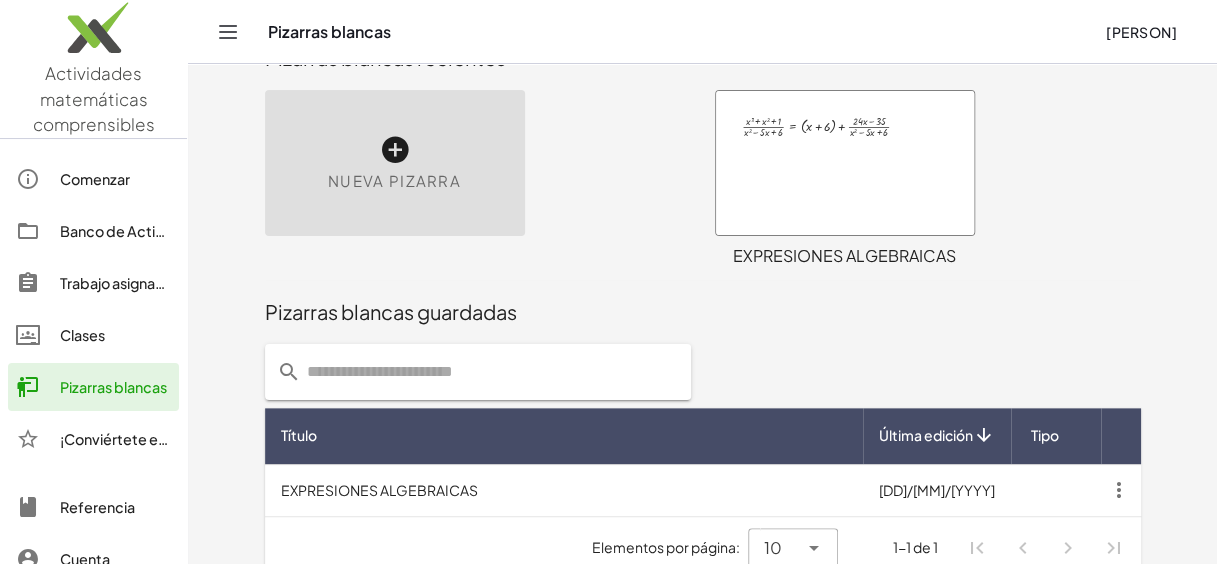 scroll, scrollTop: 76, scrollLeft: 0, axis: vertical 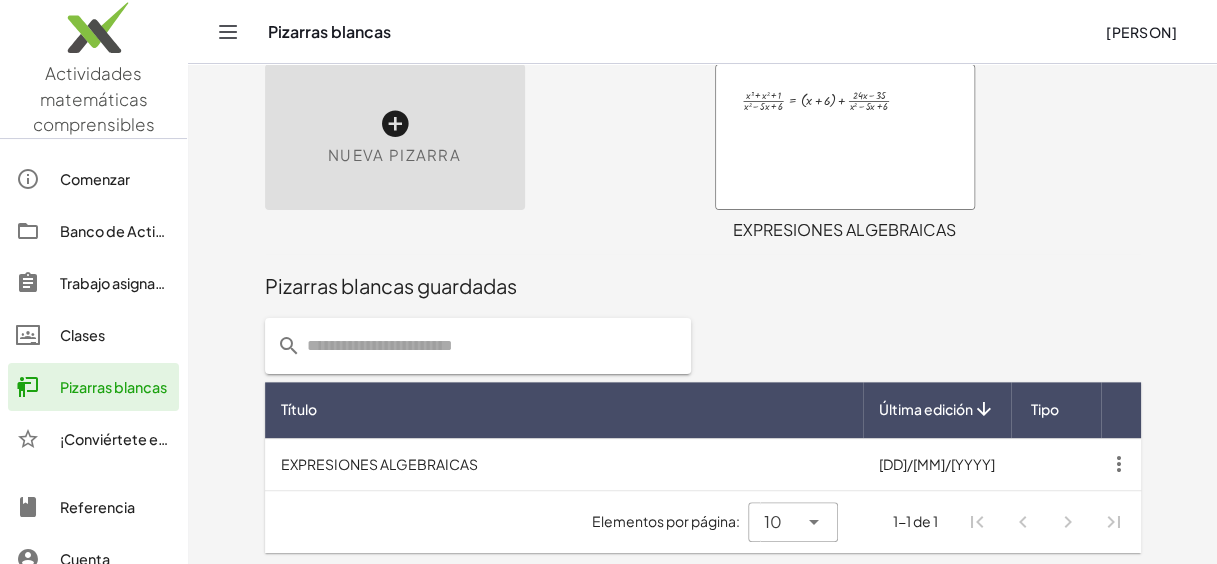 click on "[DD]/[MM]/[YYYY]" at bounding box center [937, 464] 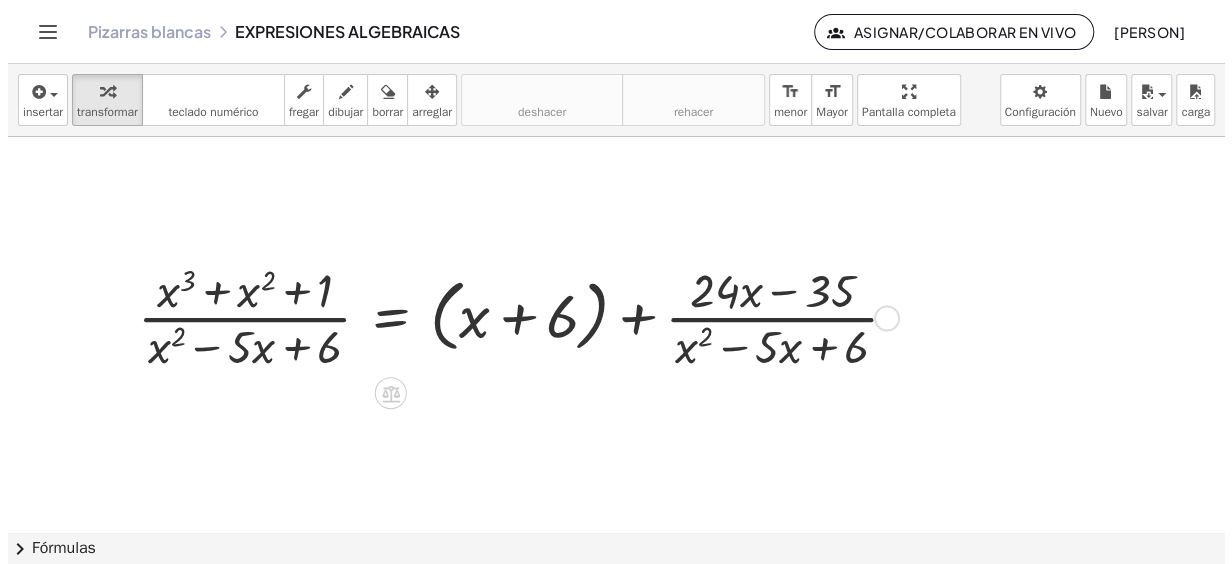 scroll, scrollTop: 0, scrollLeft: 0, axis: both 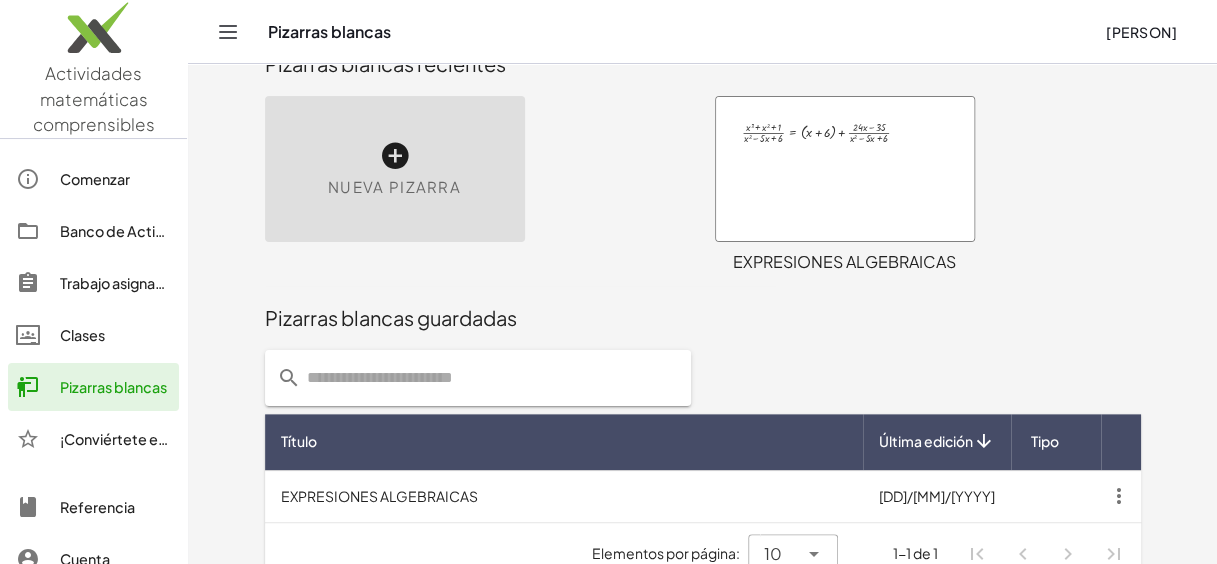 click at bounding box center (845, 169) 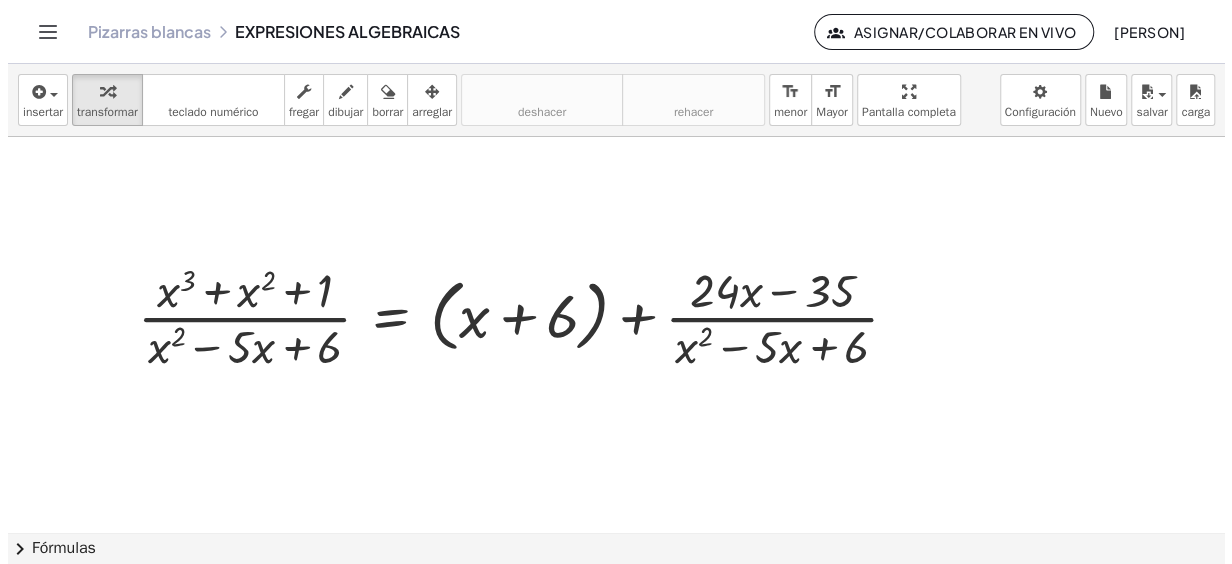 scroll, scrollTop: 0, scrollLeft: 0, axis: both 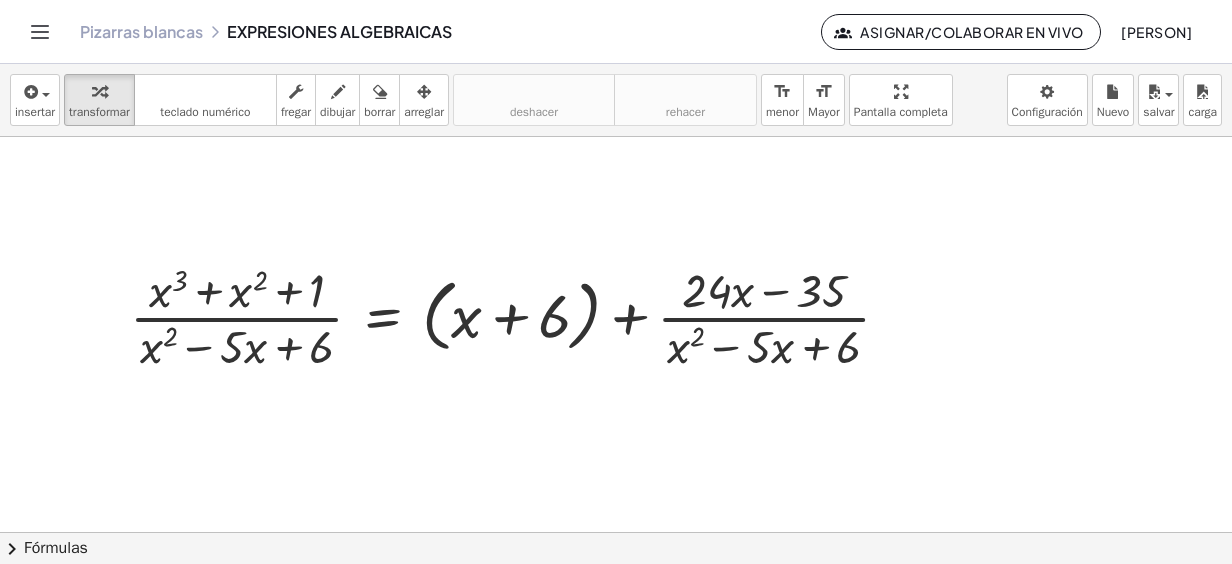 drag, startPoint x: 878, startPoint y: 175, endPoint x: 992, endPoint y: 310, distance: 176.69466 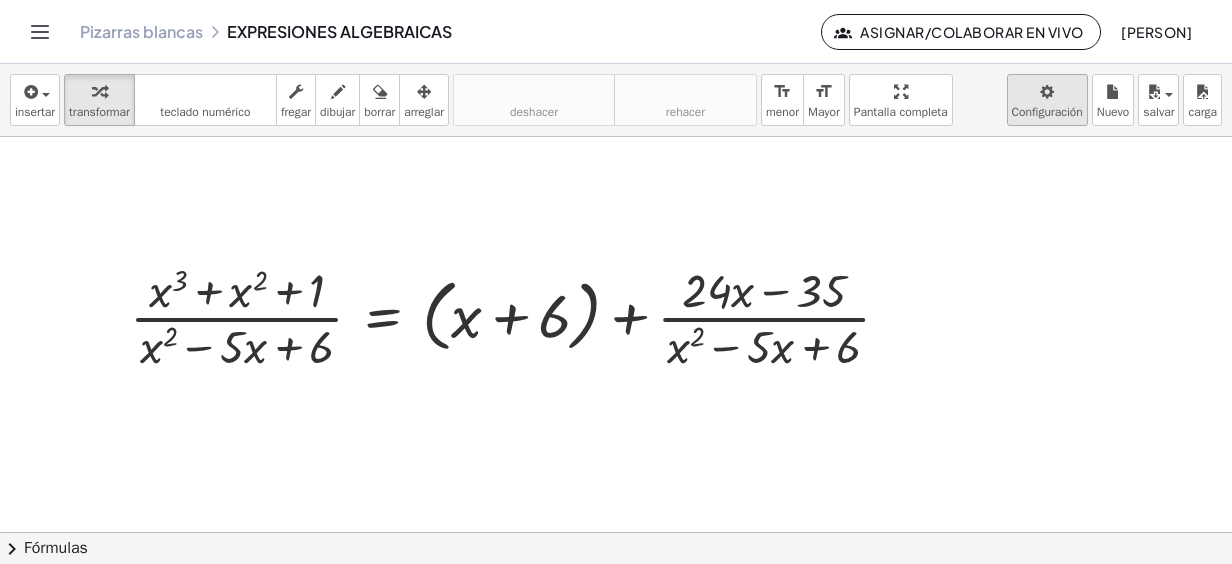 click on "Actividades matemáticas comprensibles Comenzar Banco de Actividades Trabajo asignado Clases Pizarras blancas ¡Conviértete en Premium! Referencia Cuenta versión 1.26.2 | Política de privacidad © 2025 | Agarrable, Inc. Pizarras blancas EXPRESIONES ALGEBRAICAS Asignar/Colaborar en vivo  [PERSON]   insertar select one: Math Expression Function Text Youtube Video Graphing Geometry Geometry 3D transformar teclado teclado numérico fregar dibujar borrar arreglar deshacer deshacer rehacer rehacer format_size menor format_size Mayor Pantalla completa carga   salvar Nuevo Configuración c 1 = ( , 1 , - 2 ) a = 2 √ ( · 61 · 4 ) a = 2 √ 15.25 a = ... b = 2 √ ( · 61 · 9 ) b = 2 √ 6.778 … b = ... c = 2 √ ( + a 2 − b 2 ) c = 2 √ ( + ( 2 √ ( · 61 · 4 ) ) 2 − b 2 ) c = 2 √ ( + ( 2 √ ( · 61 · 4 ) ) 2 − ( 2 √ ( · 61 · 9 ) ) 2 ) c = 2 √ ( + 2 √ ( ( · 61 · 4 ) 2 ) − ( 2 √ ( · 61 · 9 ) ) 2 ) c = 2 √ ( + 2 √ ( ( · 61 · 4 ) 2 ) − 2 √ ( ( · 9" at bounding box center (616, 282) 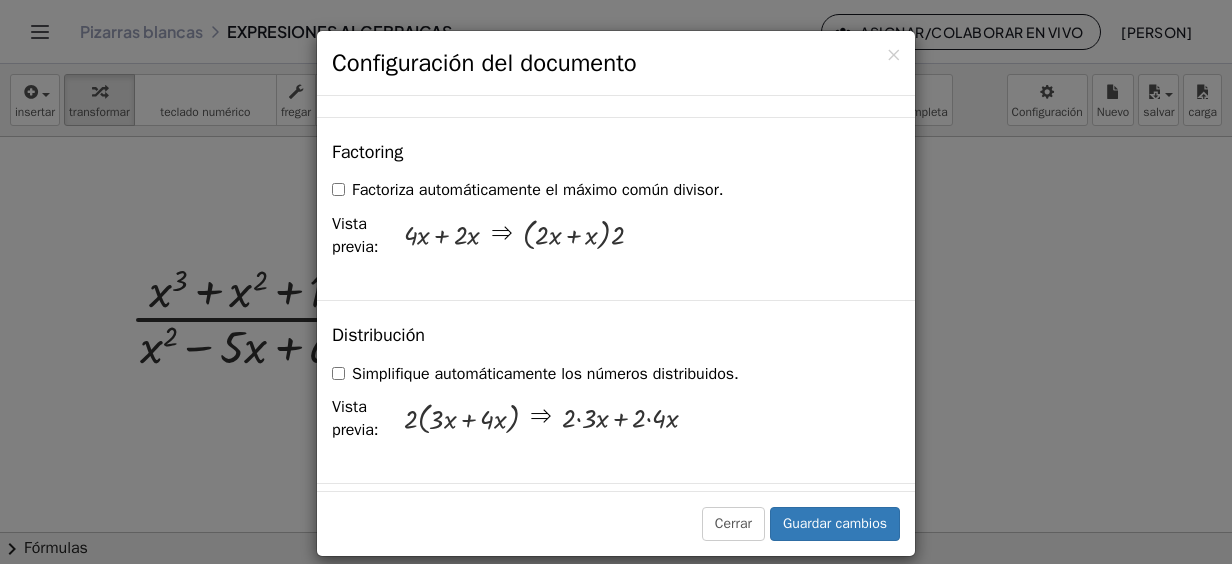 scroll, scrollTop: 1600, scrollLeft: 0, axis: vertical 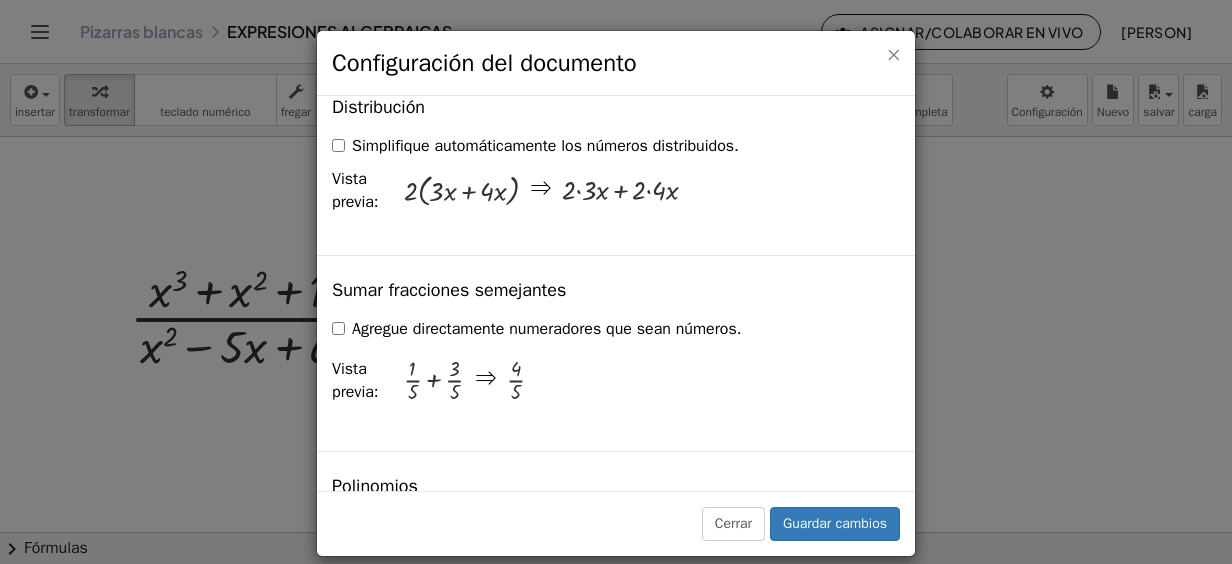 click on "×" at bounding box center (893, 54) 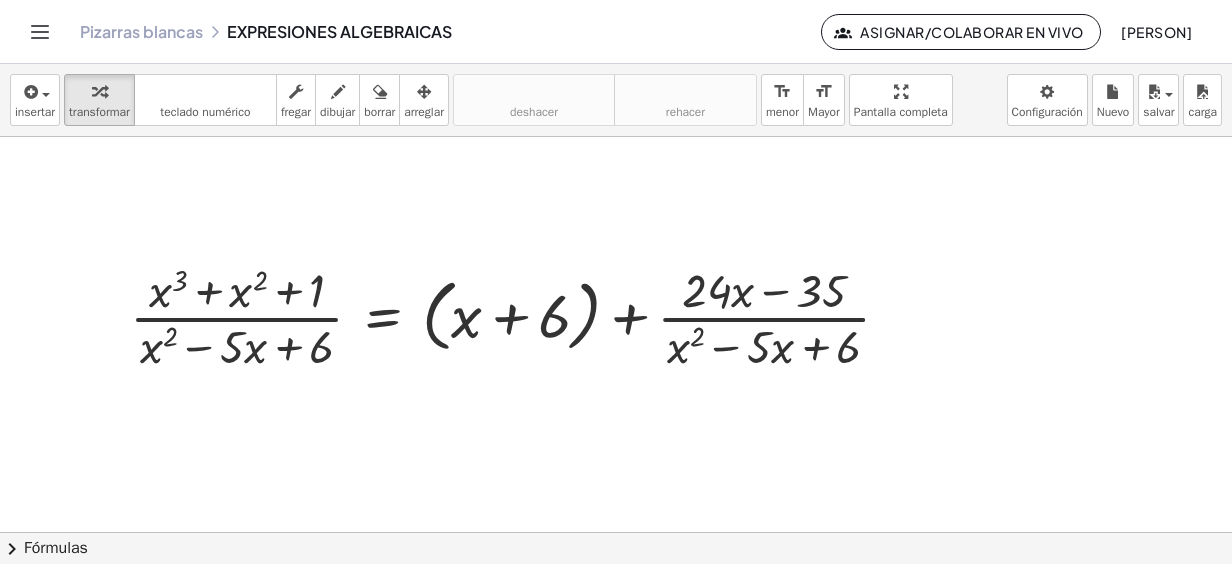 click on "Fórmulas" at bounding box center [56, 548] 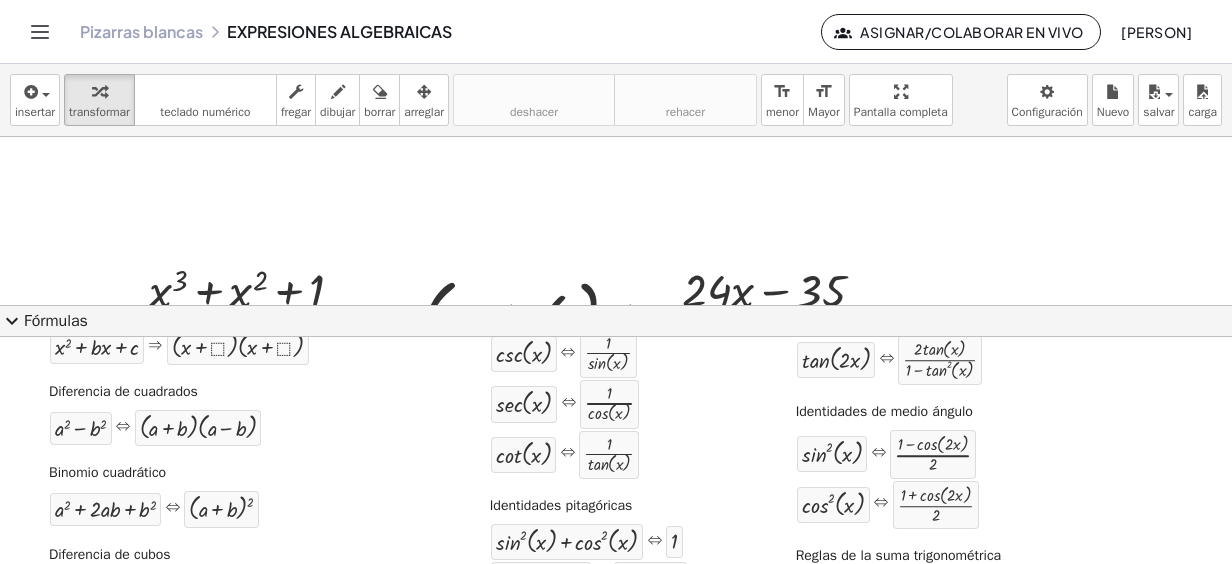 scroll, scrollTop: 0, scrollLeft: 0, axis: both 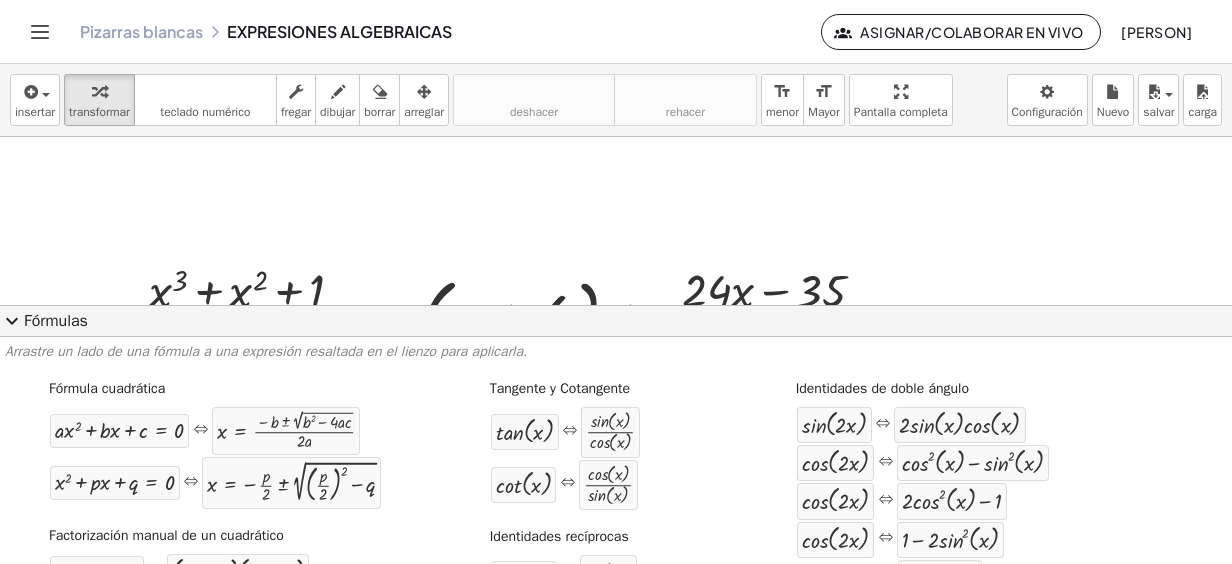 click on "expand_more" at bounding box center (12, 321) 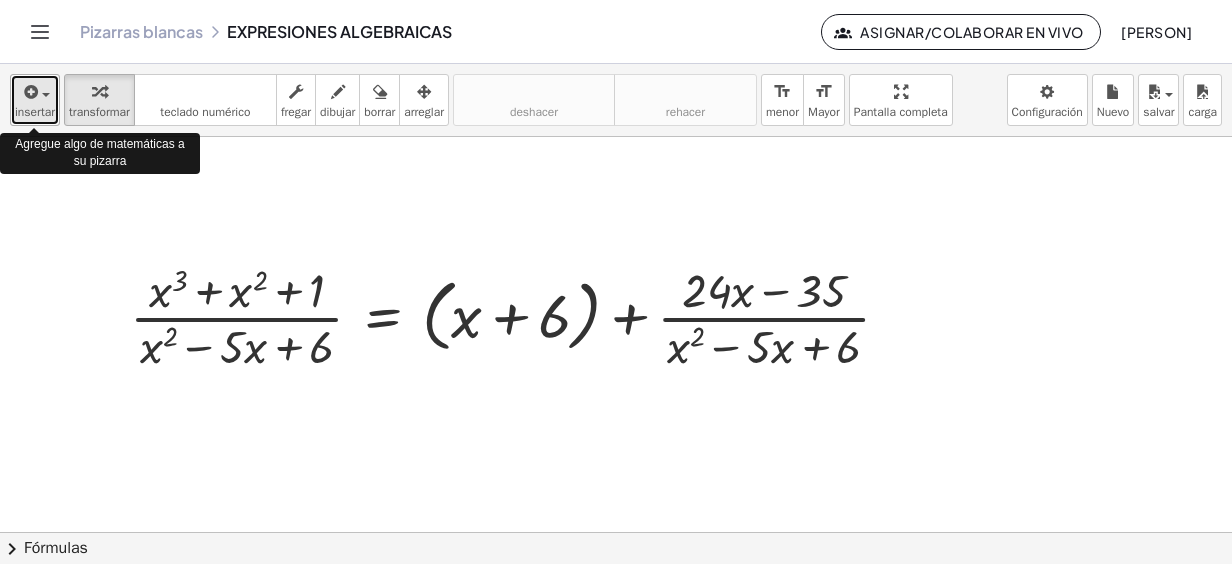 click at bounding box center [46, 95] 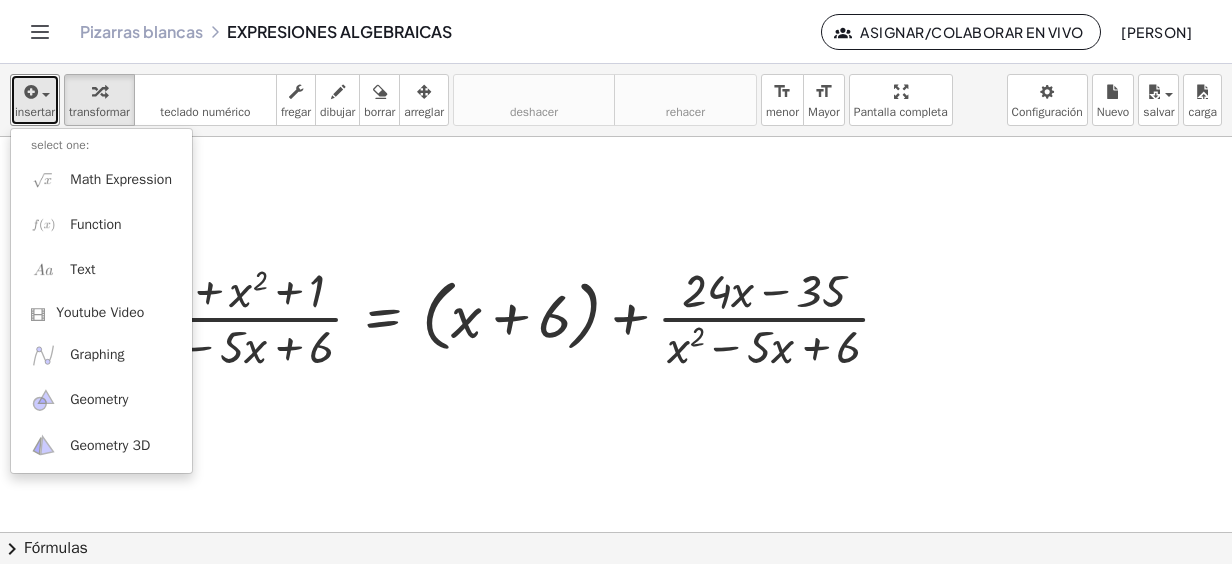 click at bounding box center (616, 1185) 